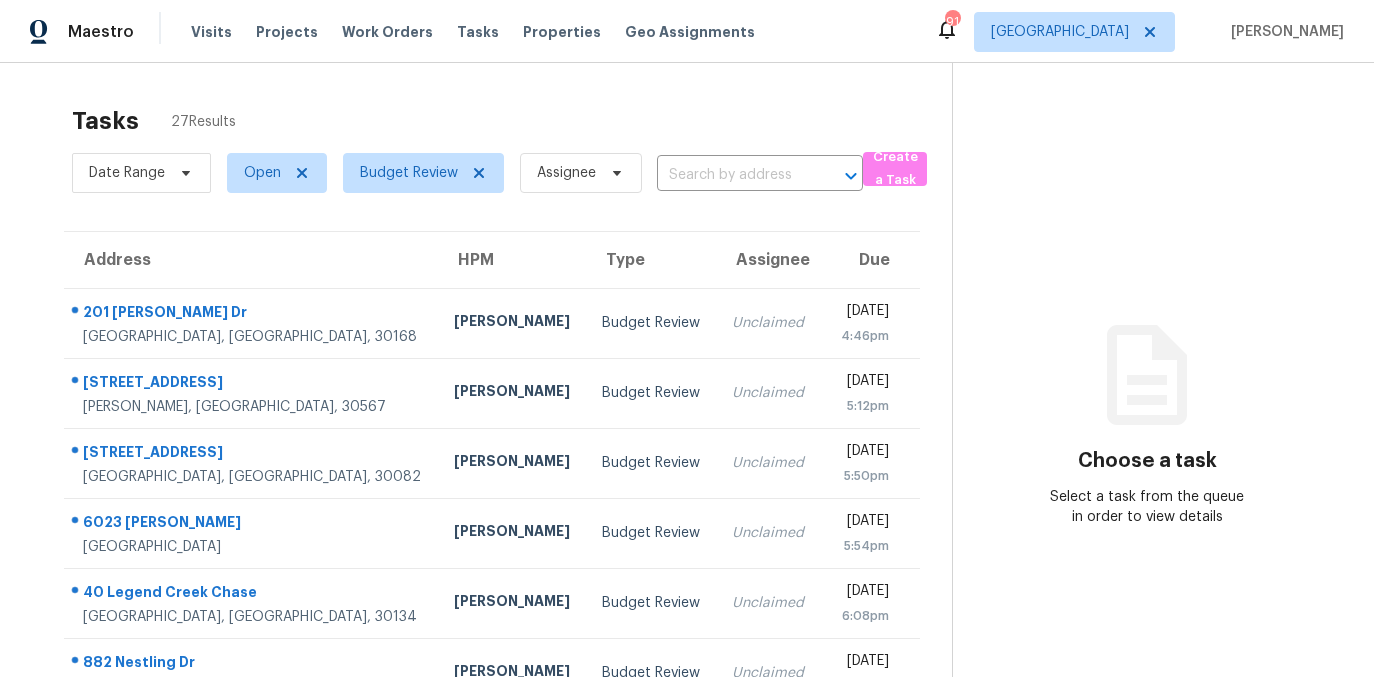 scroll, scrollTop: 0, scrollLeft: 0, axis: both 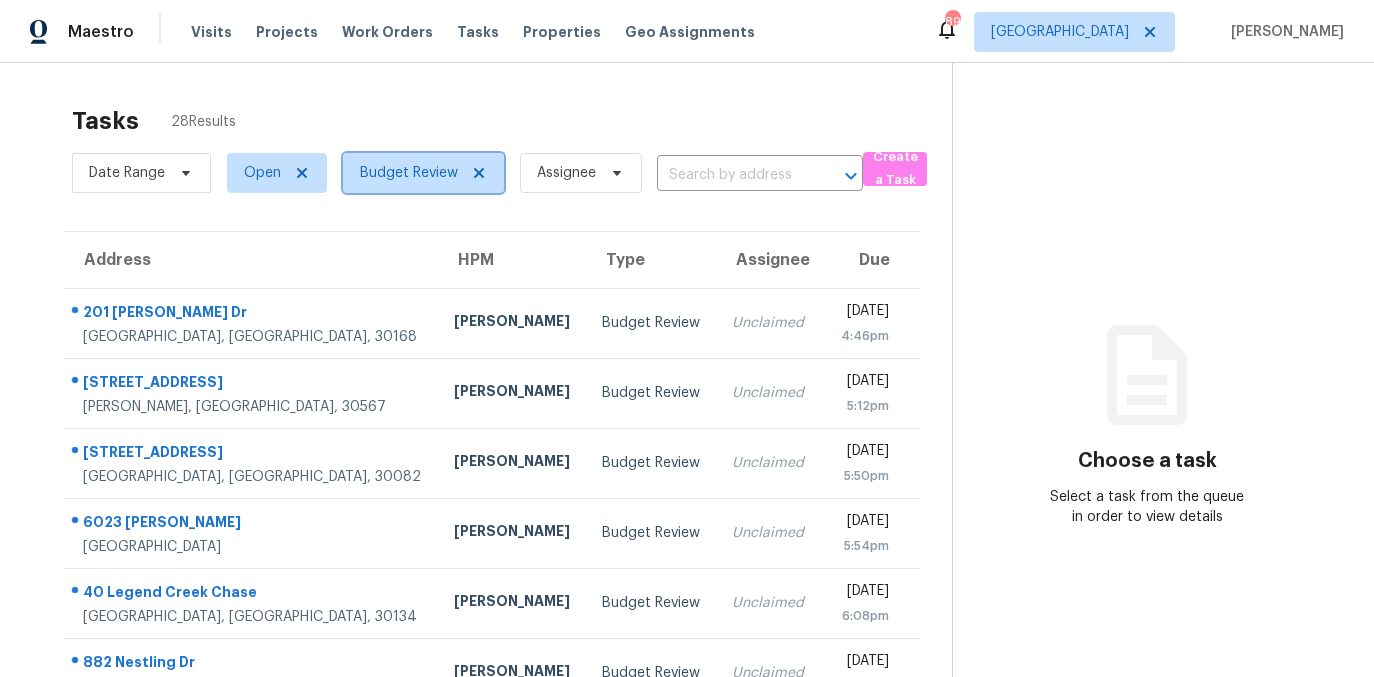 click 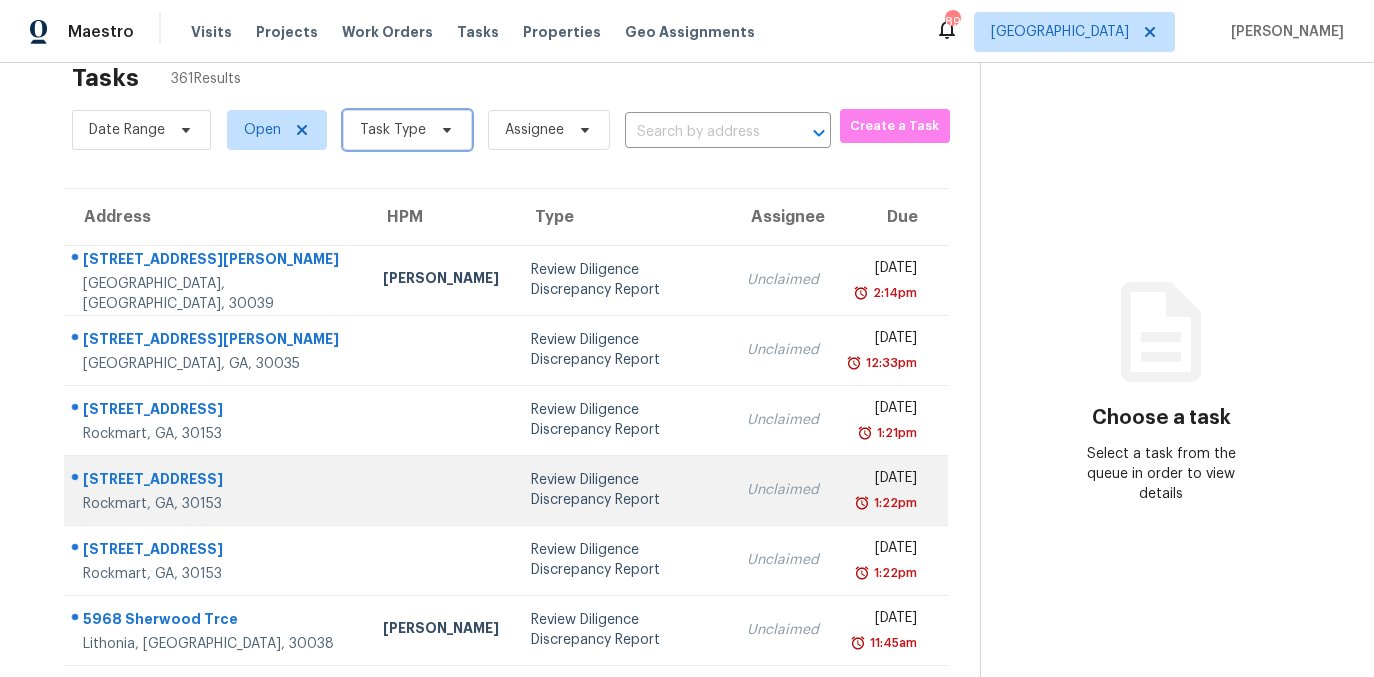 scroll, scrollTop: 42, scrollLeft: 0, axis: vertical 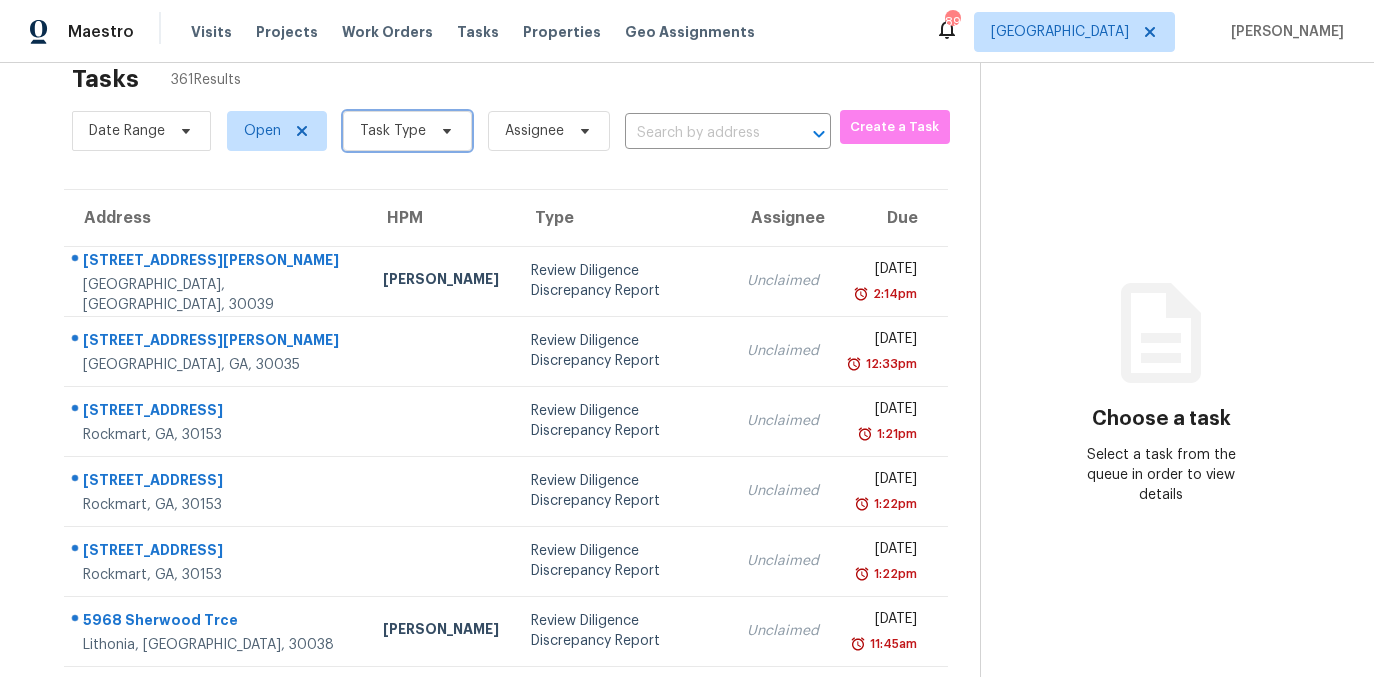 click 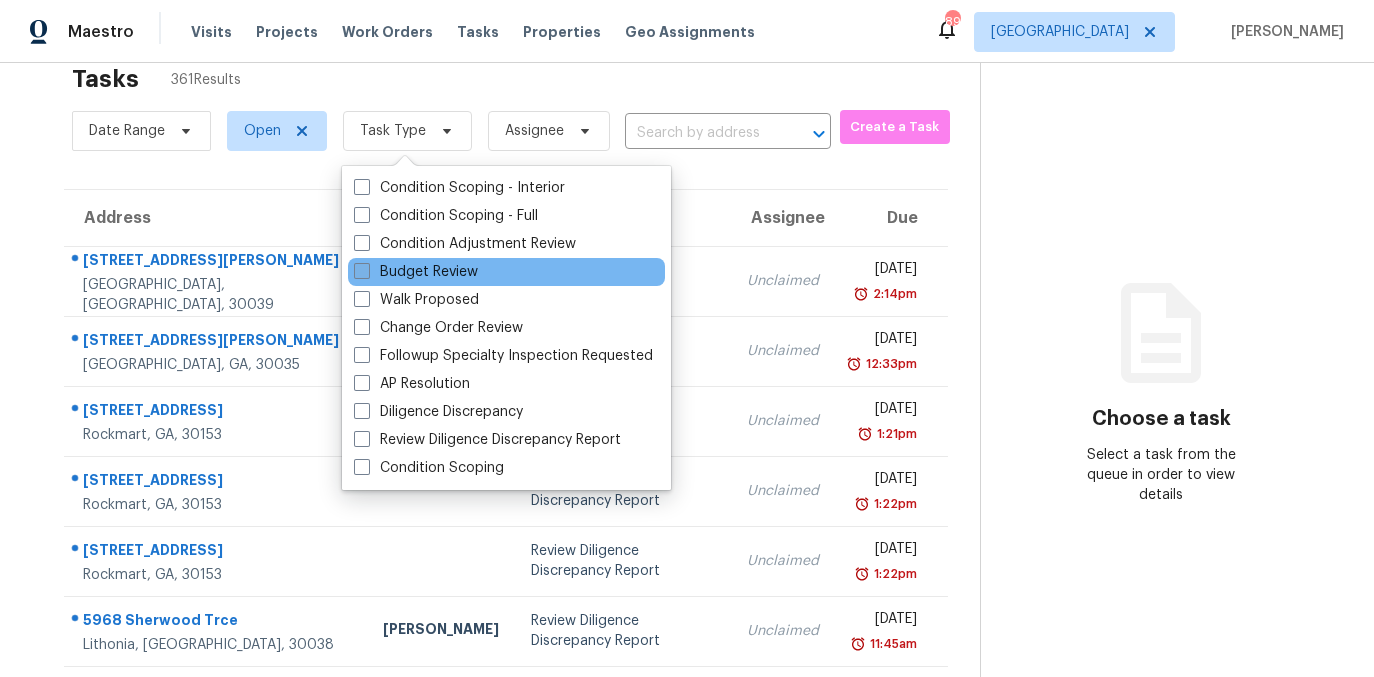 click at bounding box center (362, 271) 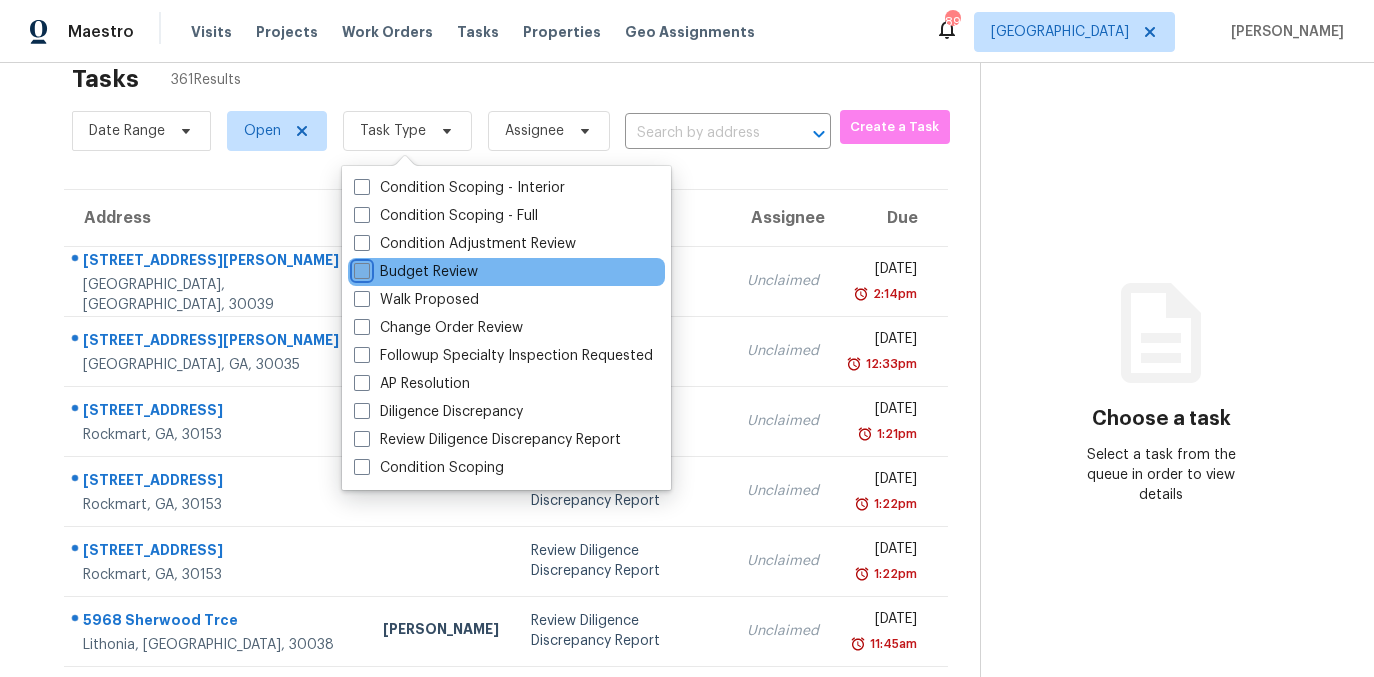 click on "Budget Review" at bounding box center (360, 268) 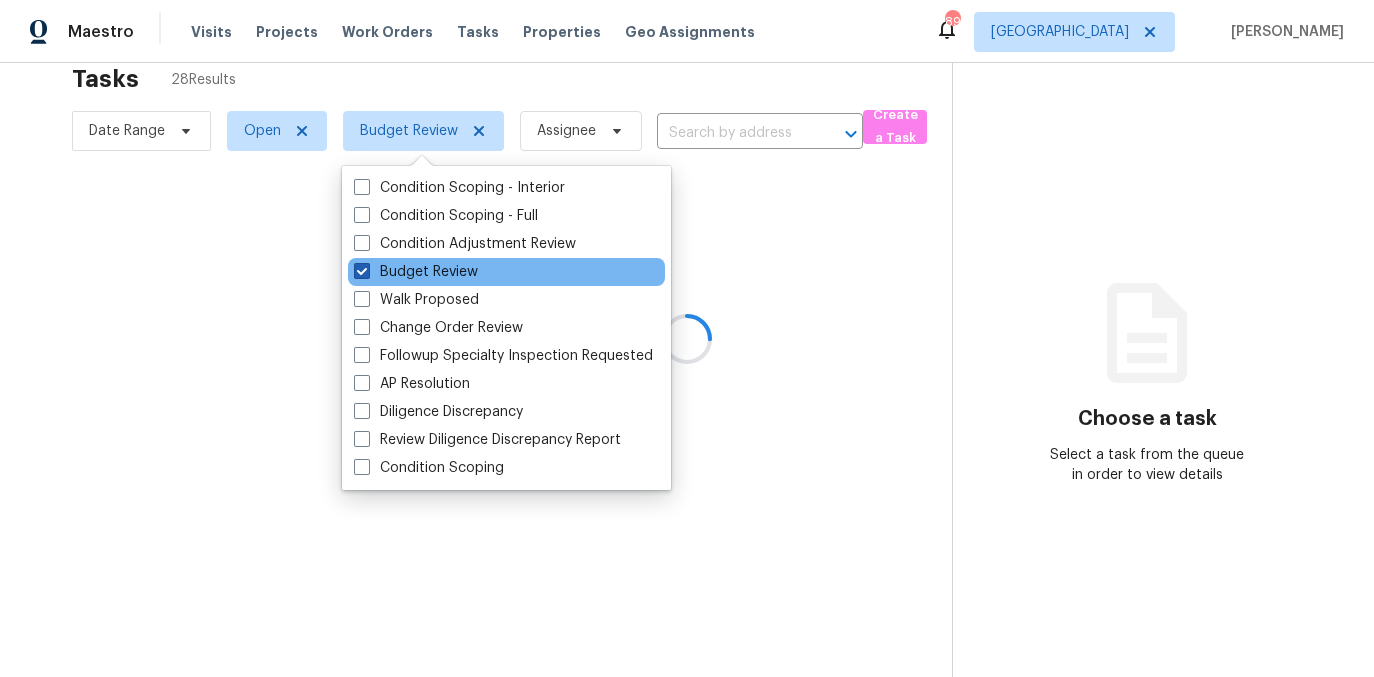 click at bounding box center (362, 271) 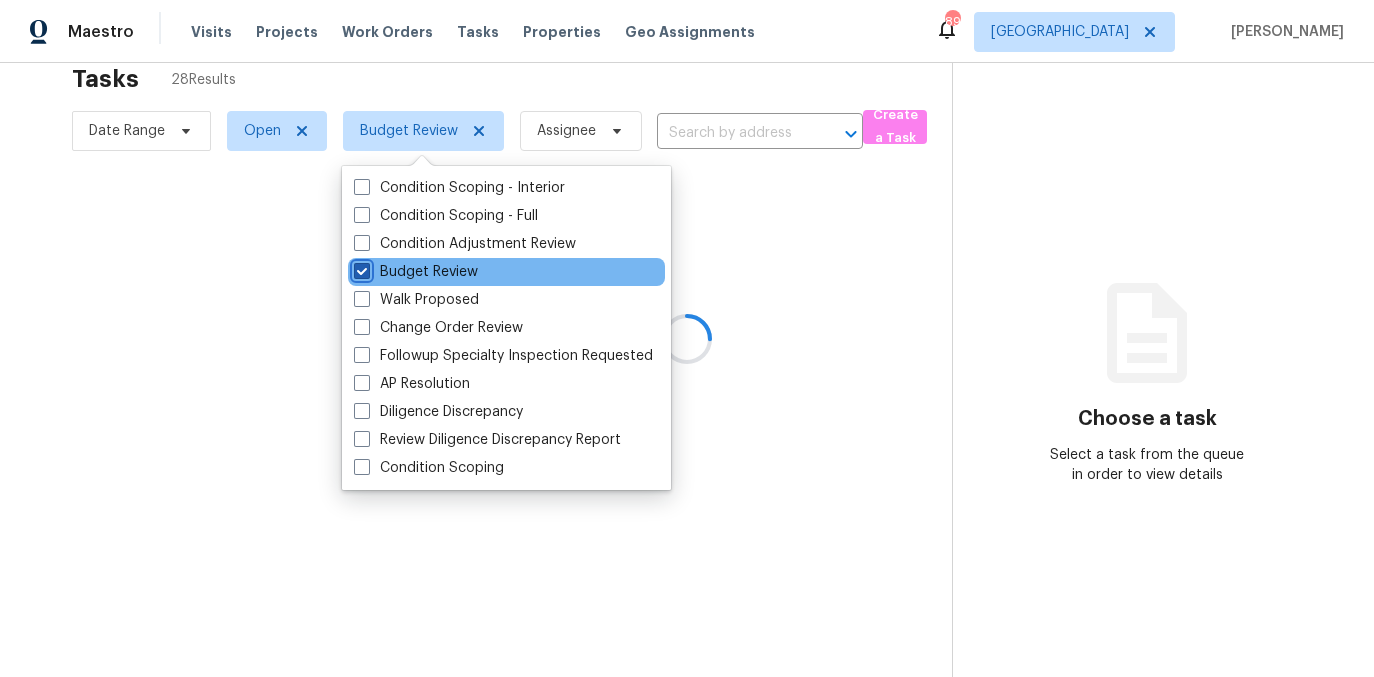 click on "Budget Review" at bounding box center [360, 268] 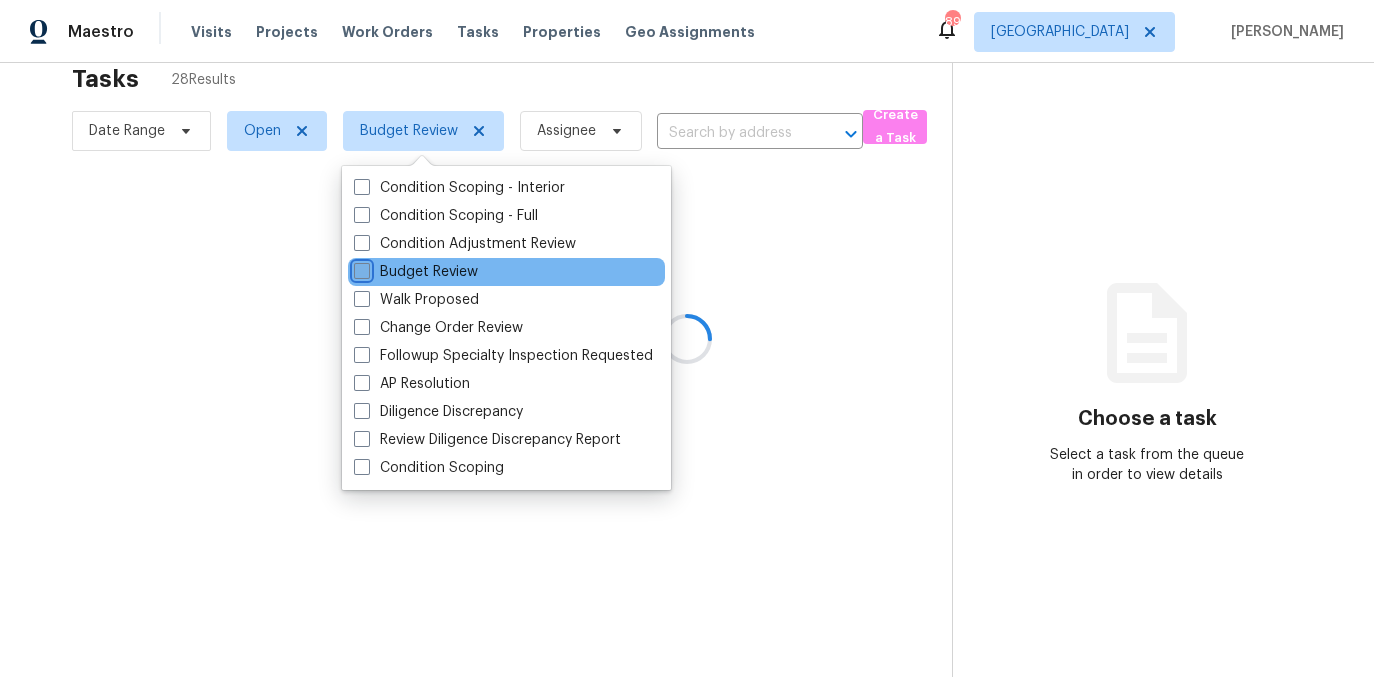 checkbox on "false" 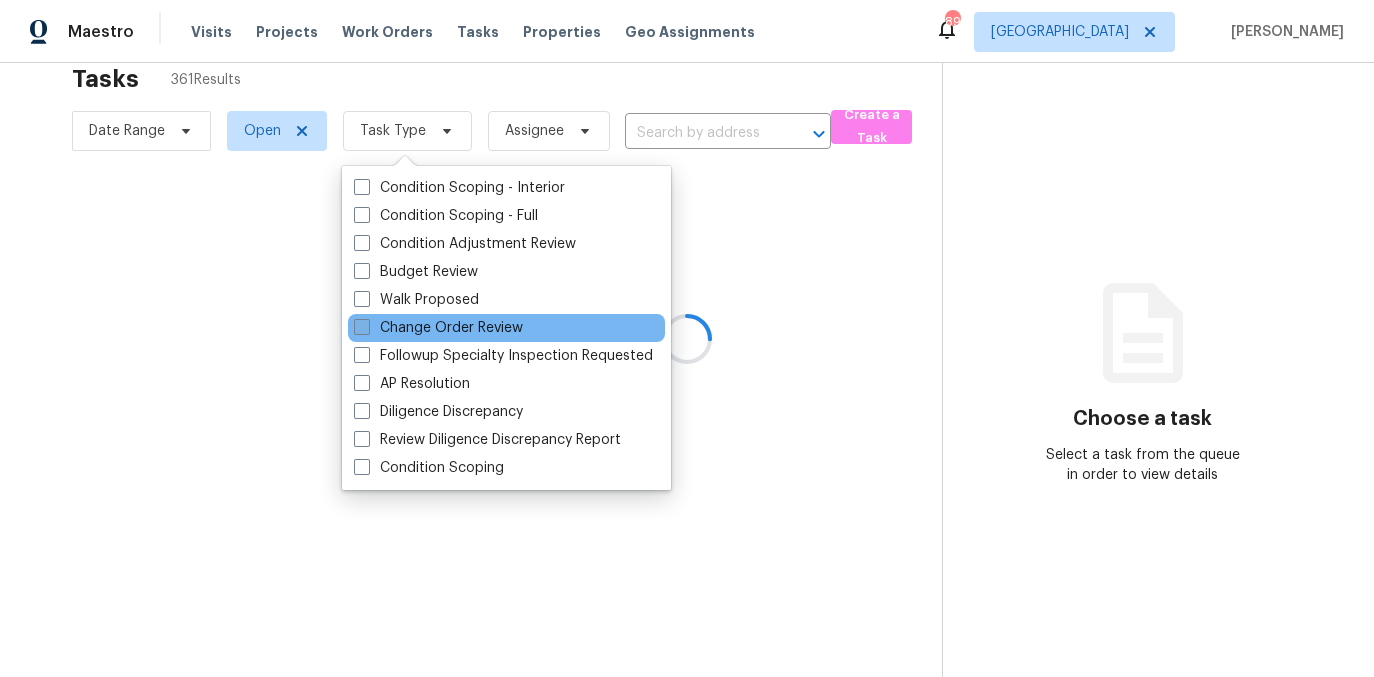 click on "Change Order Review" at bounding box center (438, 328) 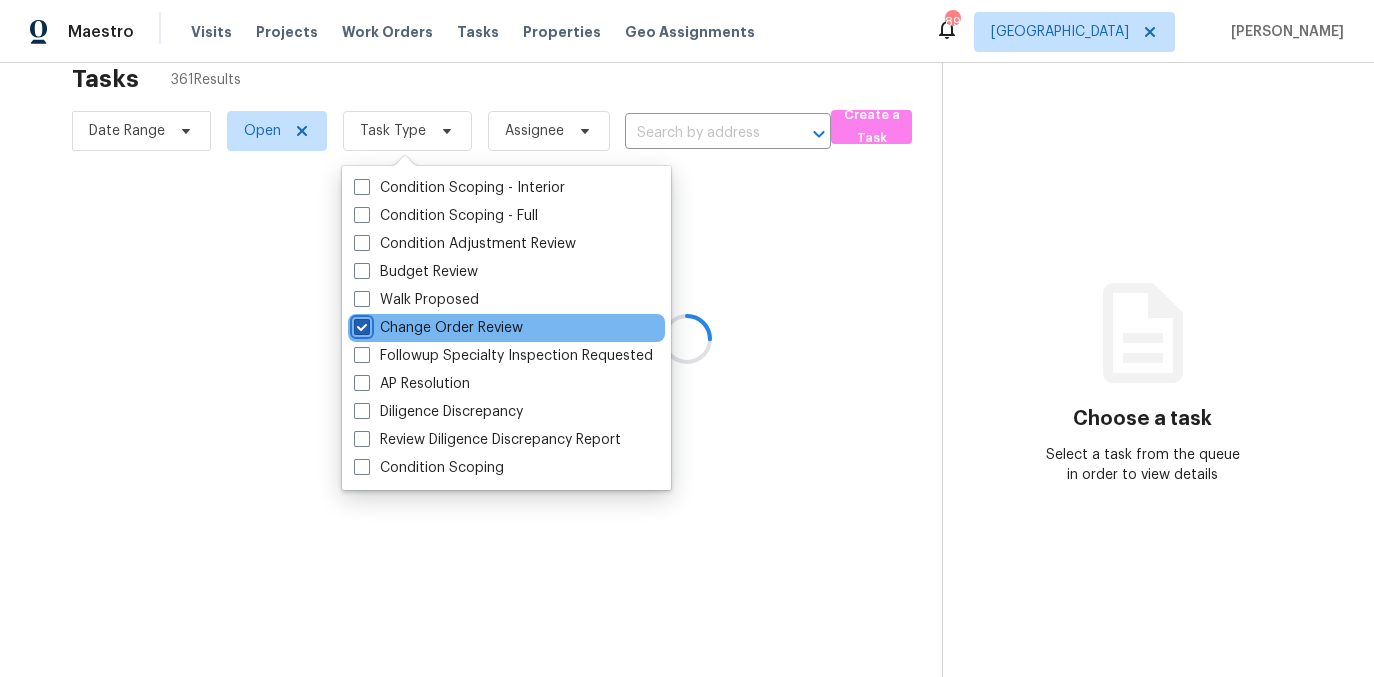 checkbox on "true" 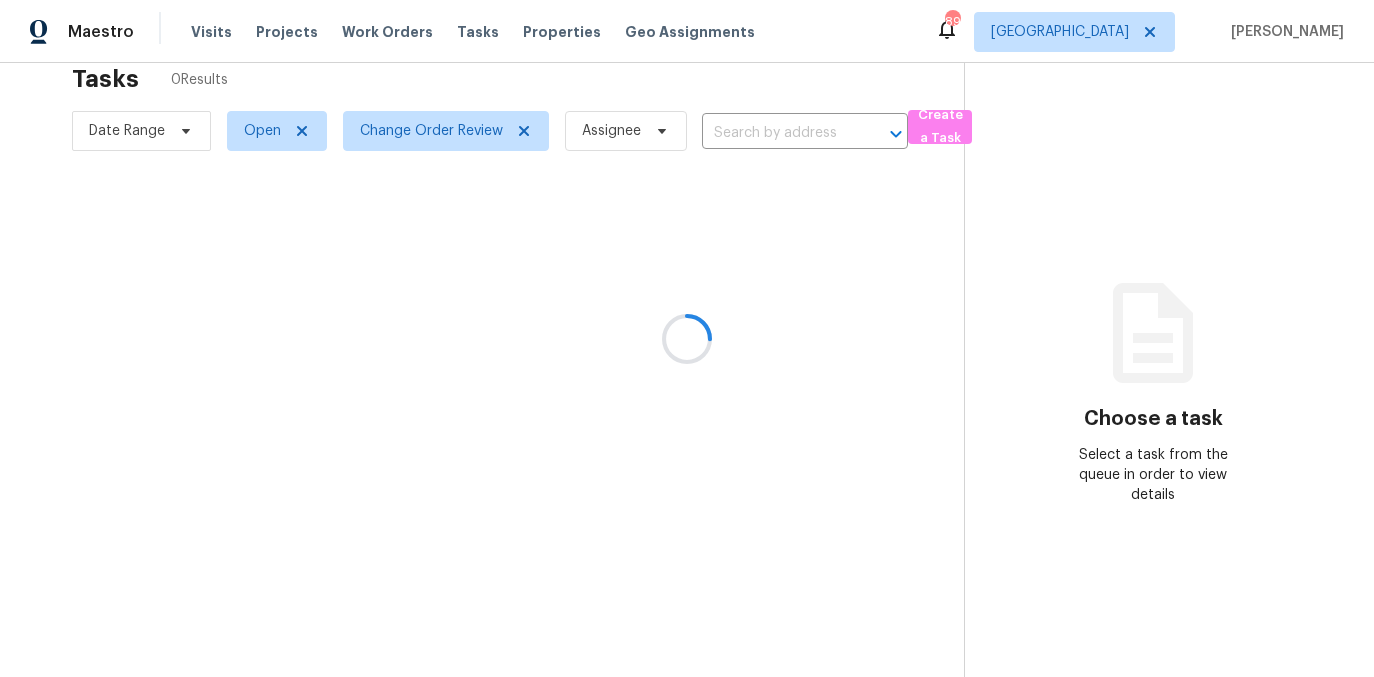 click at bounding box center [687, 338] 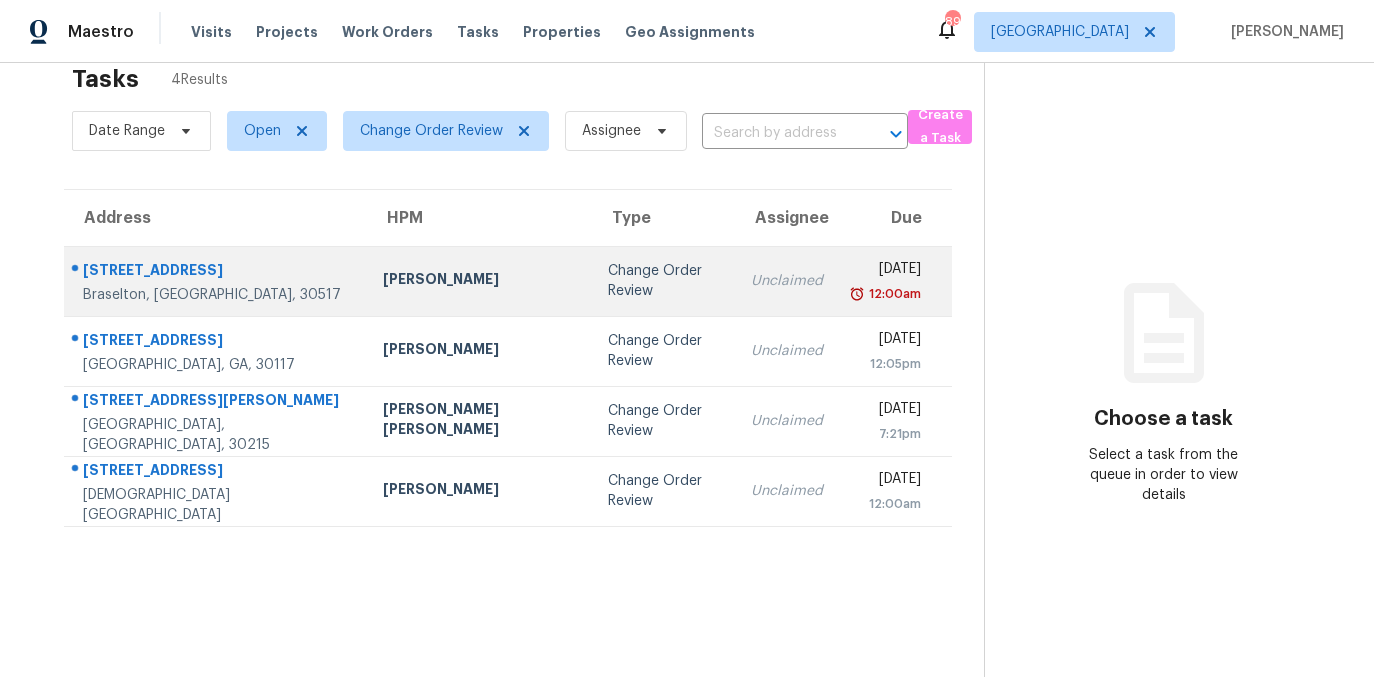 click on "Scott Smathers" at bounding box center (479, 281) 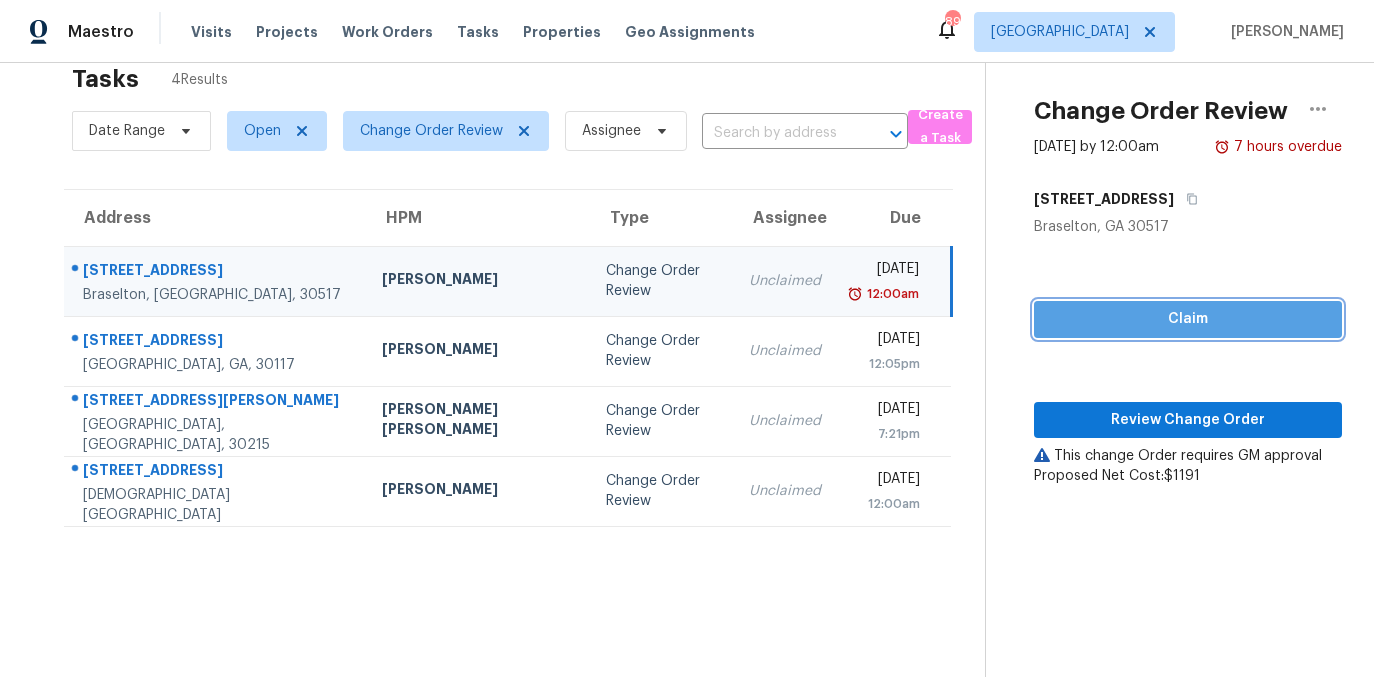 click on "Claim" at bounding box center (1188, 319) 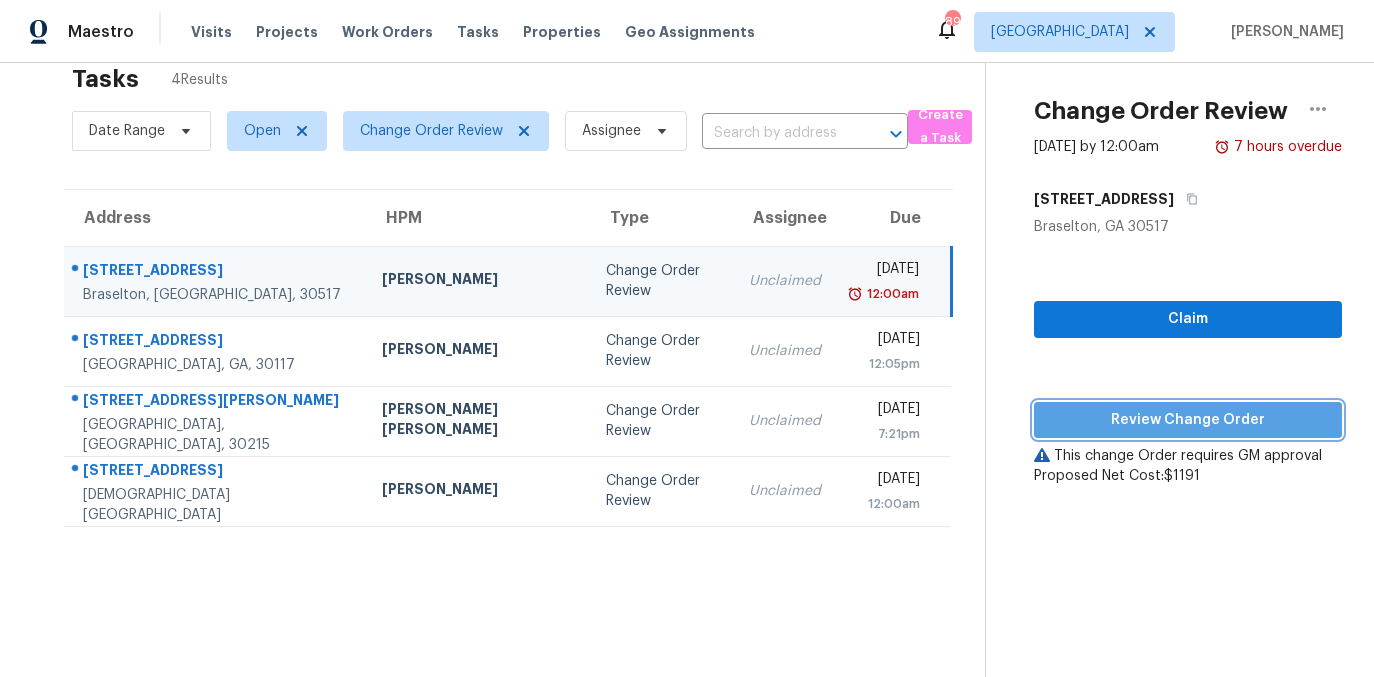 click on "Review Change Order" at bounding box center [1188, 420] 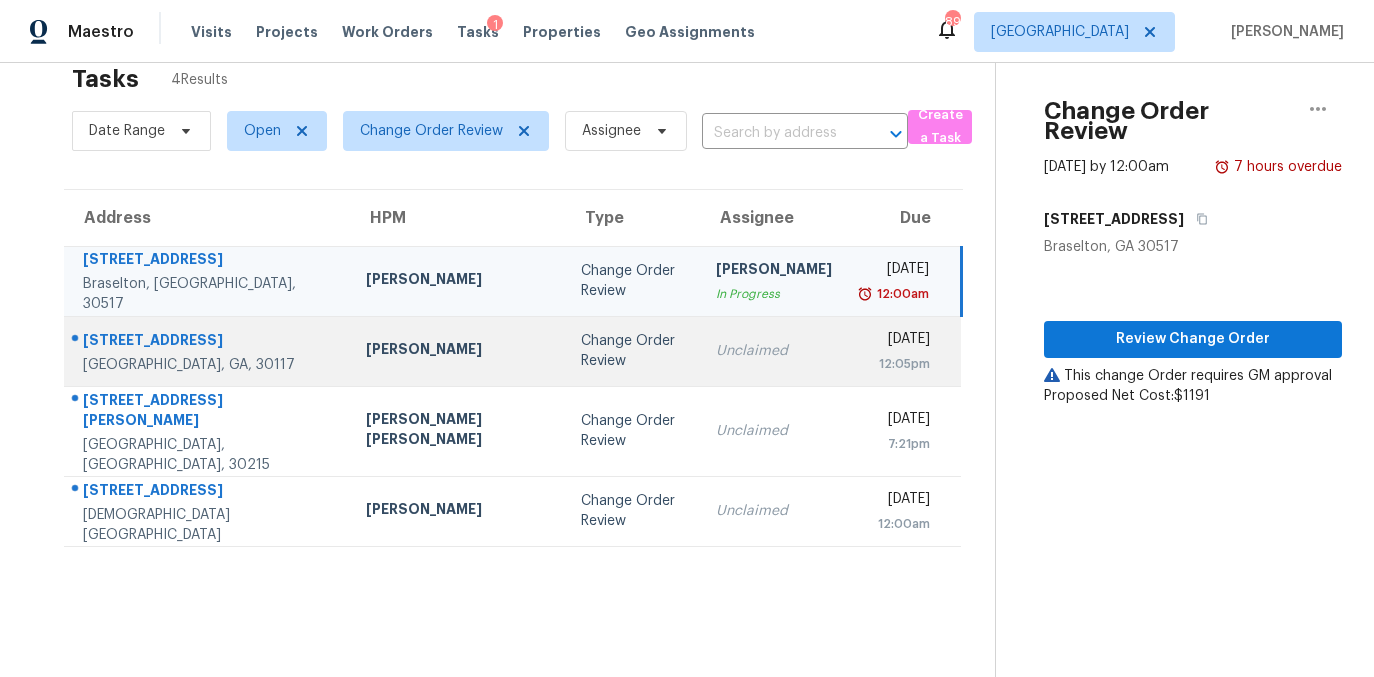 click on "Change Order Review" at bounding box center [632, 351] 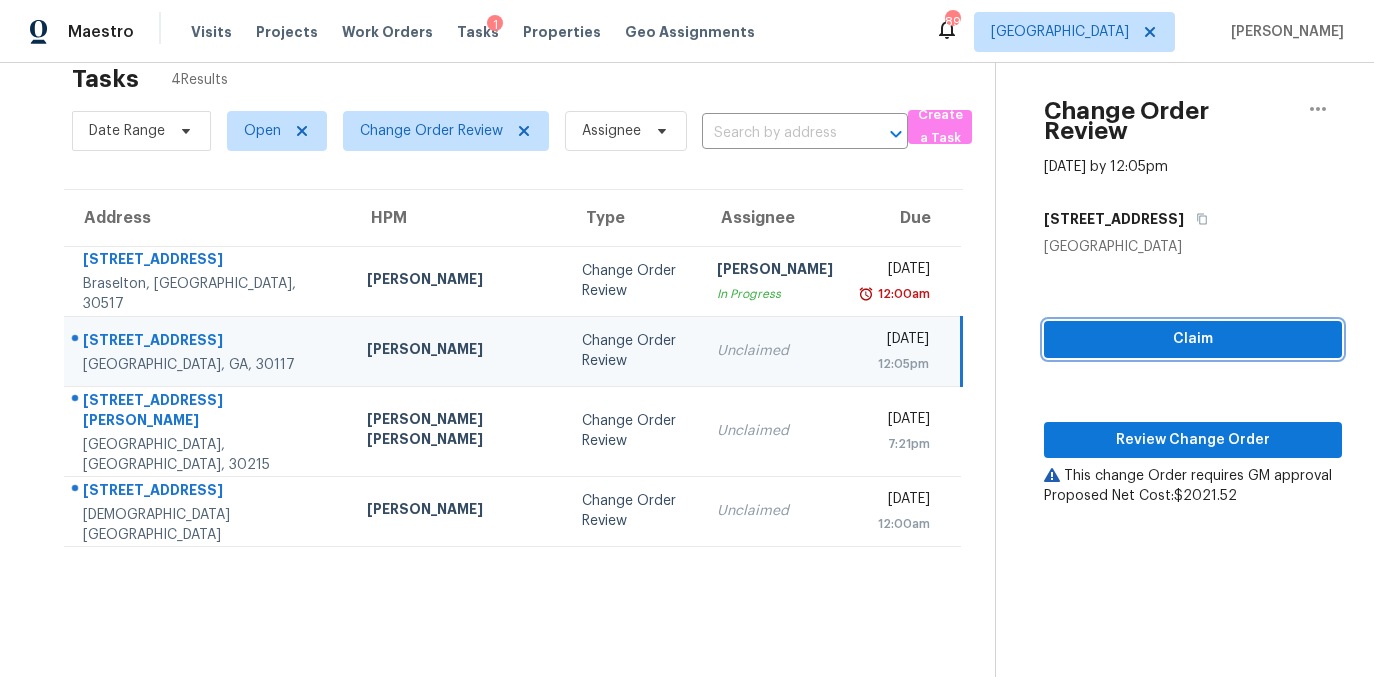 click on "Claim" at bounding box center [1193, 339] 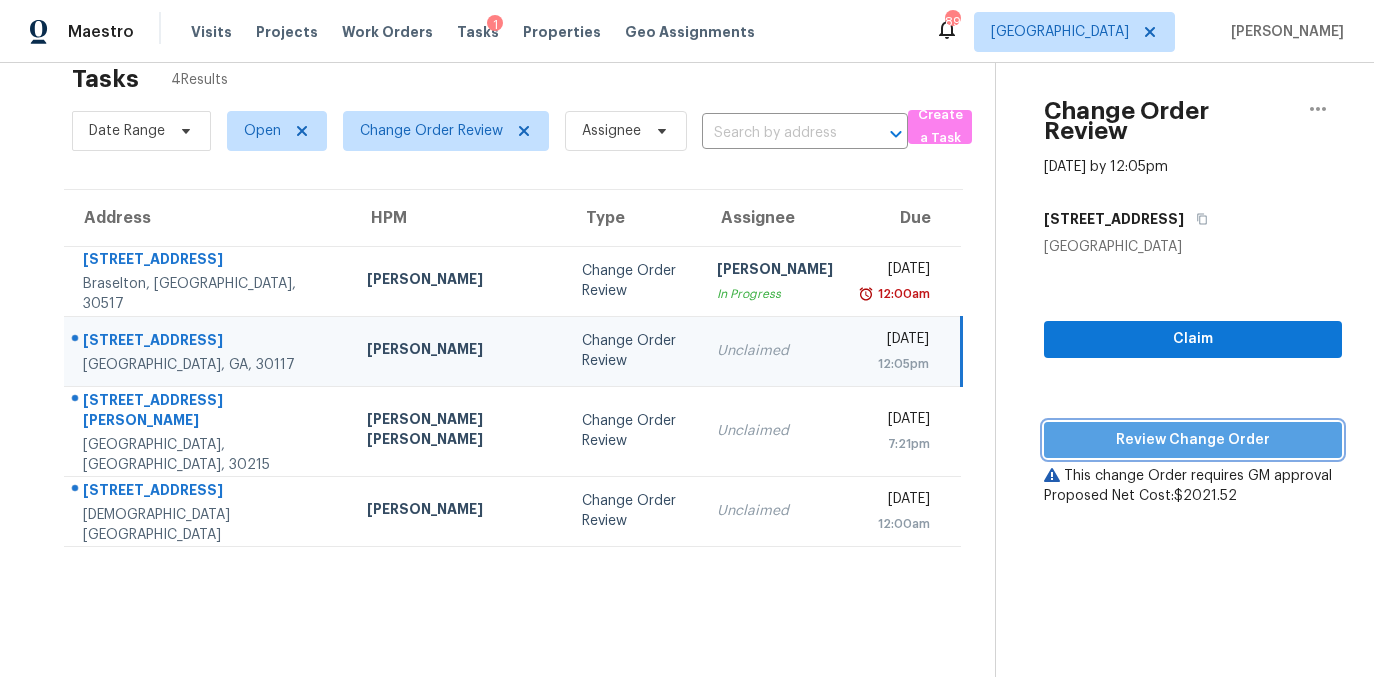 click on "Review Change Order" at bounding box center [1193, 440] 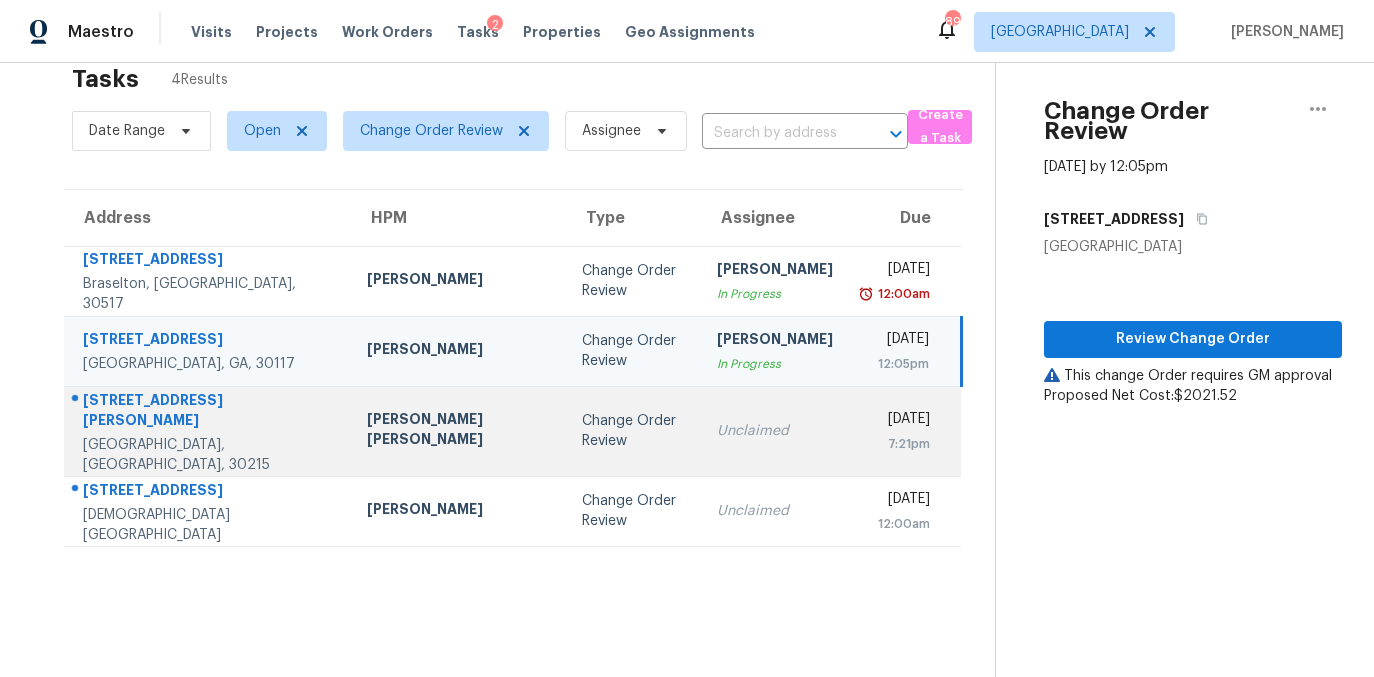 click on "Change Order Review" at bounding box center (633, 431) 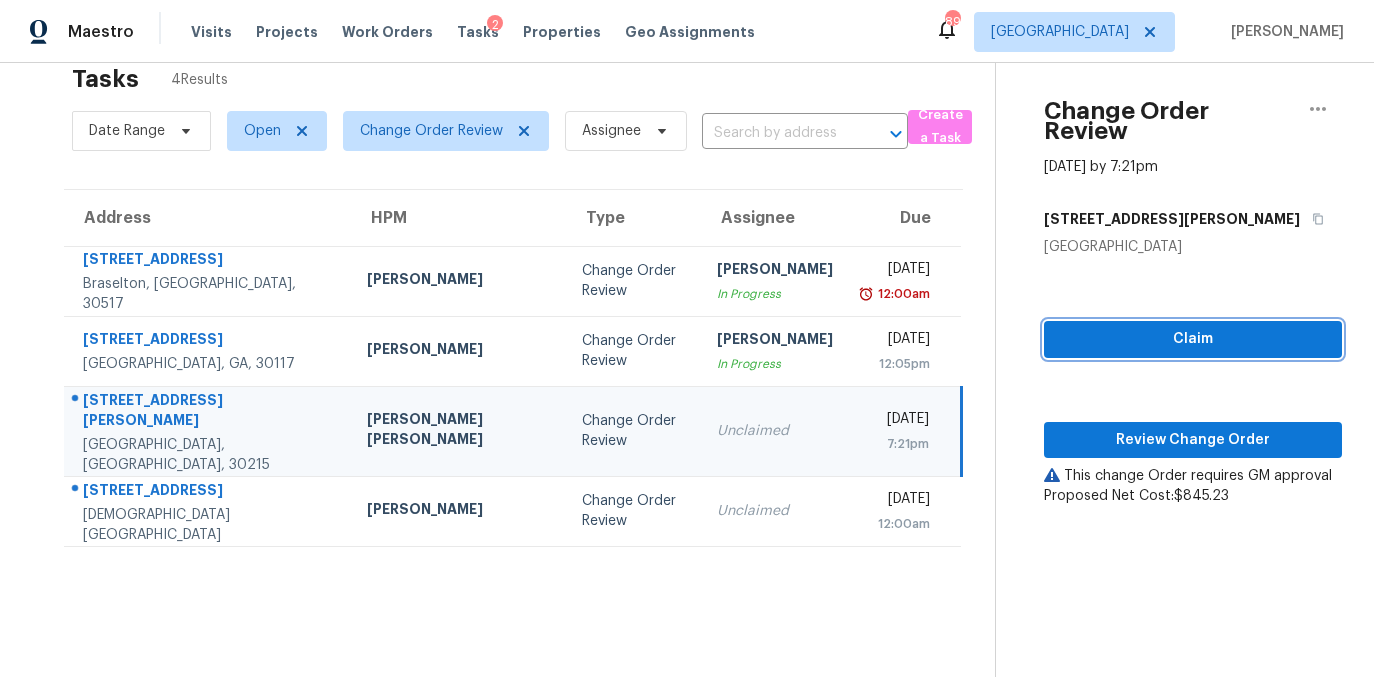 click on "Claim" at bounding box center (1193, 339) 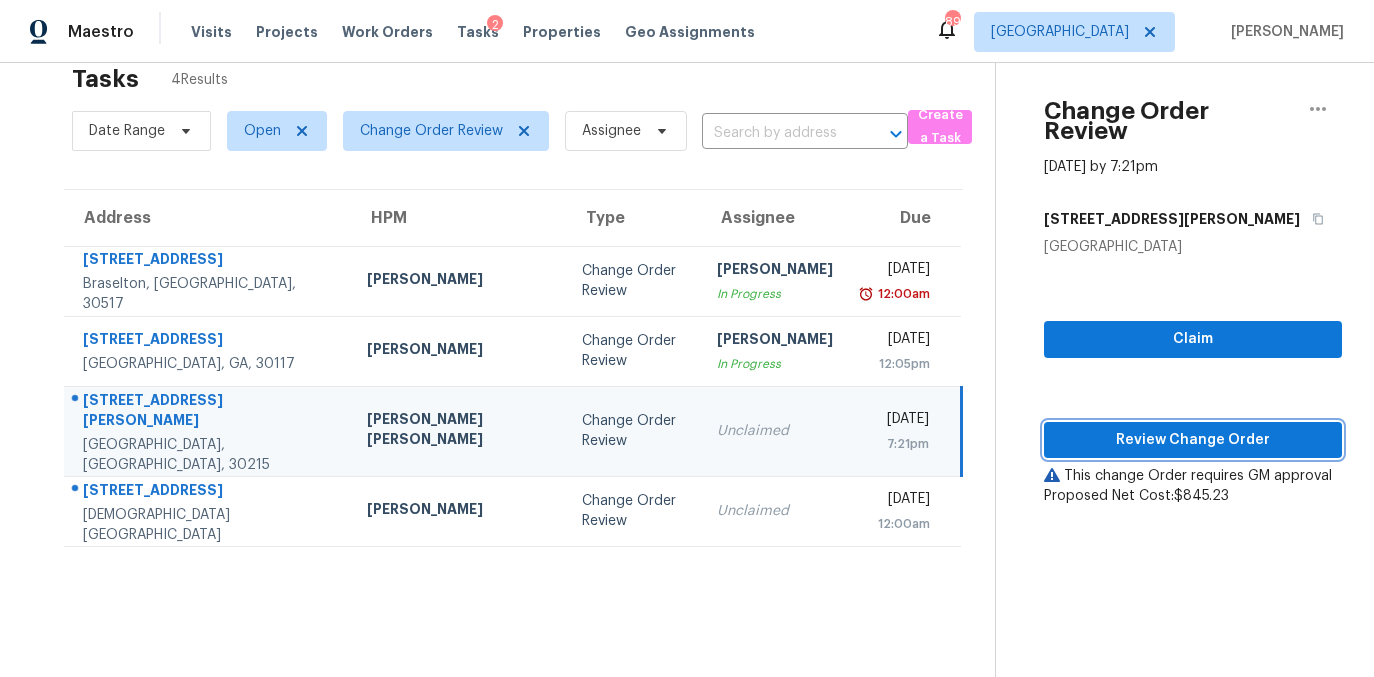 click on "Review Change Order" at bounding box center (1193, 440) 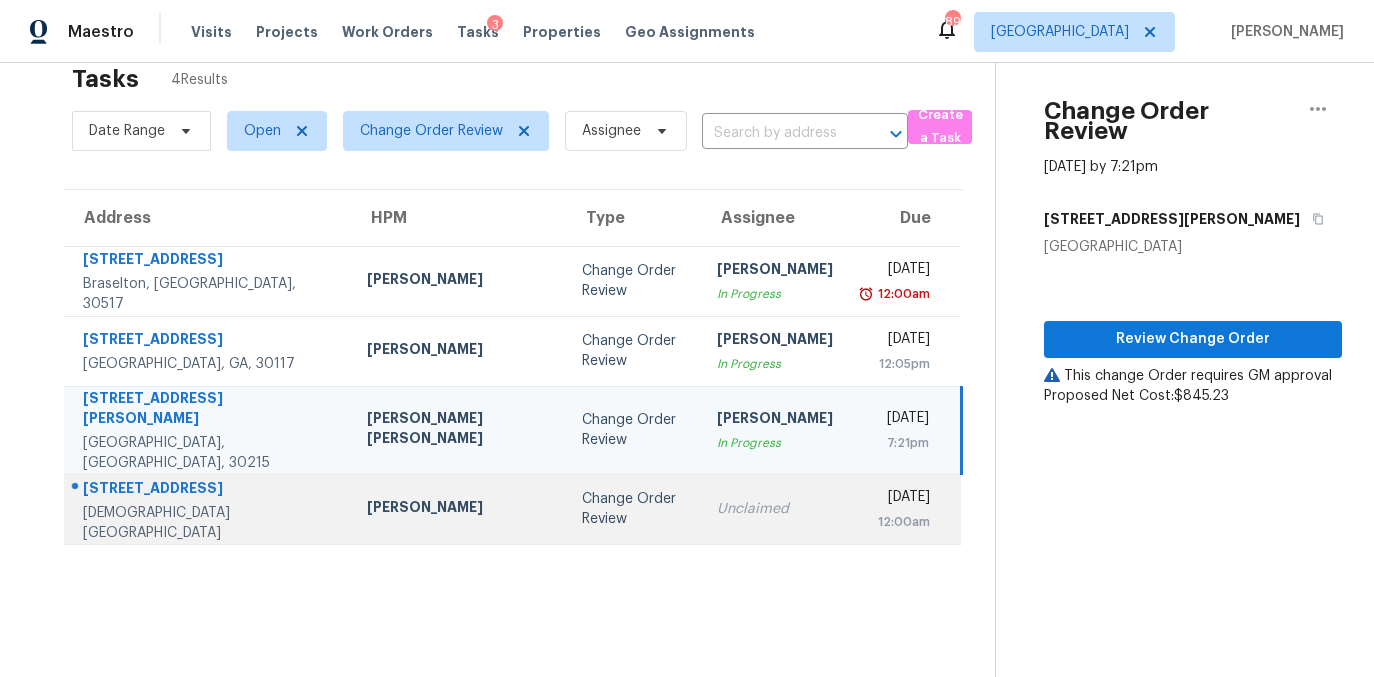 click on "Change Order Review" at bounding box center (633, 509) 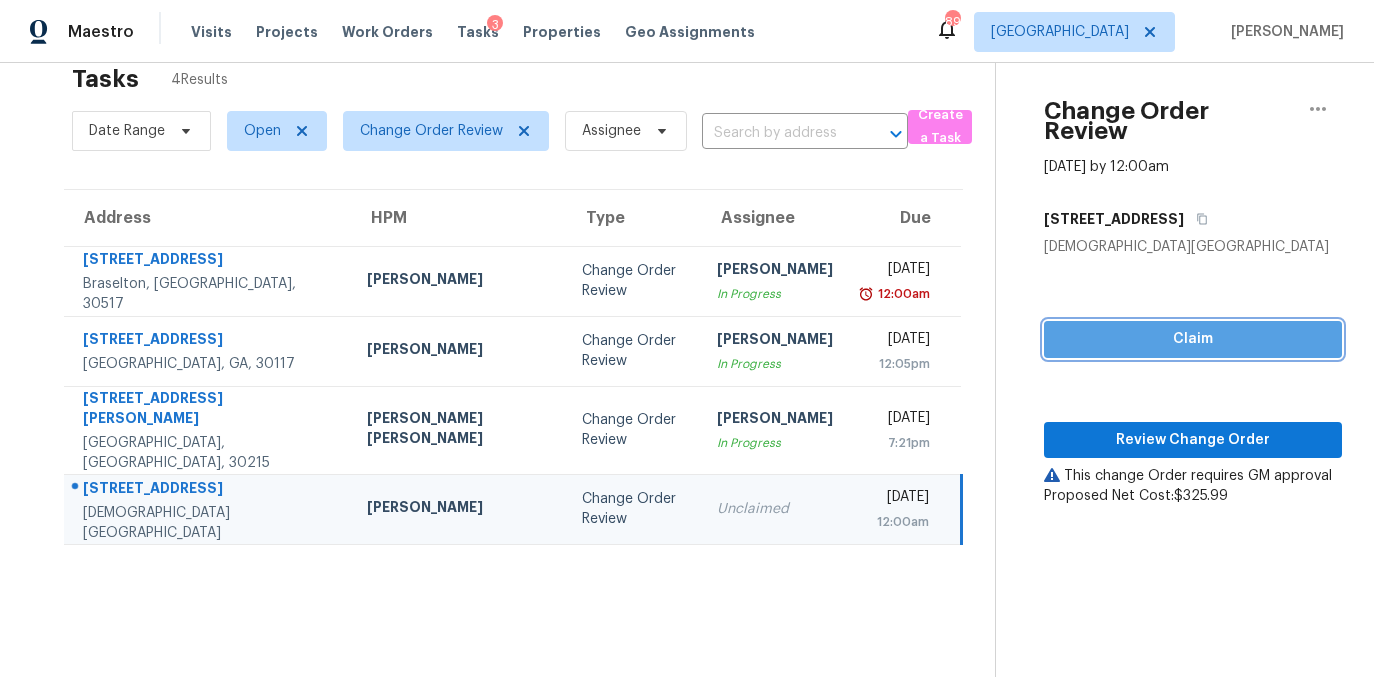 drag, startPoint x: 1225, startPoint y: 314, endPoint x: 1213, endPoint y: 332, distance: 21.633308 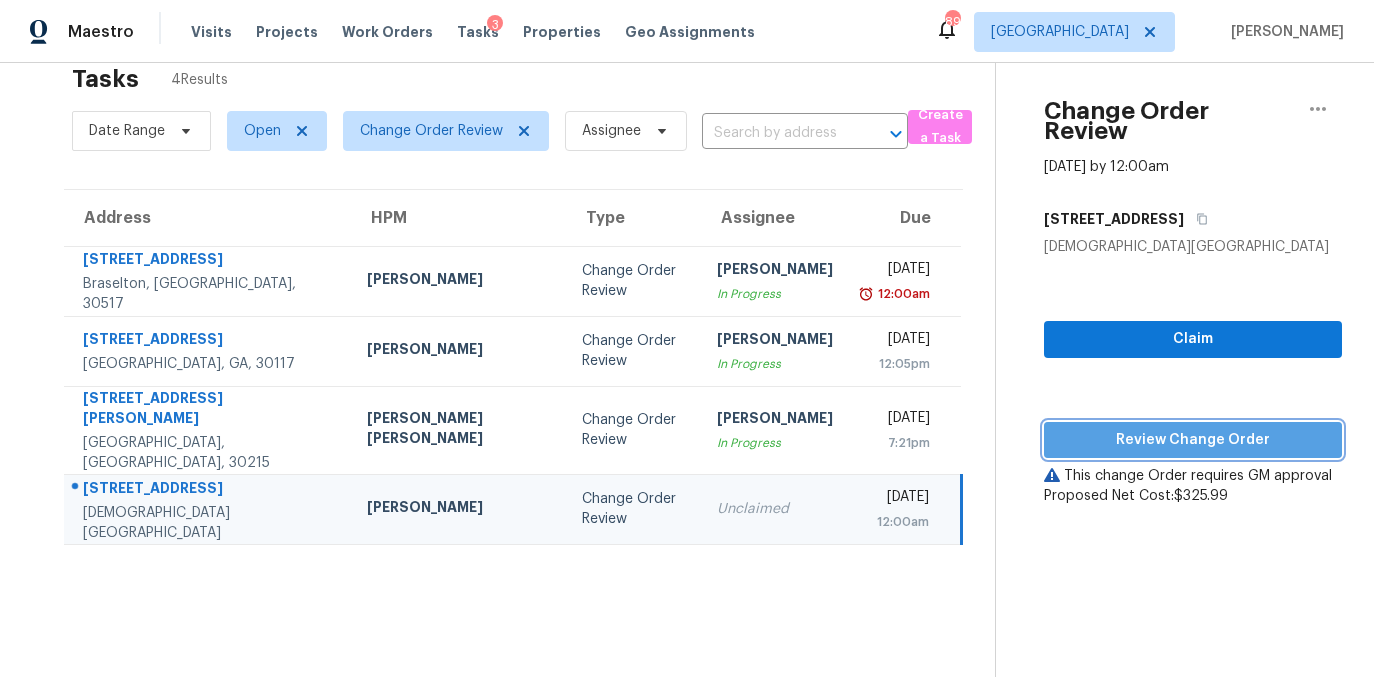 click on "Review Change Order" at bounding box center [1193, 440] 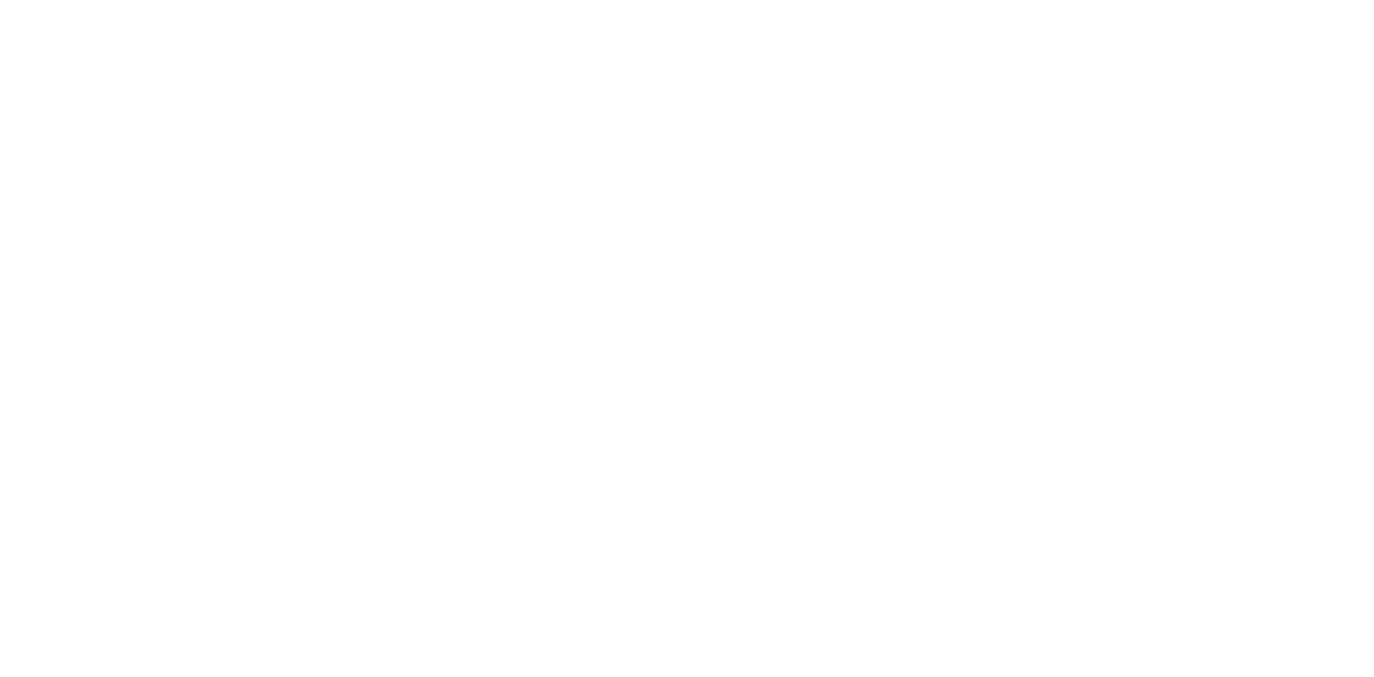 scroll, scrollTop: 0, scrollLeft: 0, axis: both 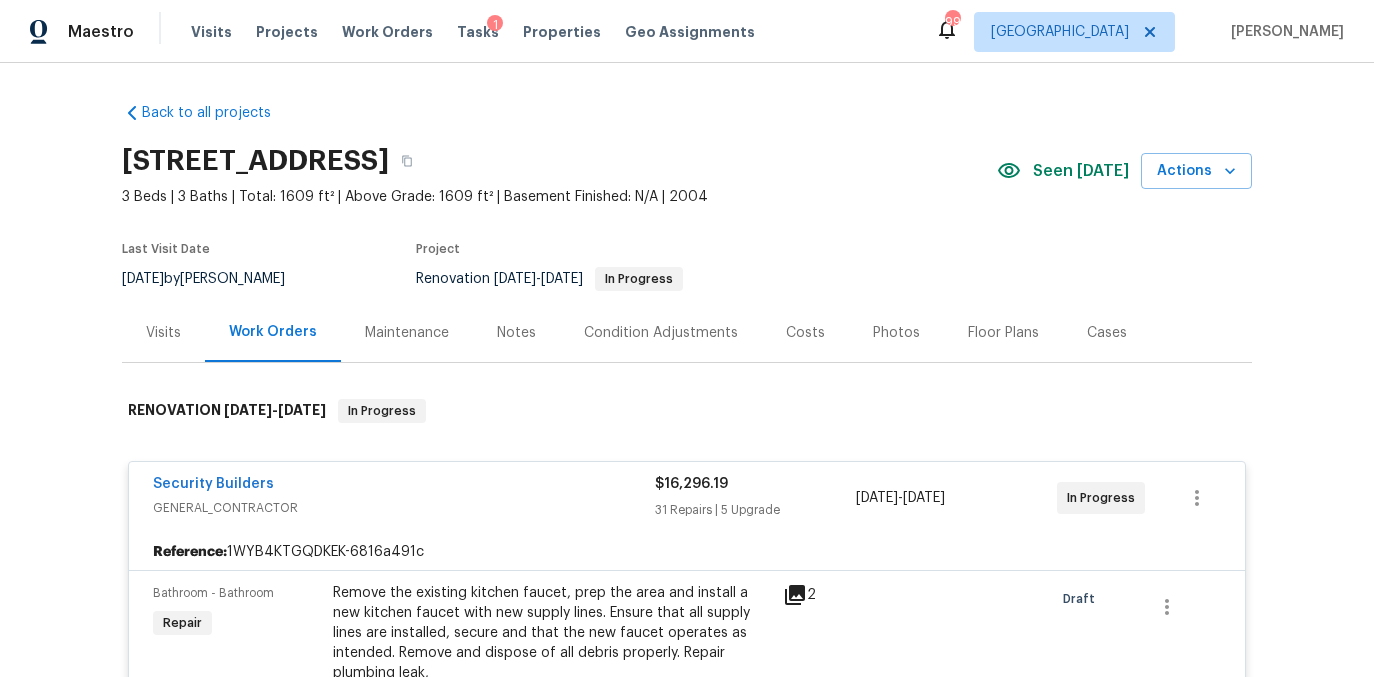 drag, startPoint x: 807, startPoint y: 325, endPoint x: 420, endPoint y: 351, distance: 387.8724 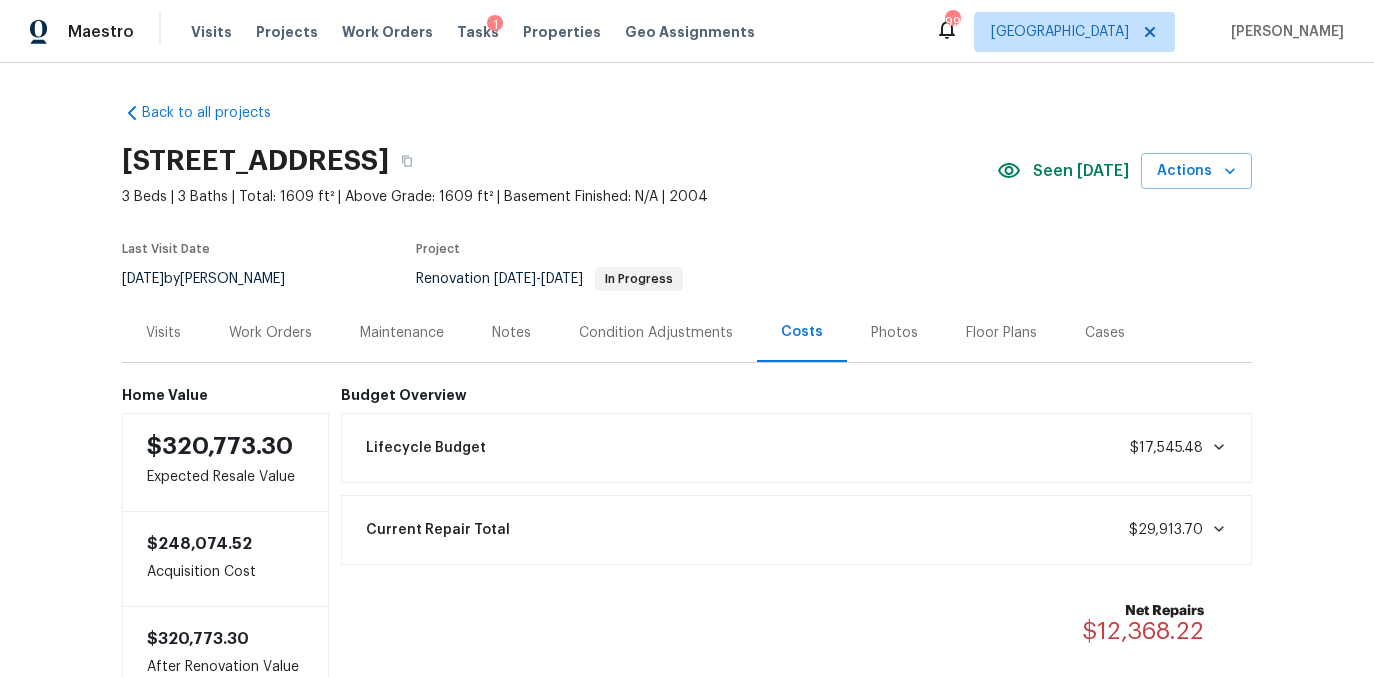 click on "Visits" at bounding box center (163, 333) 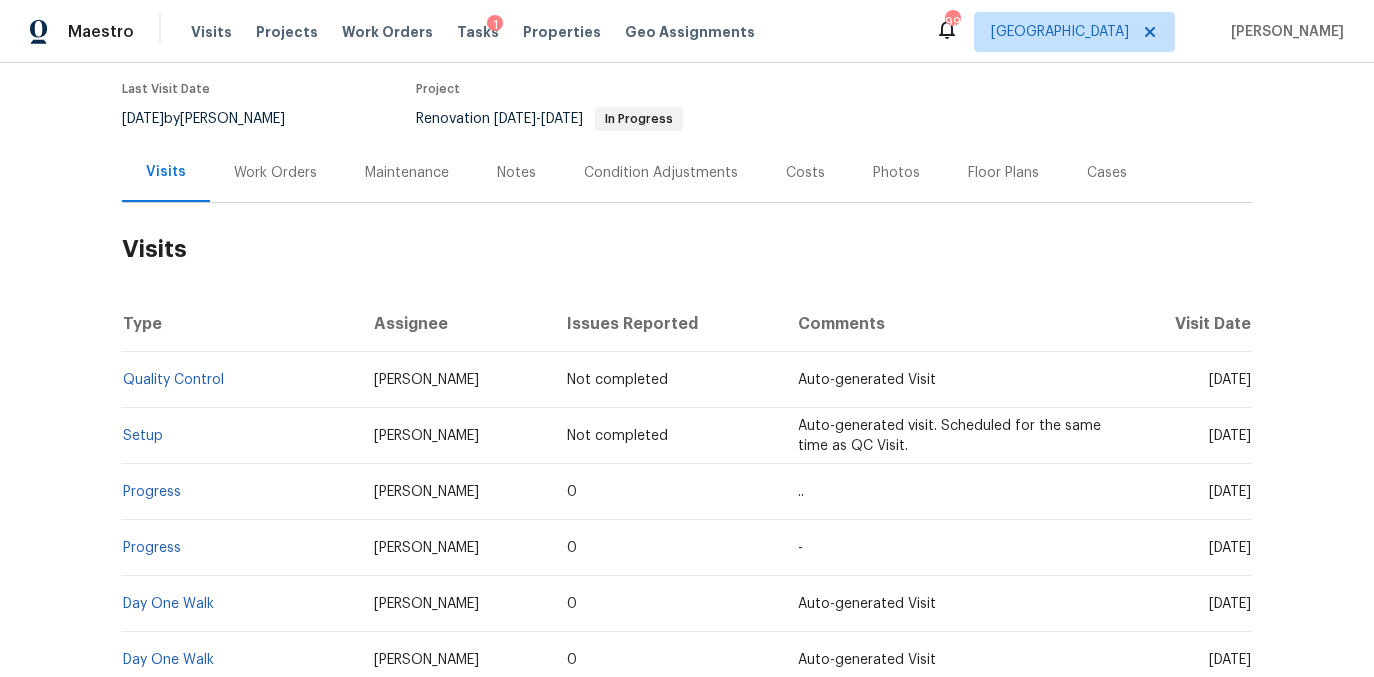 scroll, scrollTop: 135, scrollLeft: 0, axis: vertical 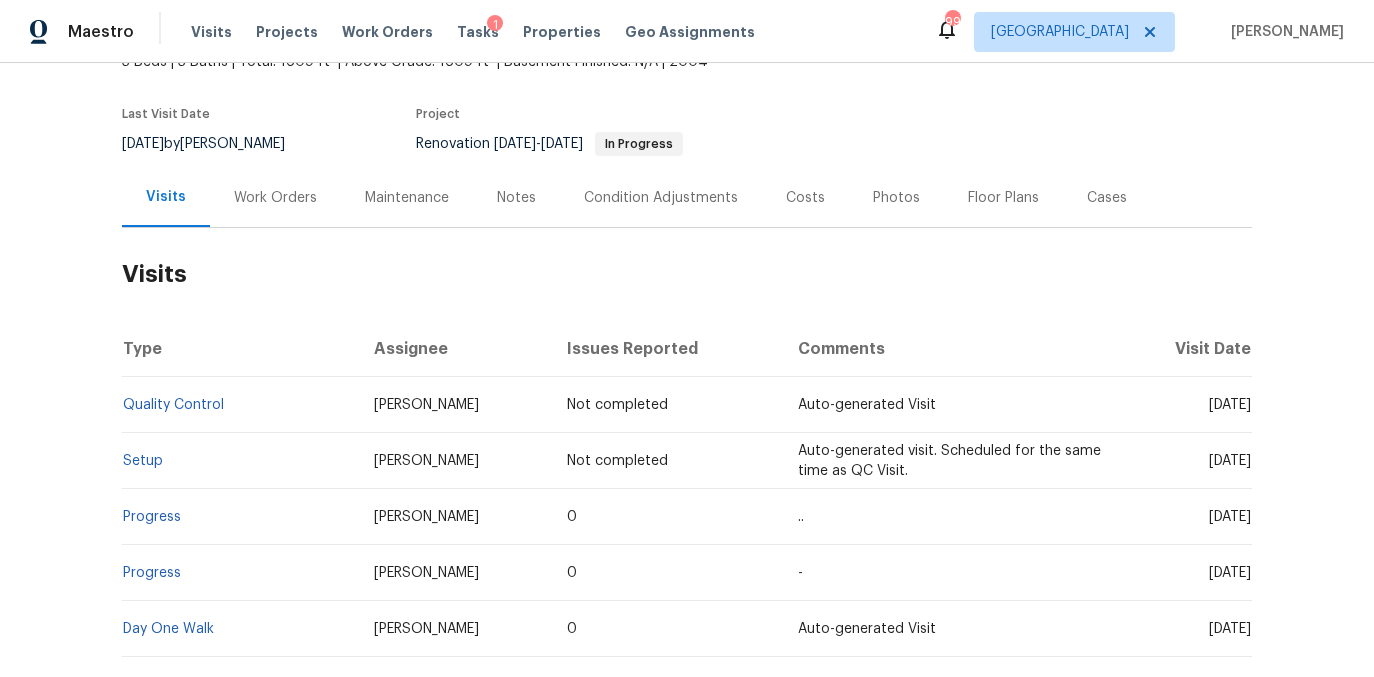 click on "Work Orders" at bounding box center [275, 198] 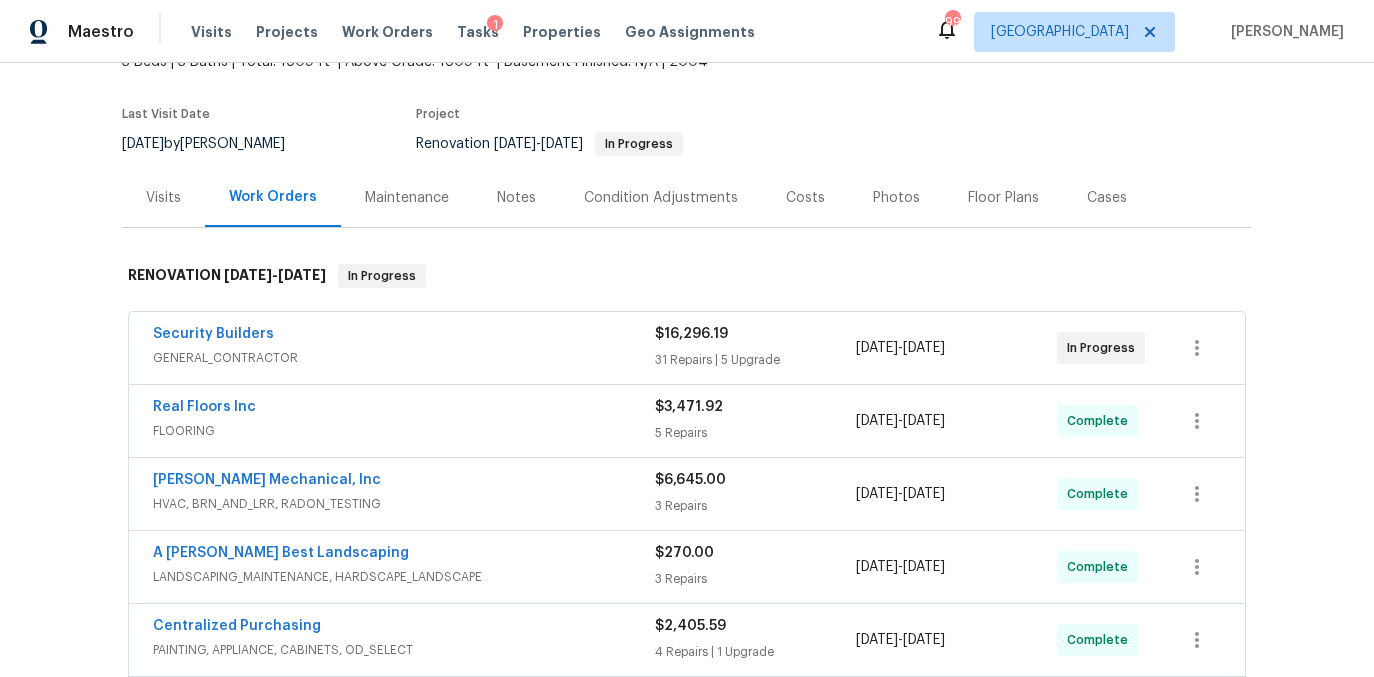 click on "Notes" at bounding box center [516, 198] 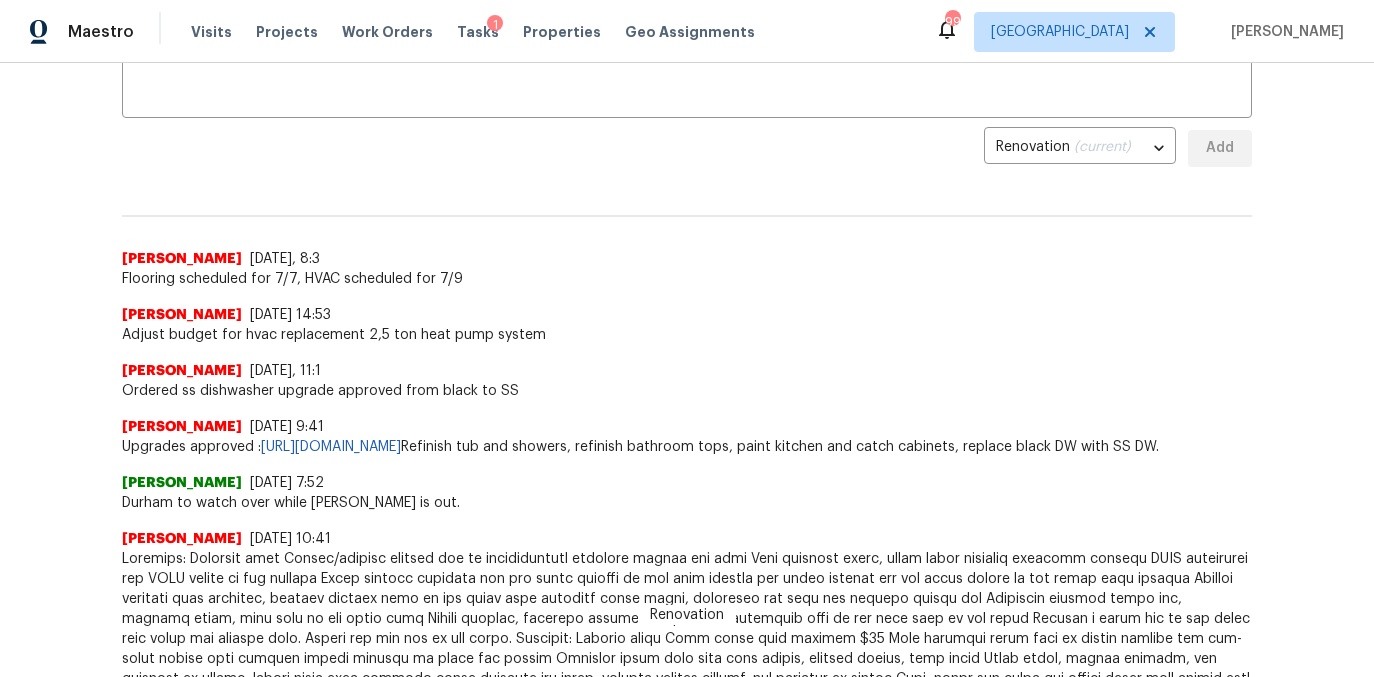scroll, scrollTop: 0, scrollLeft: 0, axis: both 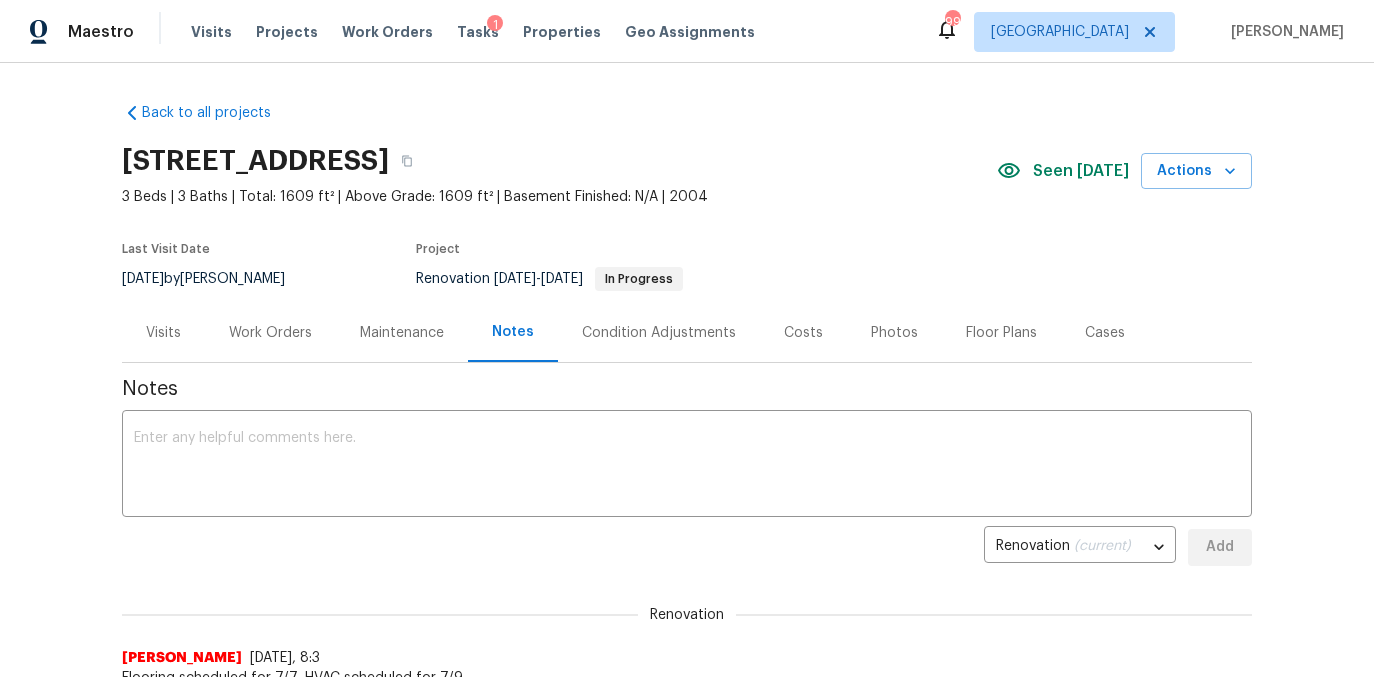 click on "Work Orders" at bounding box center (270, 333) 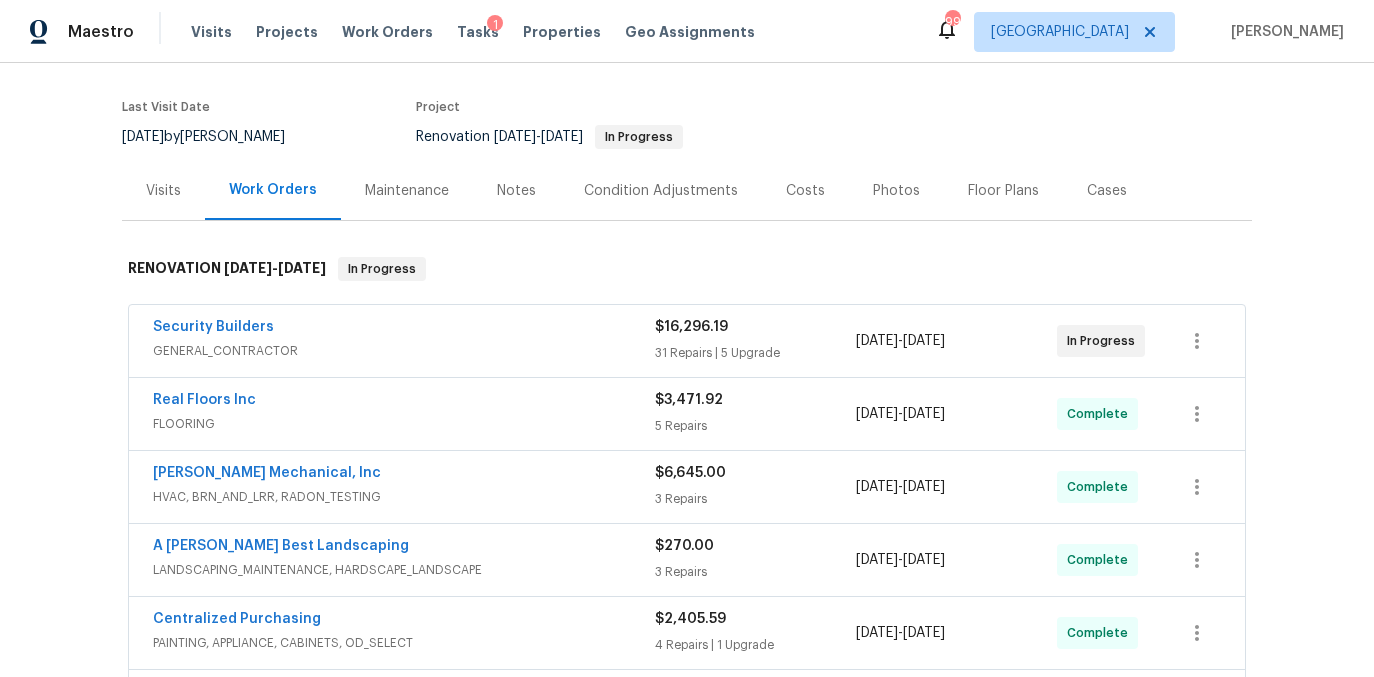 scroll, scrollTop: 147, scrollLeft: 0, axis: vertical 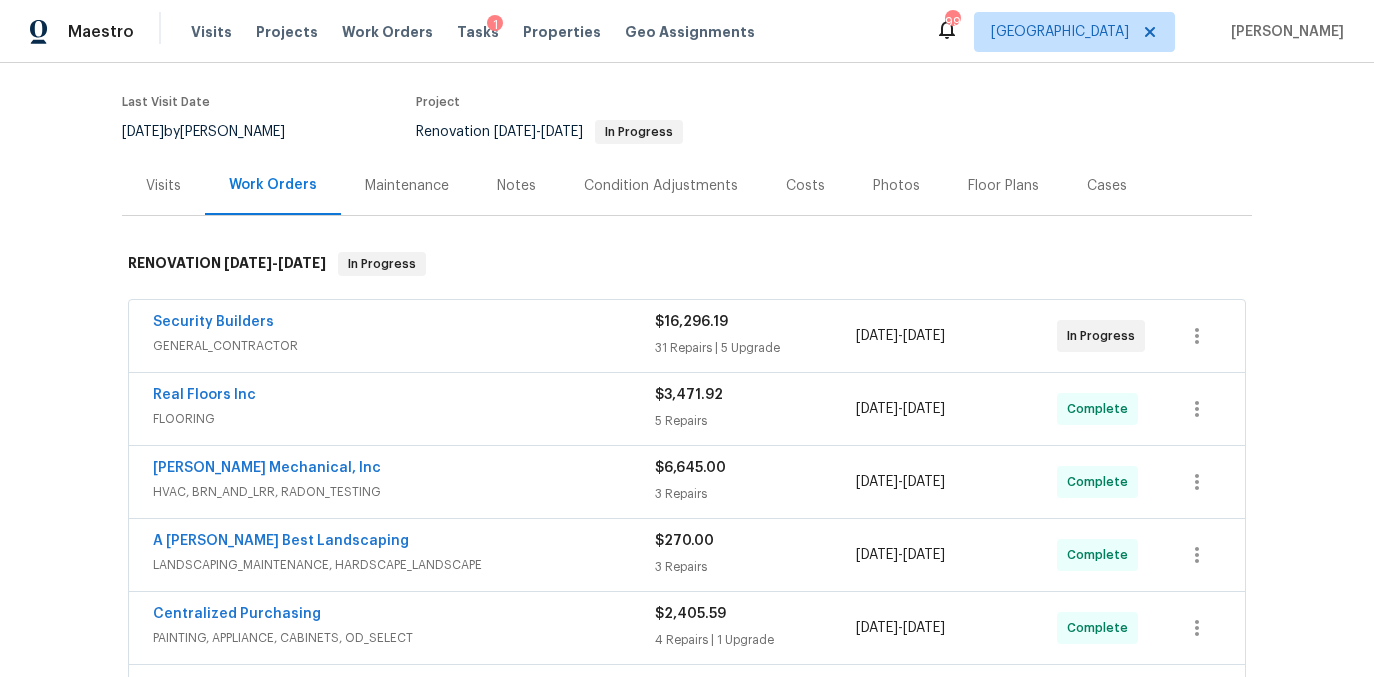click on "GENERAL_CONTRACTOR" at bounding box center (404, 346) 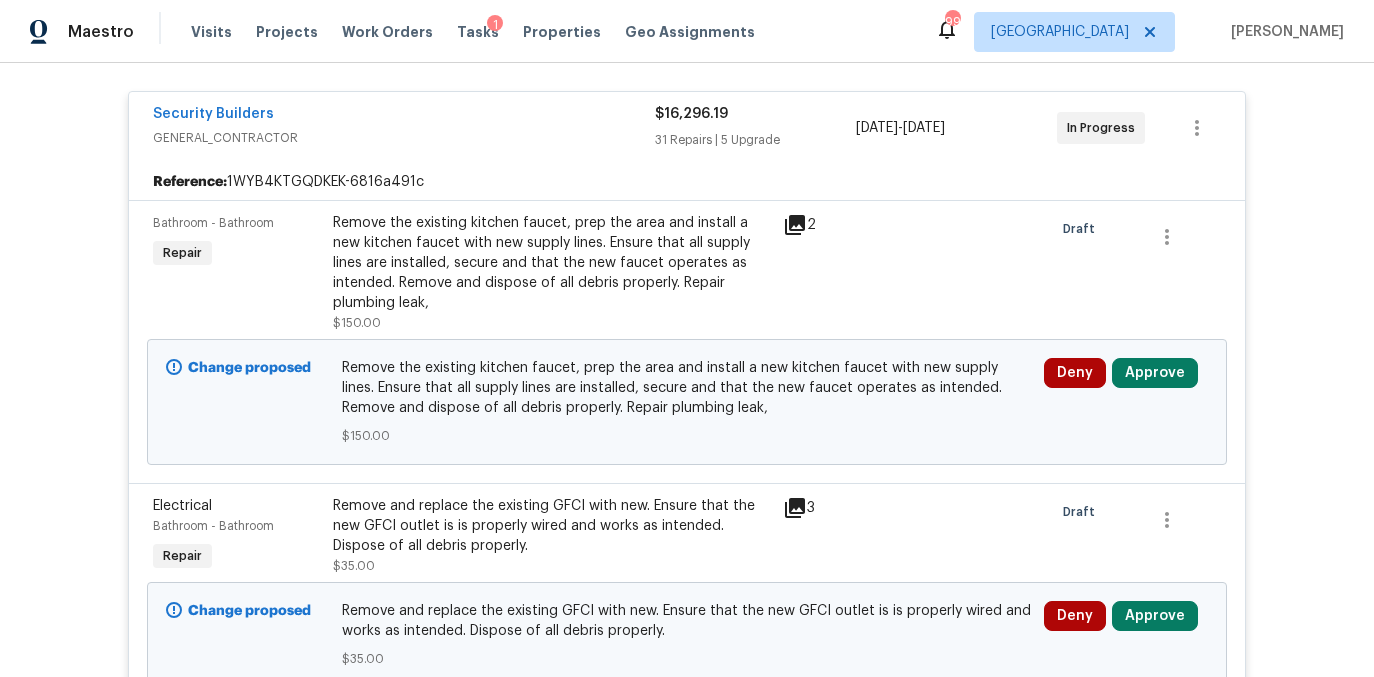 scroll, scrollTop: 371, scrollLeft: 0, axis: vertical 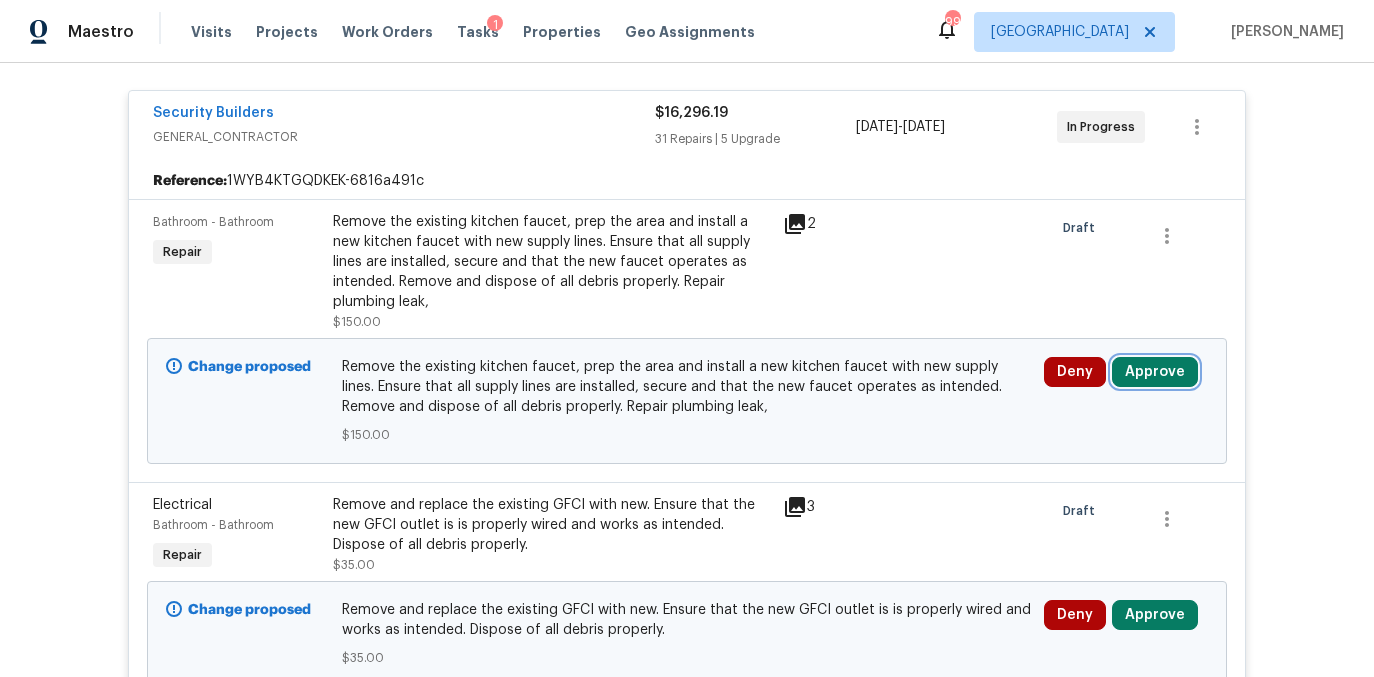 click on "Approve" at bounding box center [1155, 372] 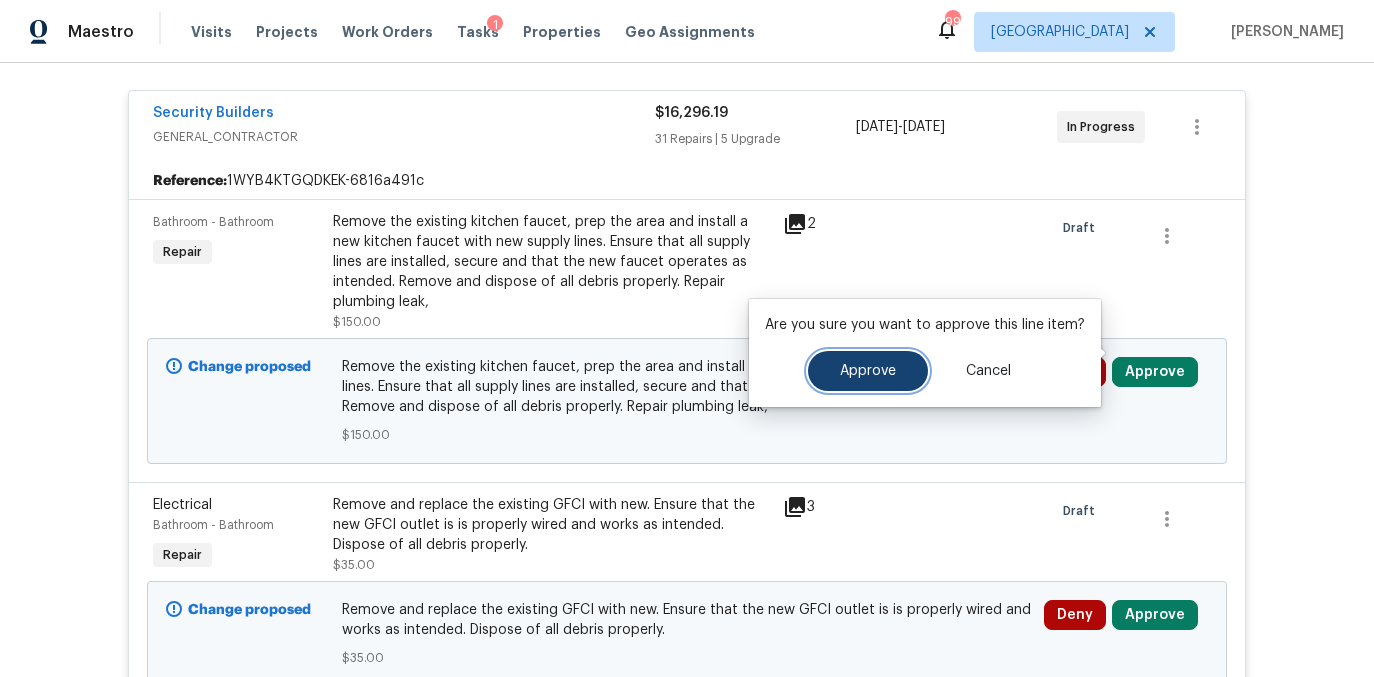 click on "Approve" at bounding box center (868, 371) 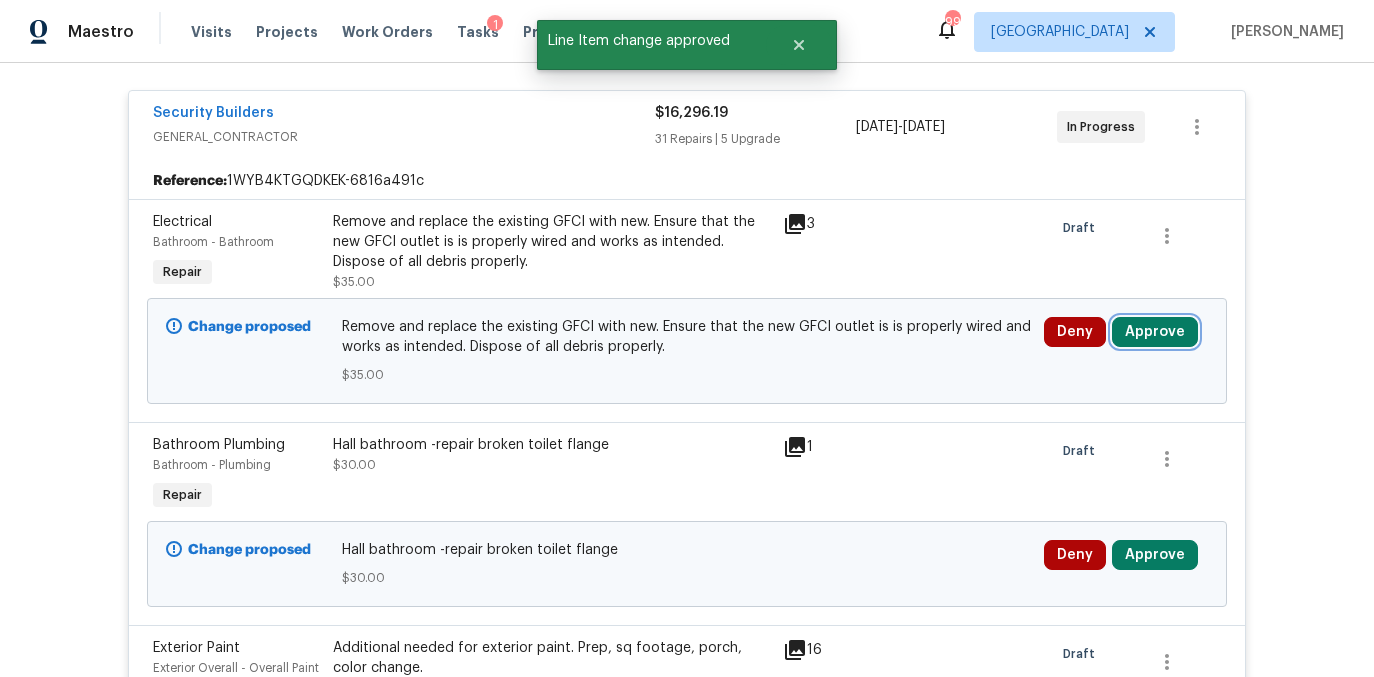 click on "Approve" at bounding box center [1155, 332] 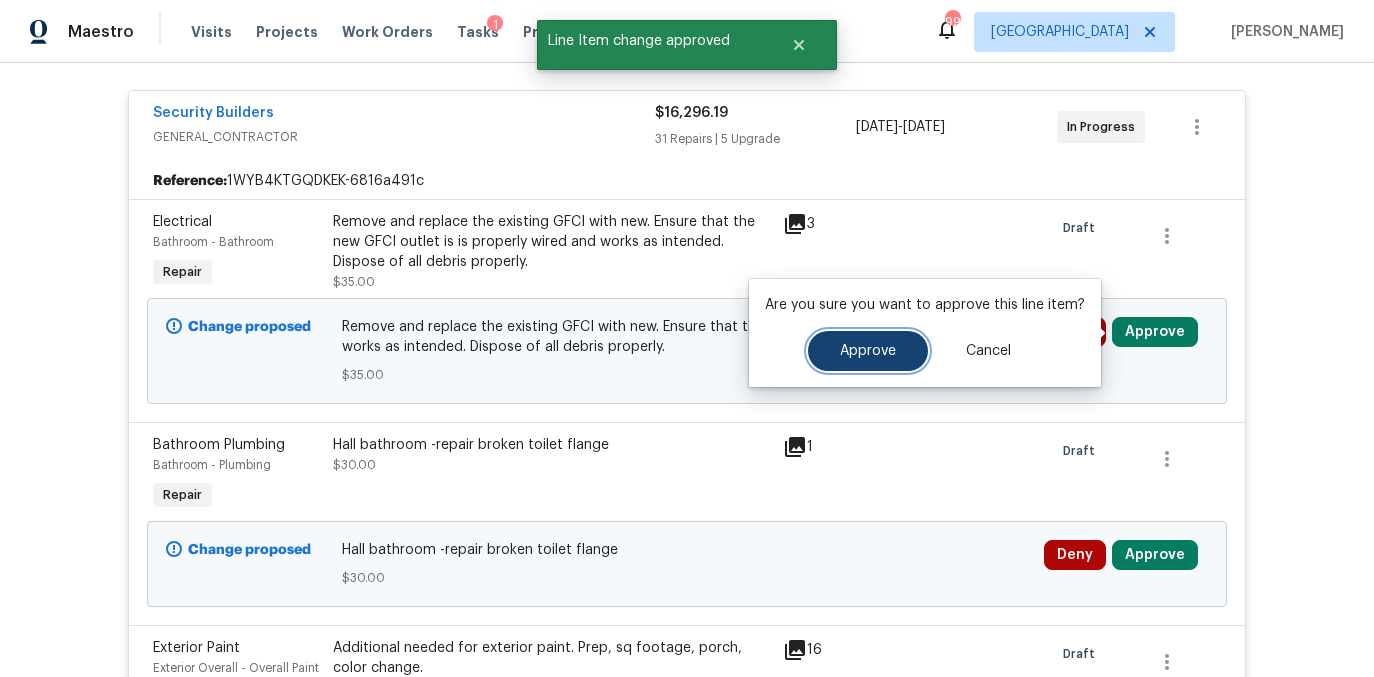 click on "Approve" at bounding box center [868, 351] 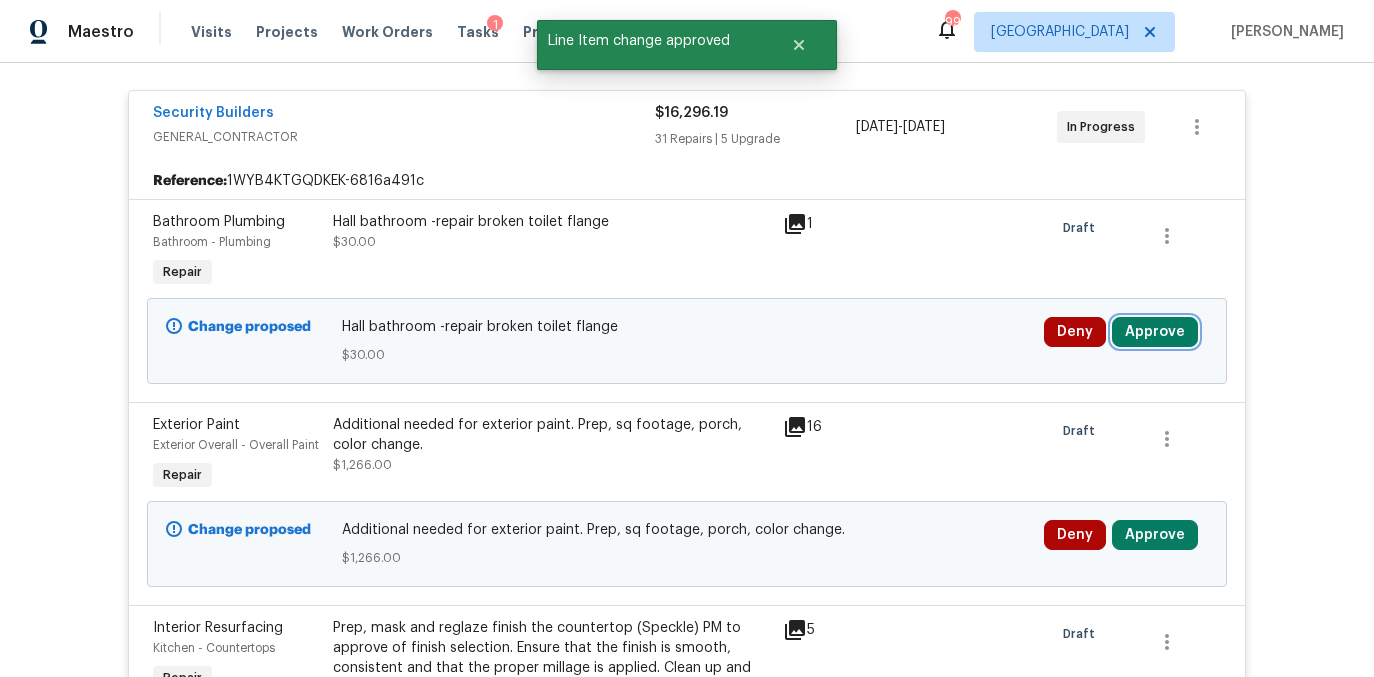 click on "Approve" at bounding box center (1155, 332) 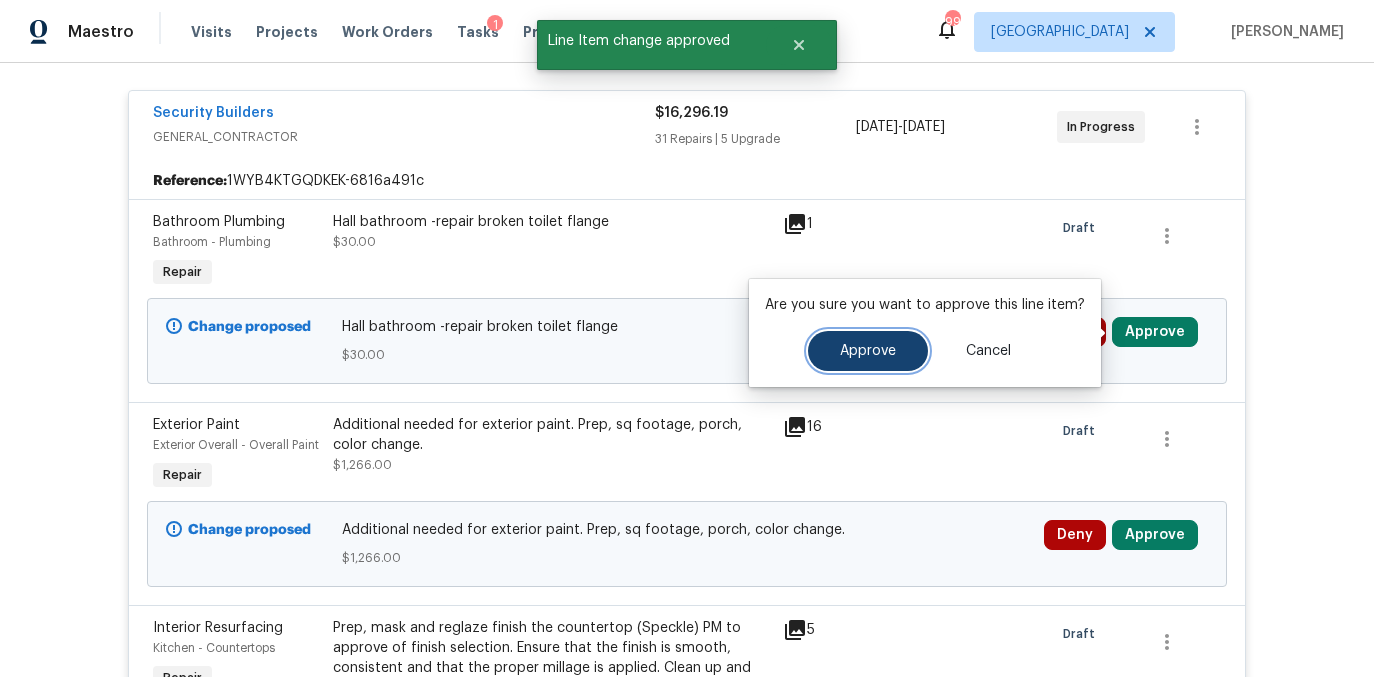 click on "Approve" at bounding box center [868, 351] 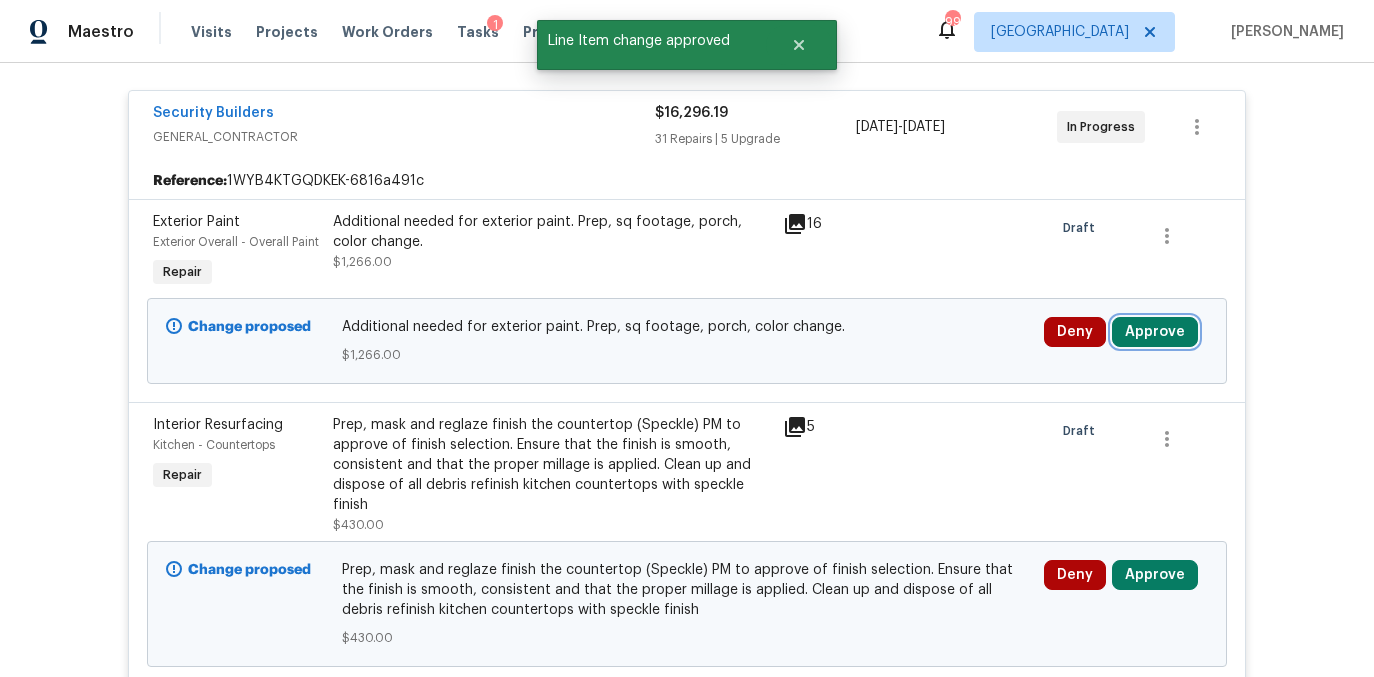 drag, startPoint x: 1166, startPoint y: 336, endPoint x: 1120, endPoint y: 336, distance: 46 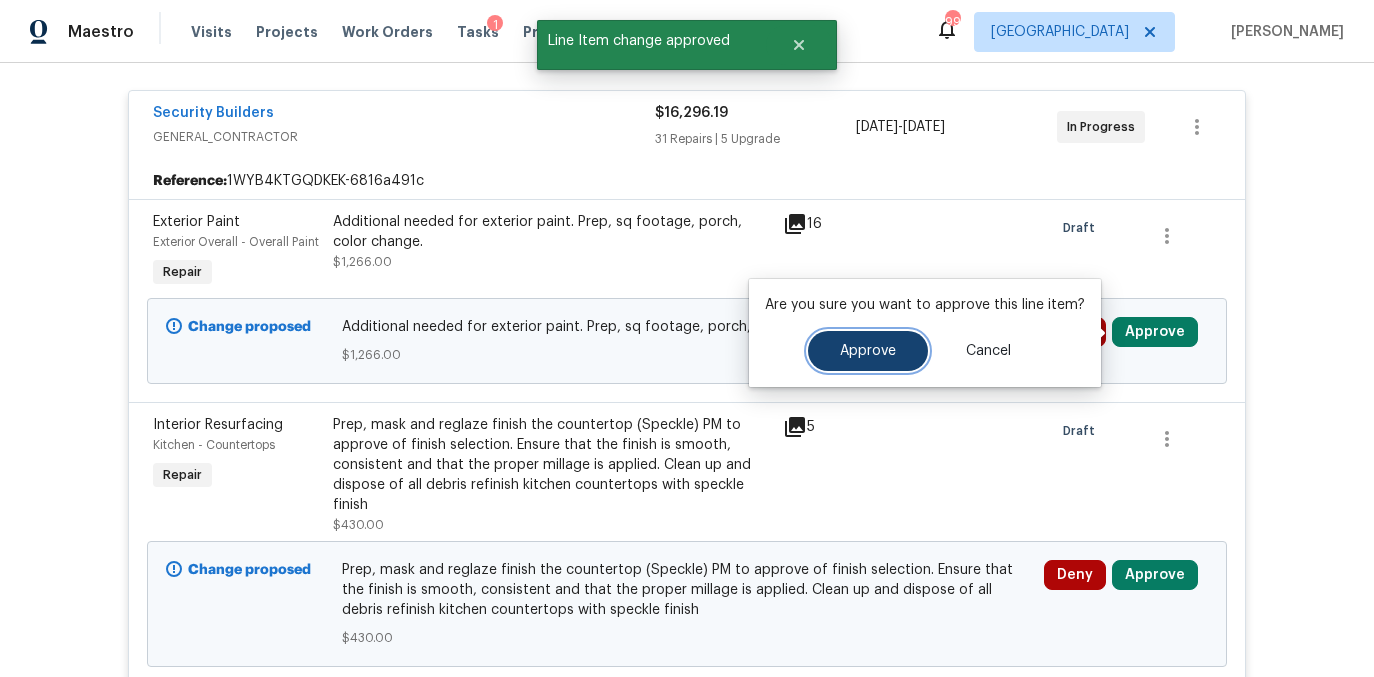click on "Approve" at bounding box center (868, 351) 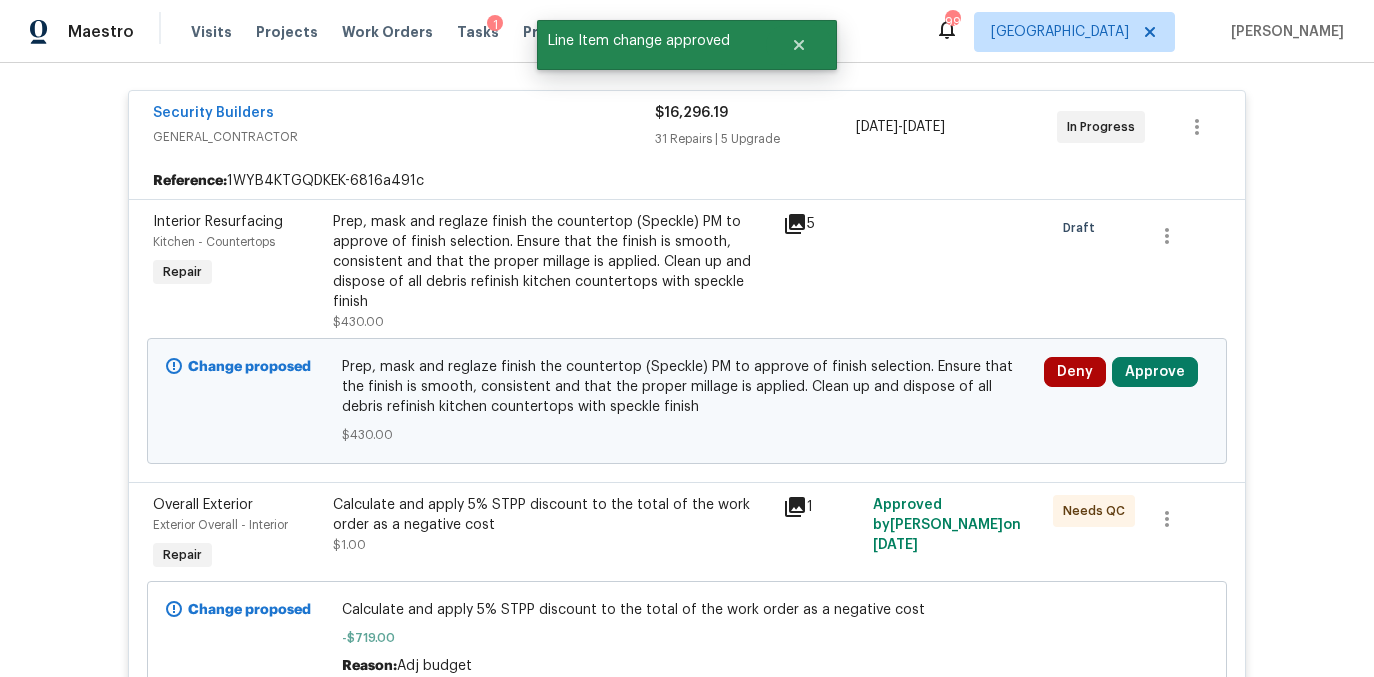 click 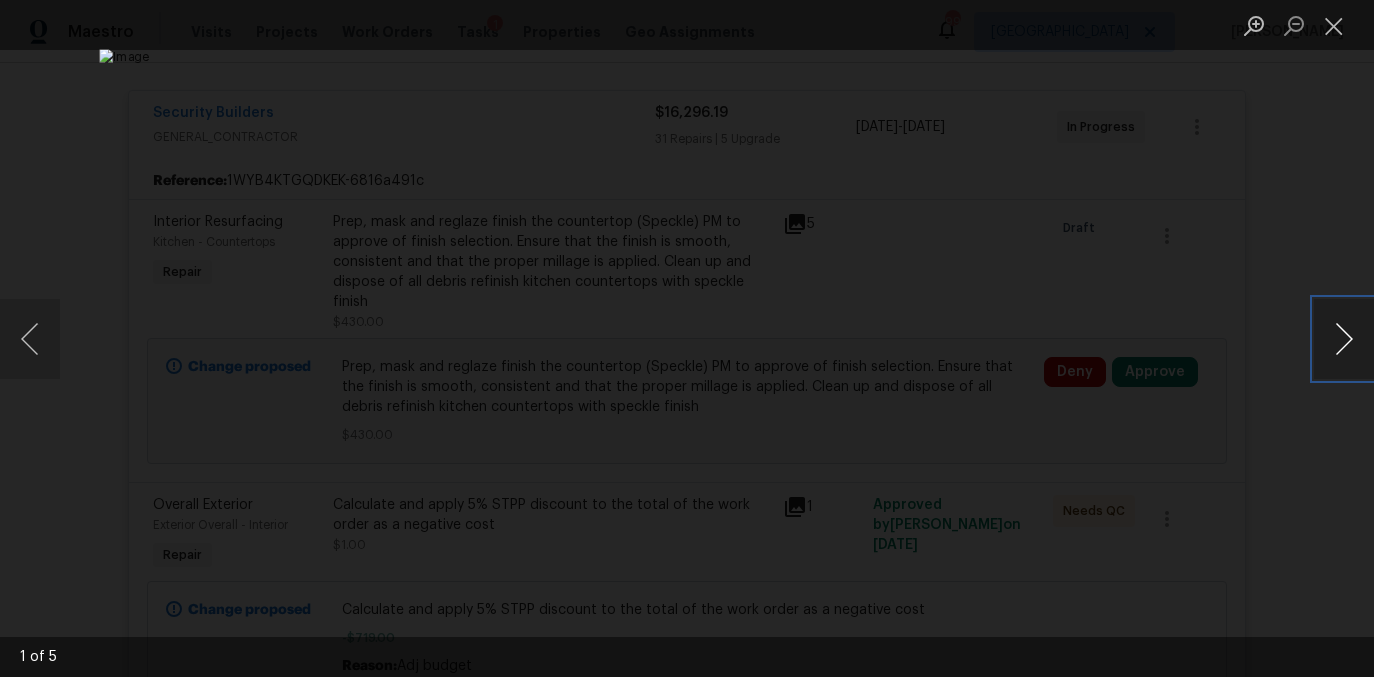 click at bounding box center (1344, 339) 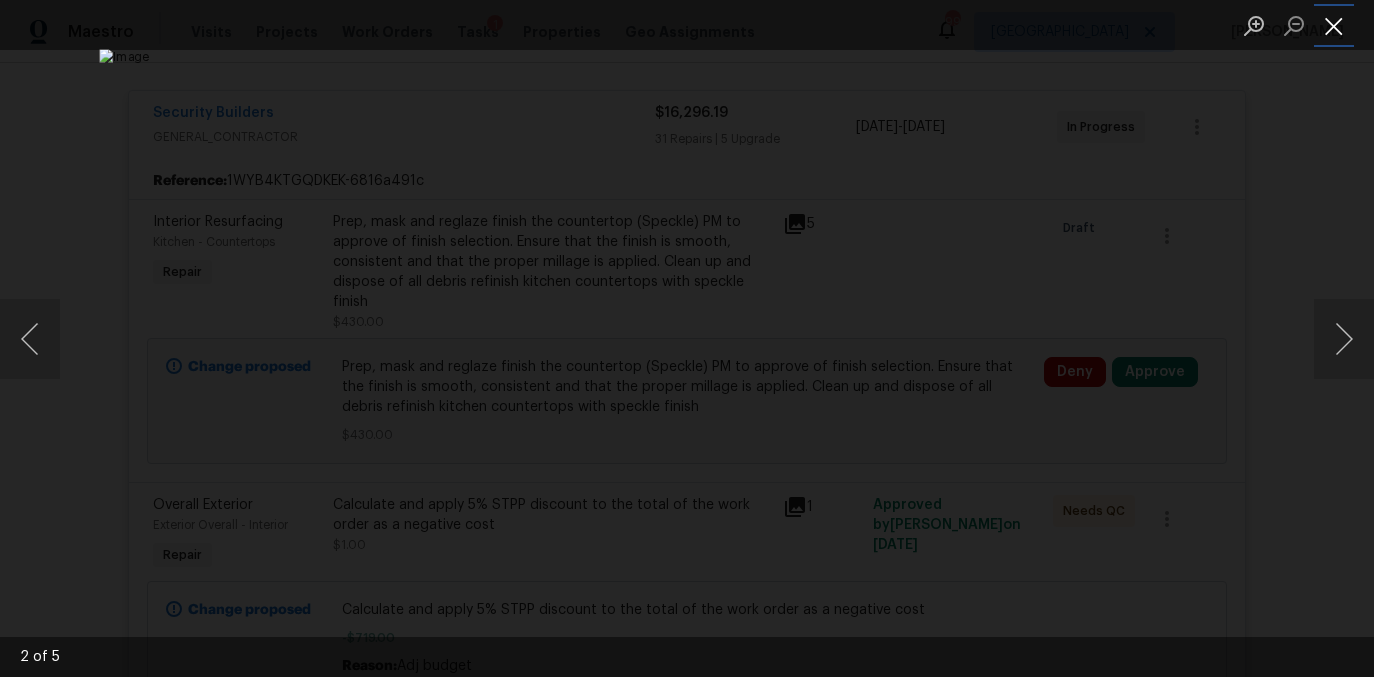 click at bounding box center [1334, 25] 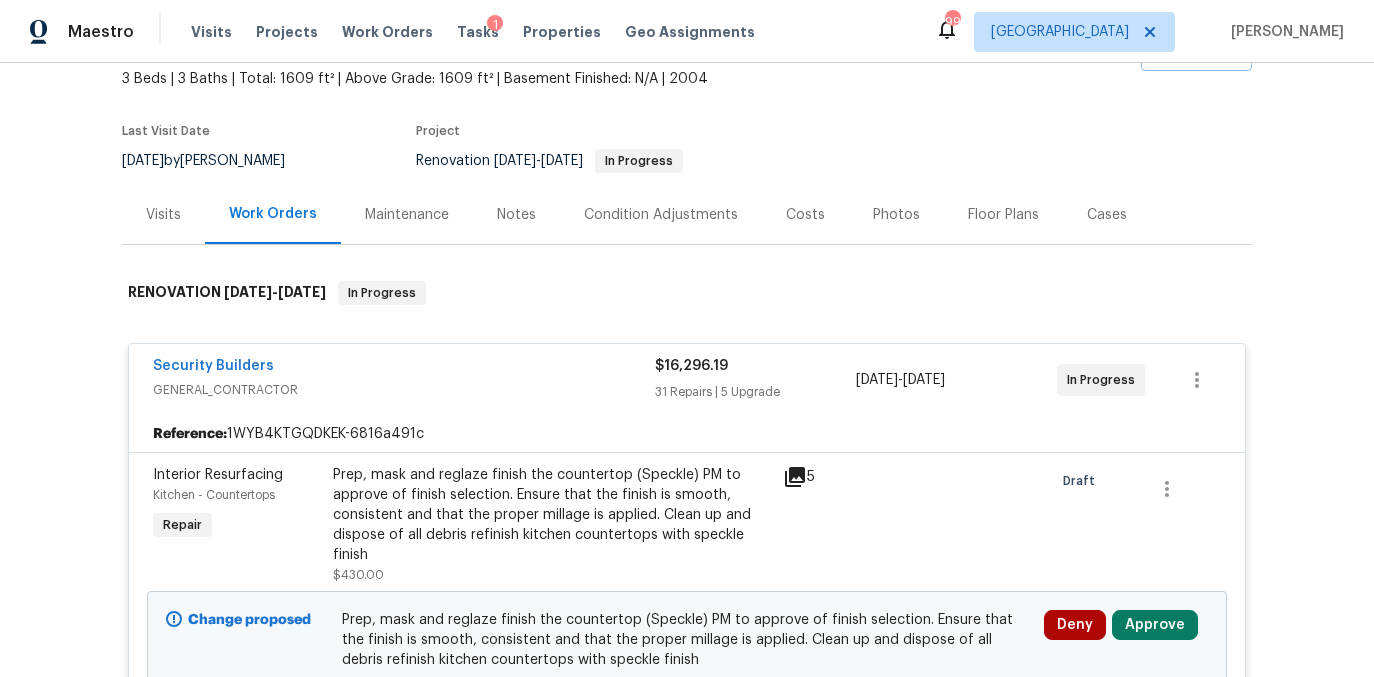 scroll, scrollTop: 0, scrollLeft: 0, axis: both 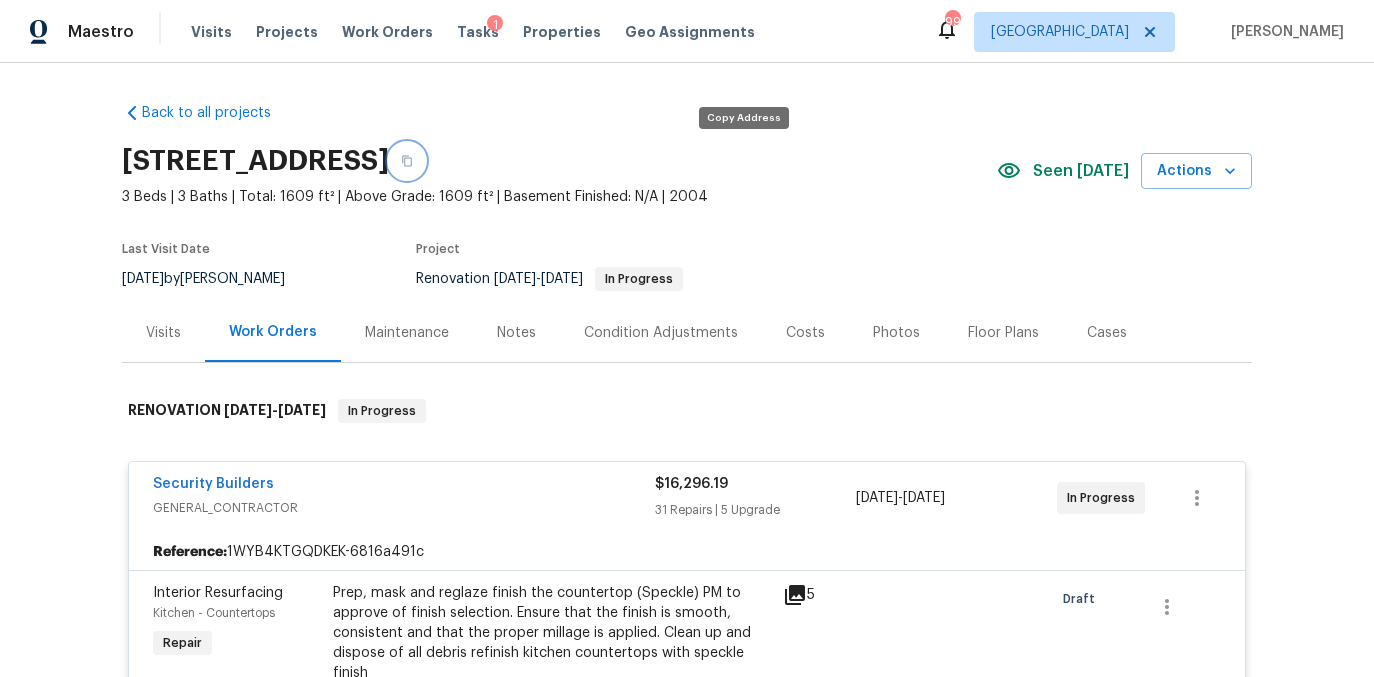 click at bounding box center (407, 161) 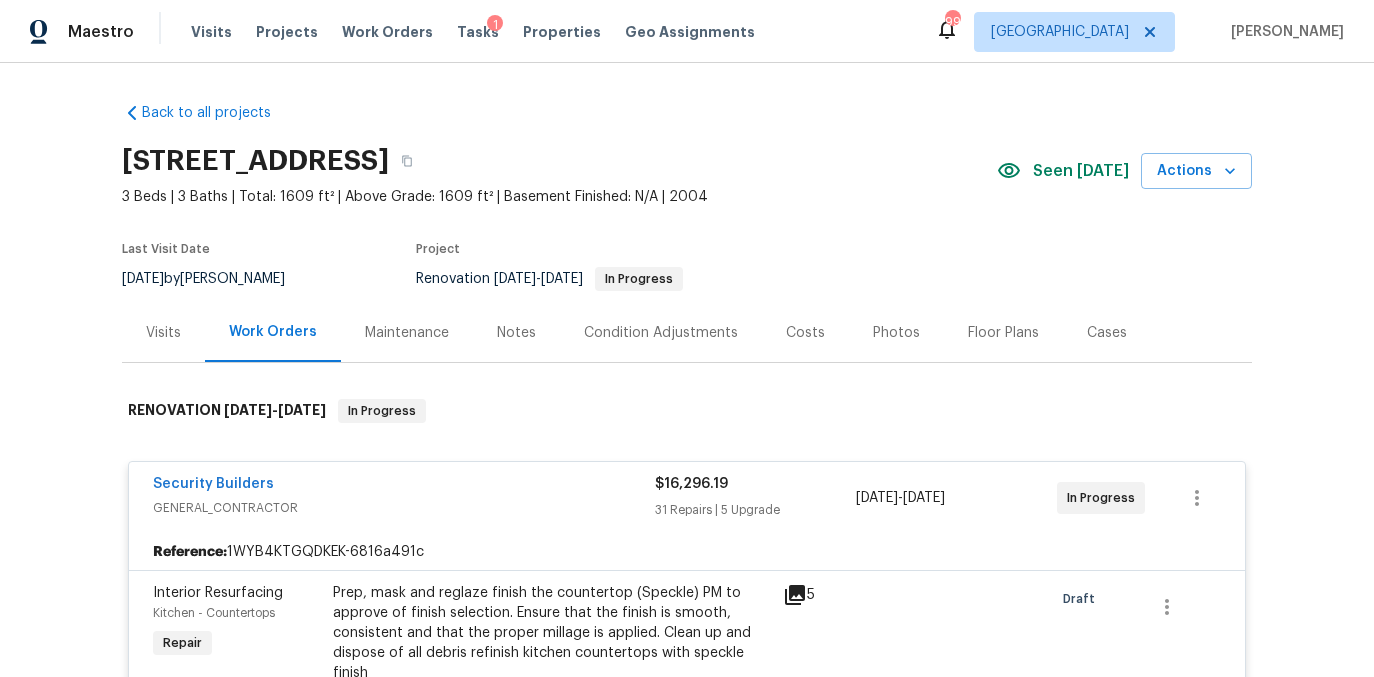 scroll, scrollTop: 558, scrollLeft: 0, axis: vertical 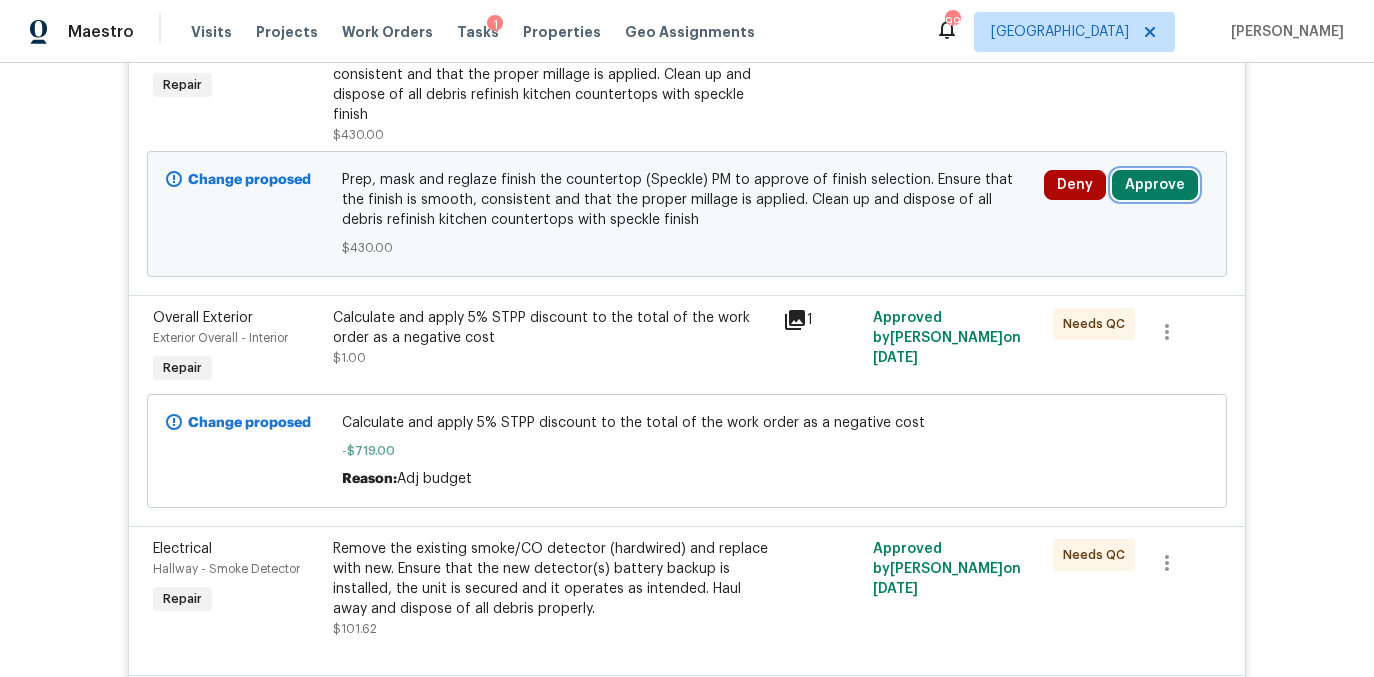 click on "Approve" at bounding box center [1155, 185] 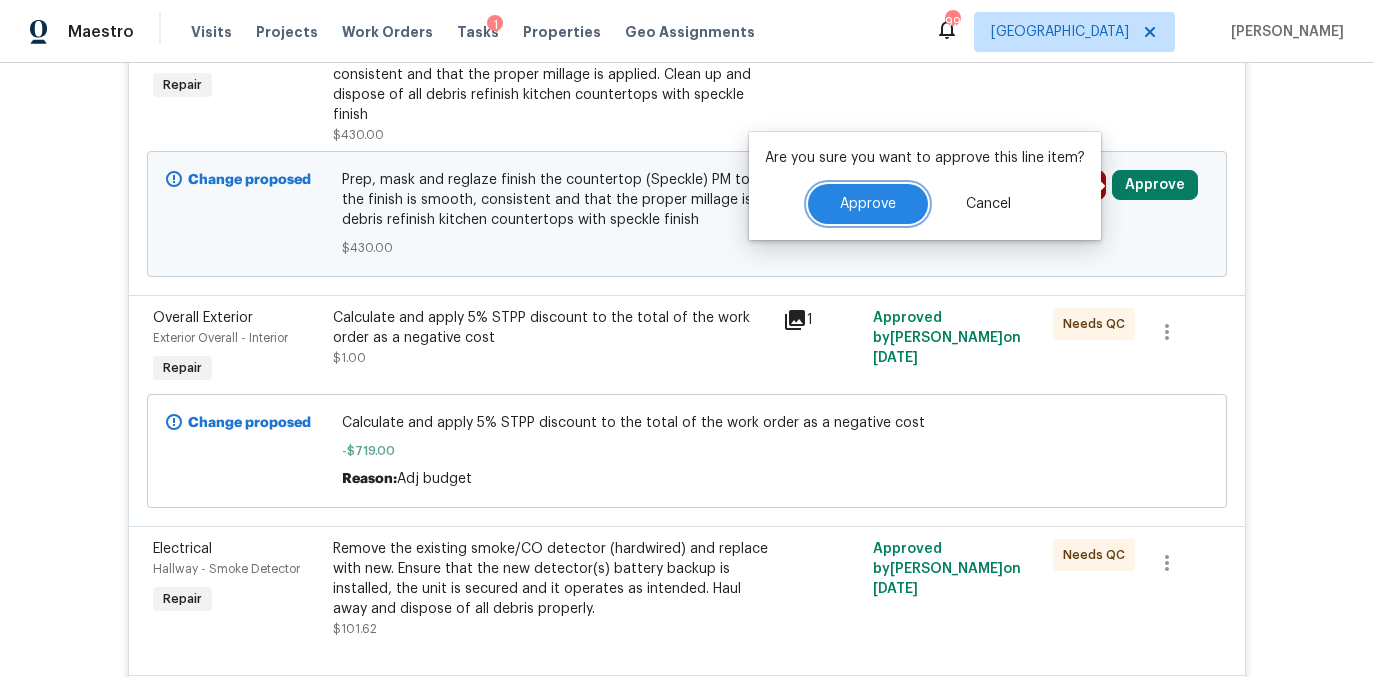 click on "Approve" at bounding box center (868, 204) 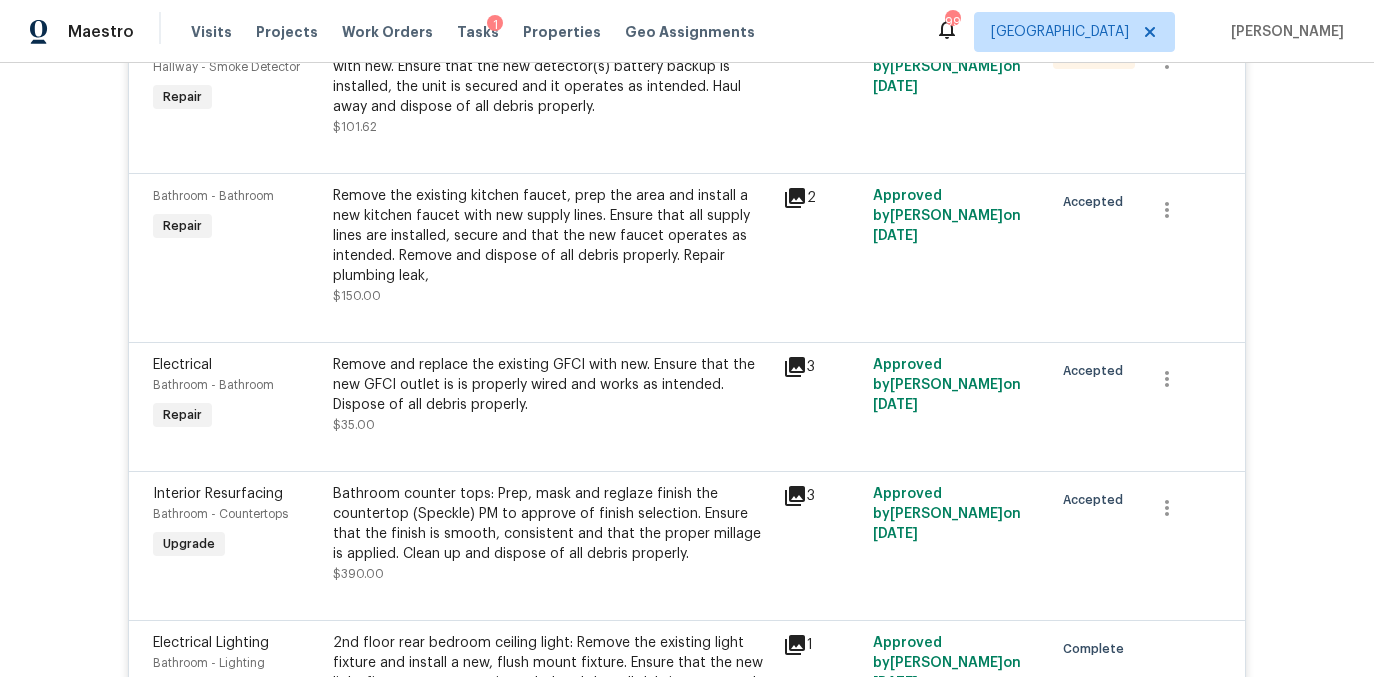 scroll, scrollTop: 0, scrollLeft: 0, axis: both 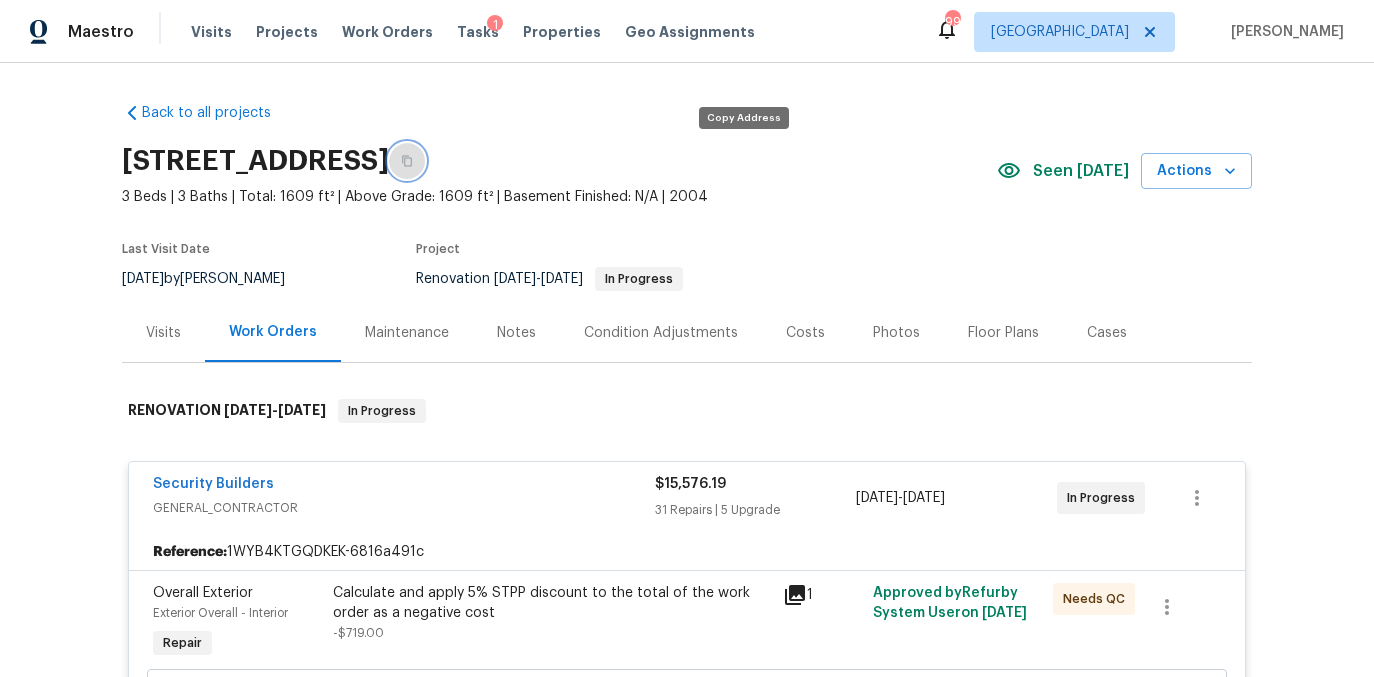 click 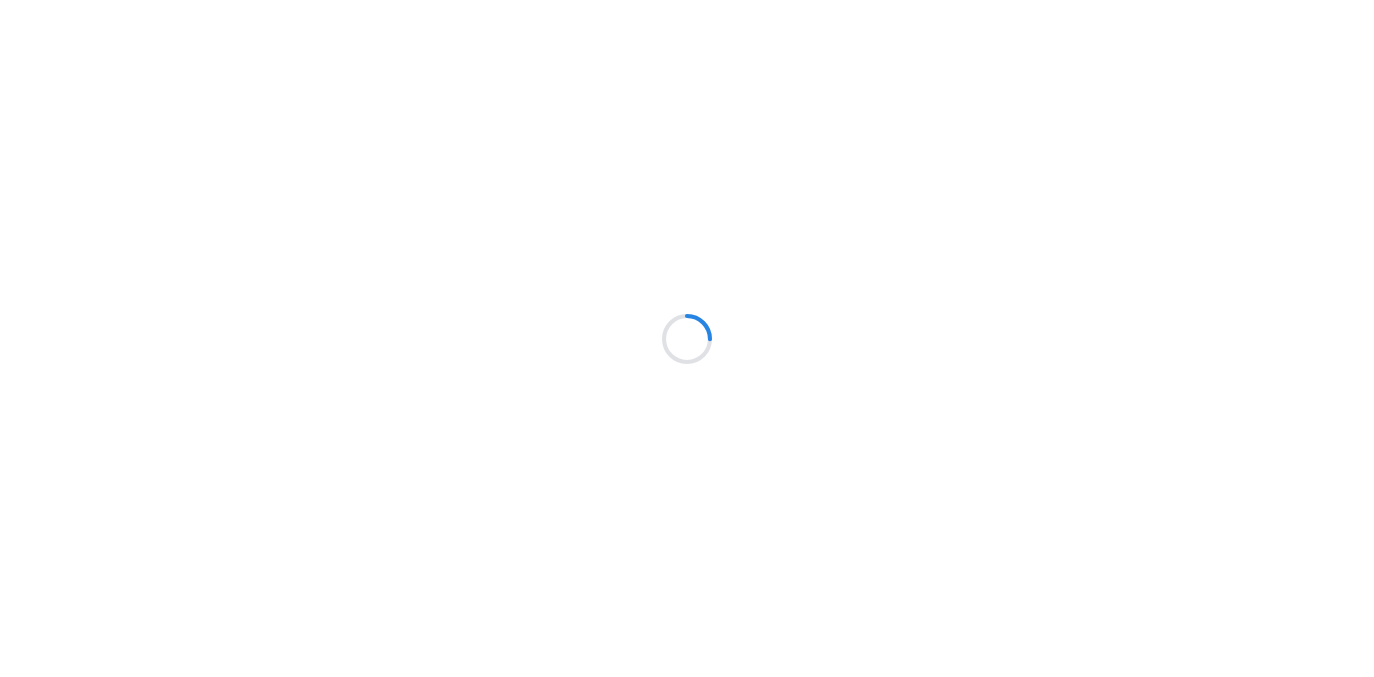 scroll, scrollTop: 0, scrollLeft: 0, axis: both 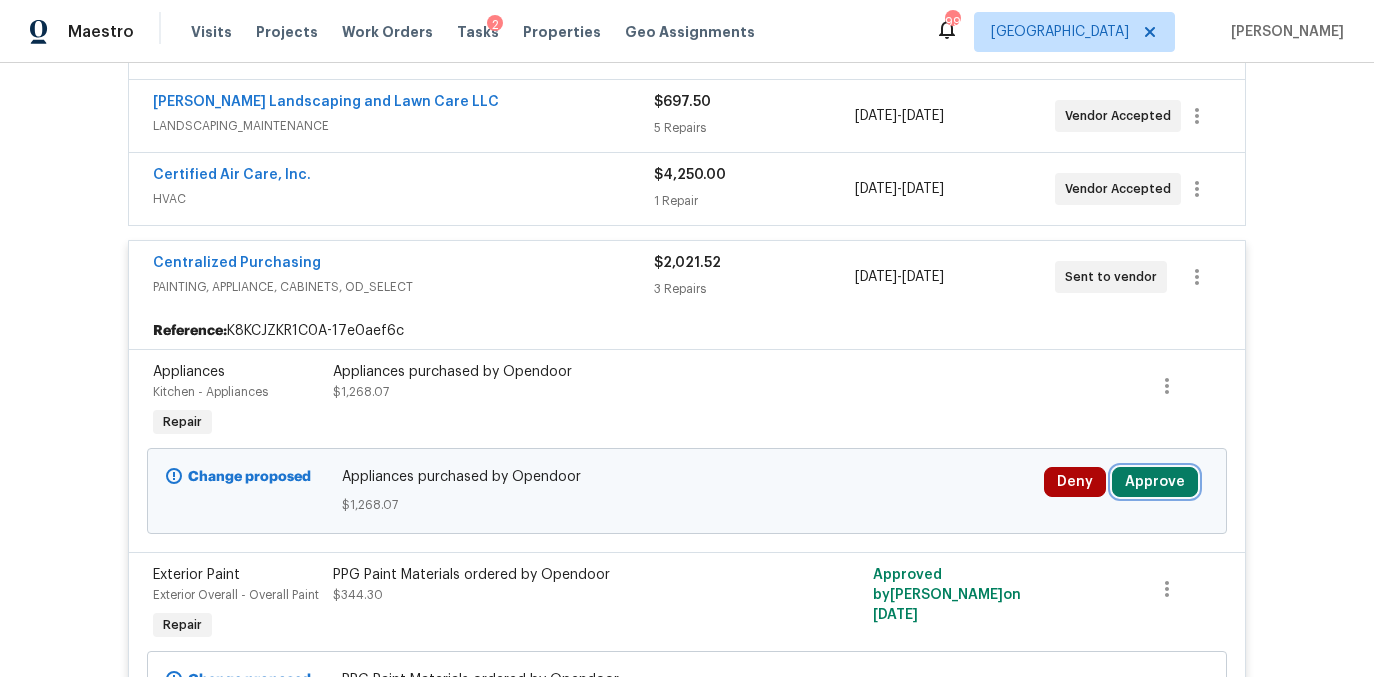 drag, startPoint x: 1186, startPoint y: 488, endPoint x: 1165, endPoint y: 485, distance: 21.213203 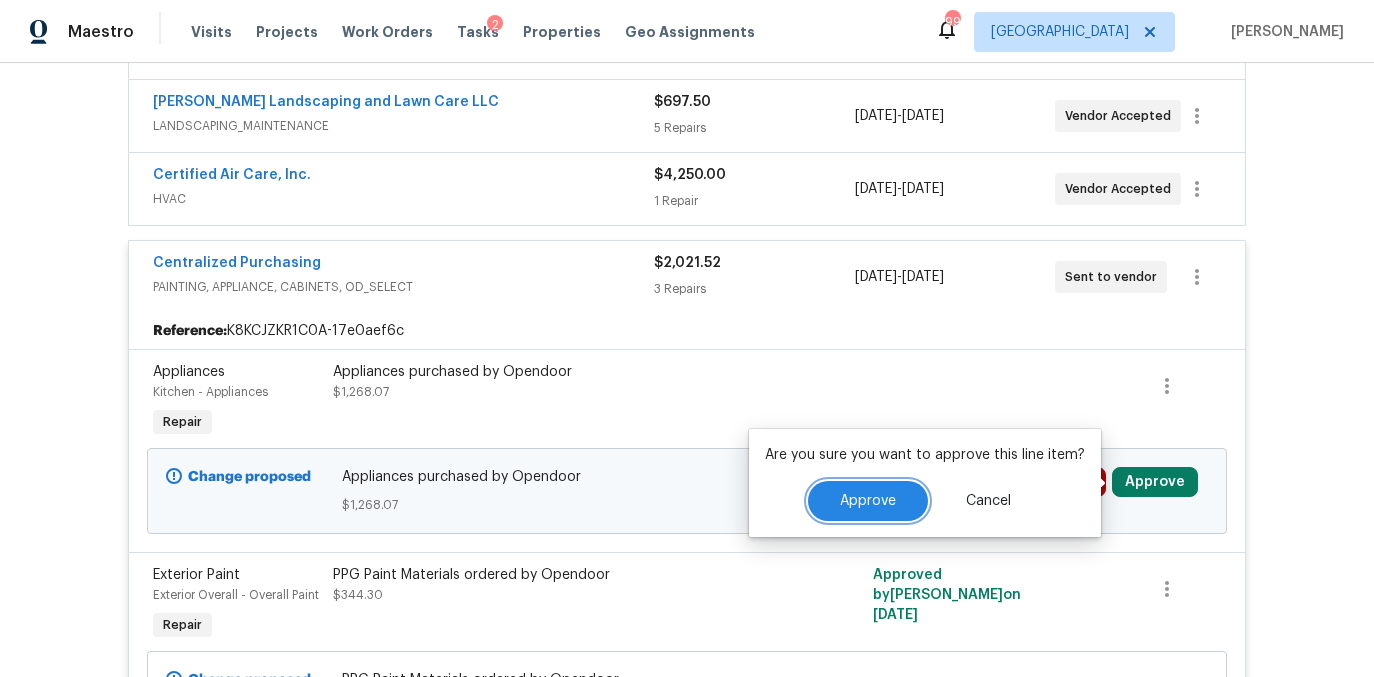 click on "Approve" at bounding box center (868, 501) 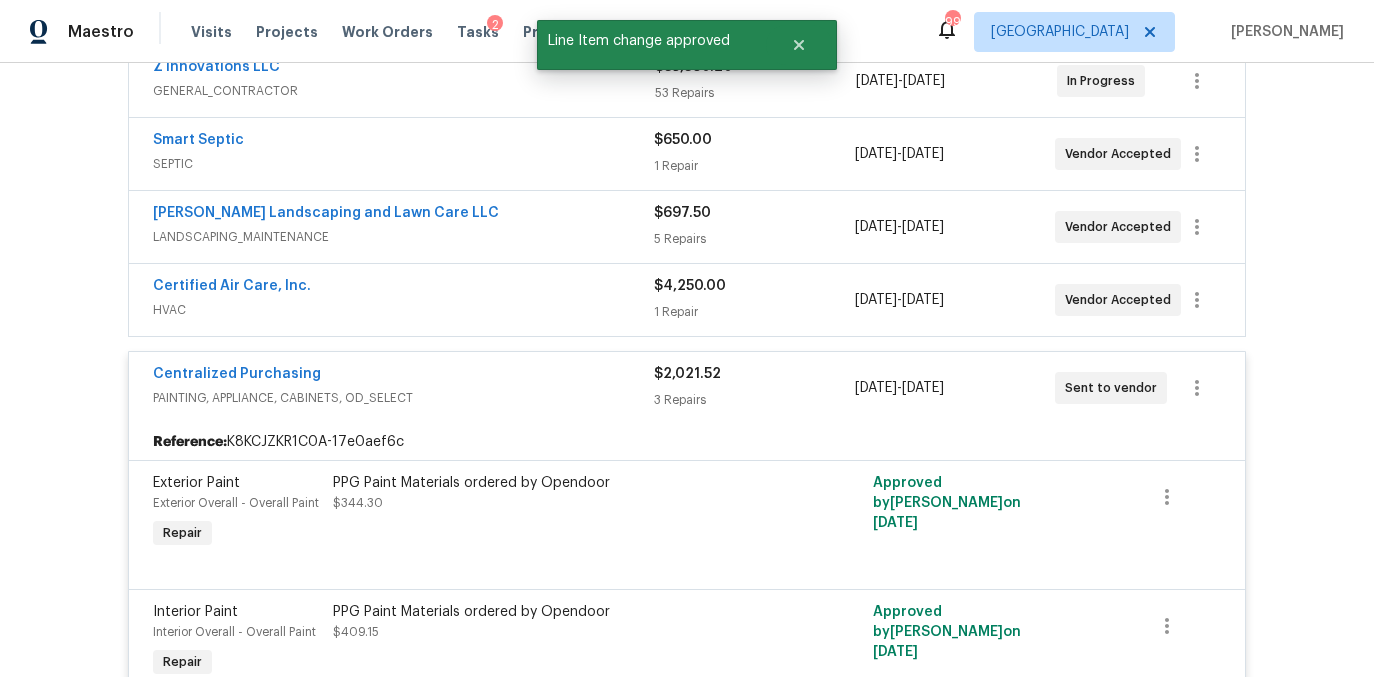 scroll, scrollTop: 443, scrollLeft: 0, axis: vertical 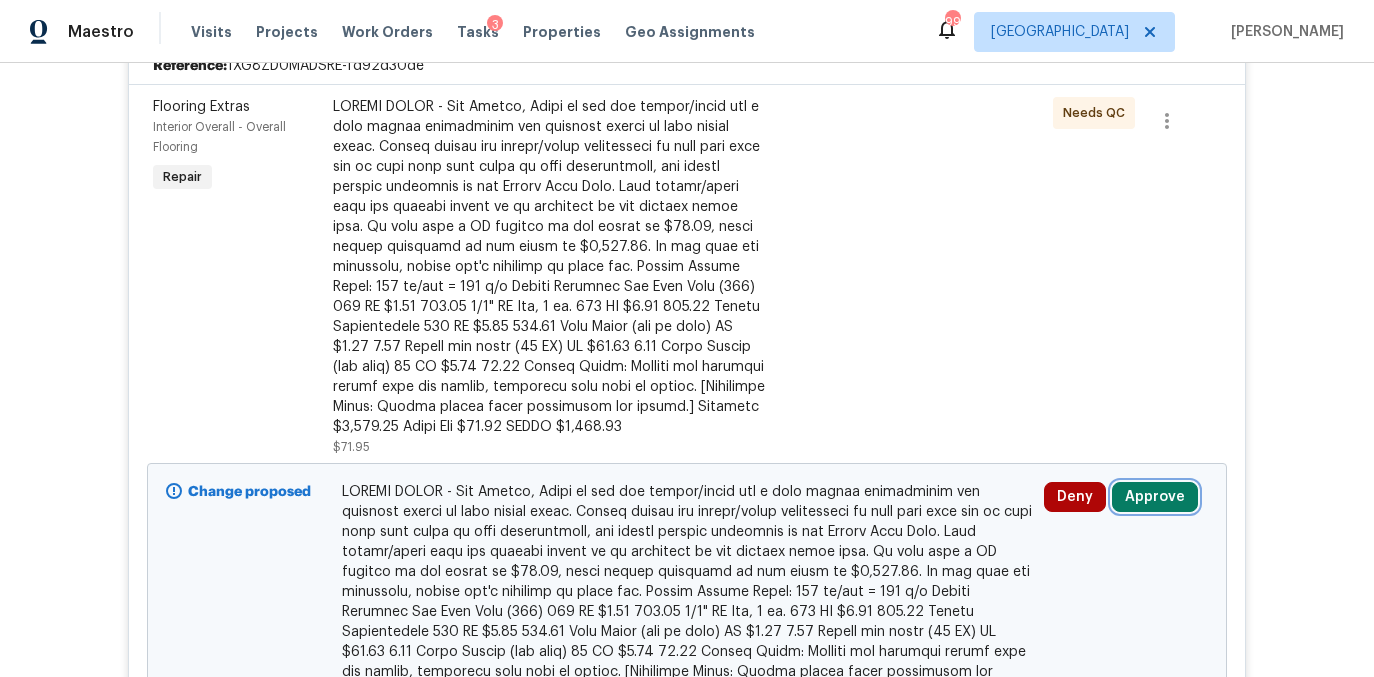 click on "Approve" at bounding box center (1155, 497) 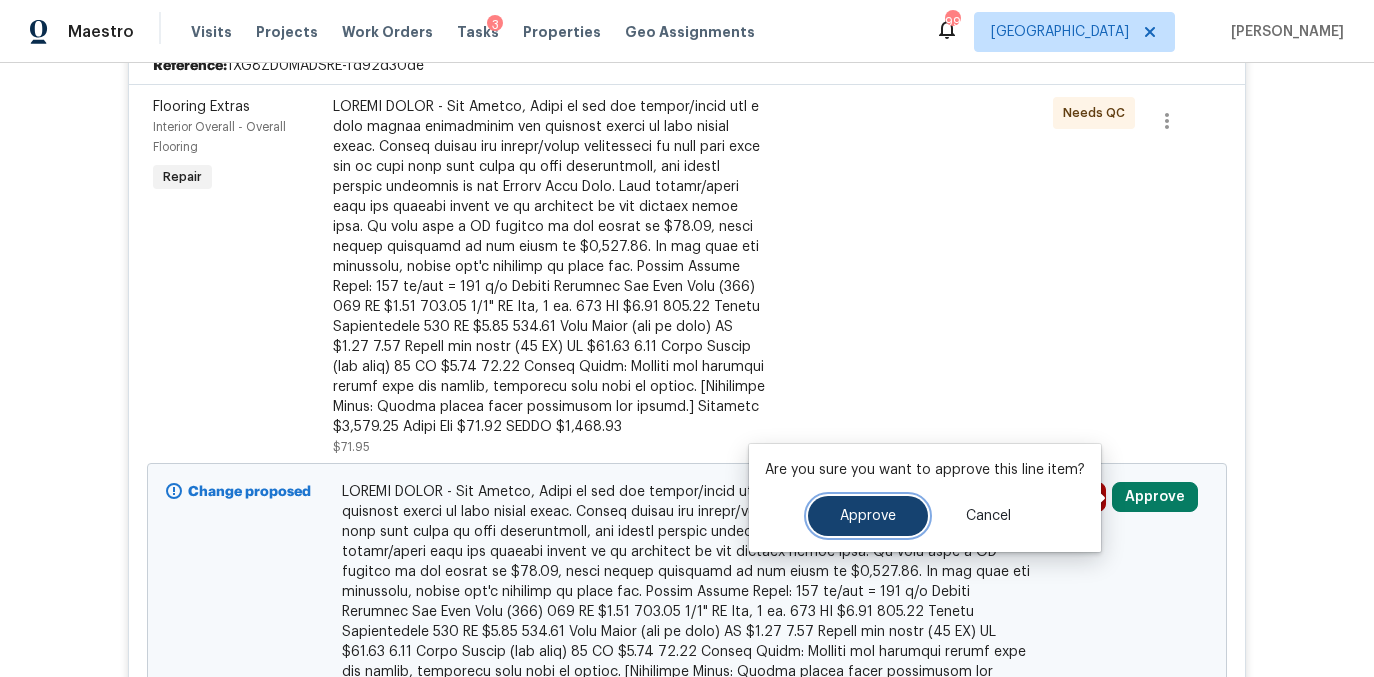 click on "Approve" at bounding box center [868, 516] 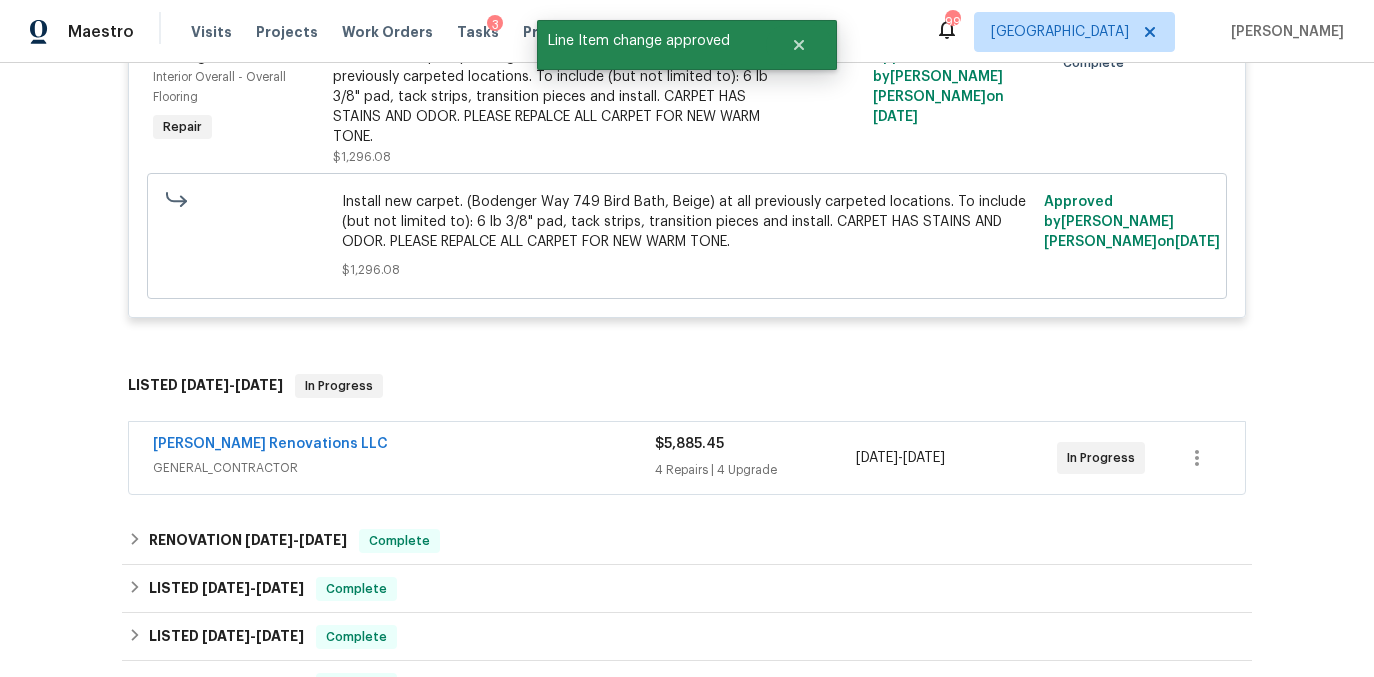 scroll, scrollTop: 947, scrollLeft: 0, axis: vertical 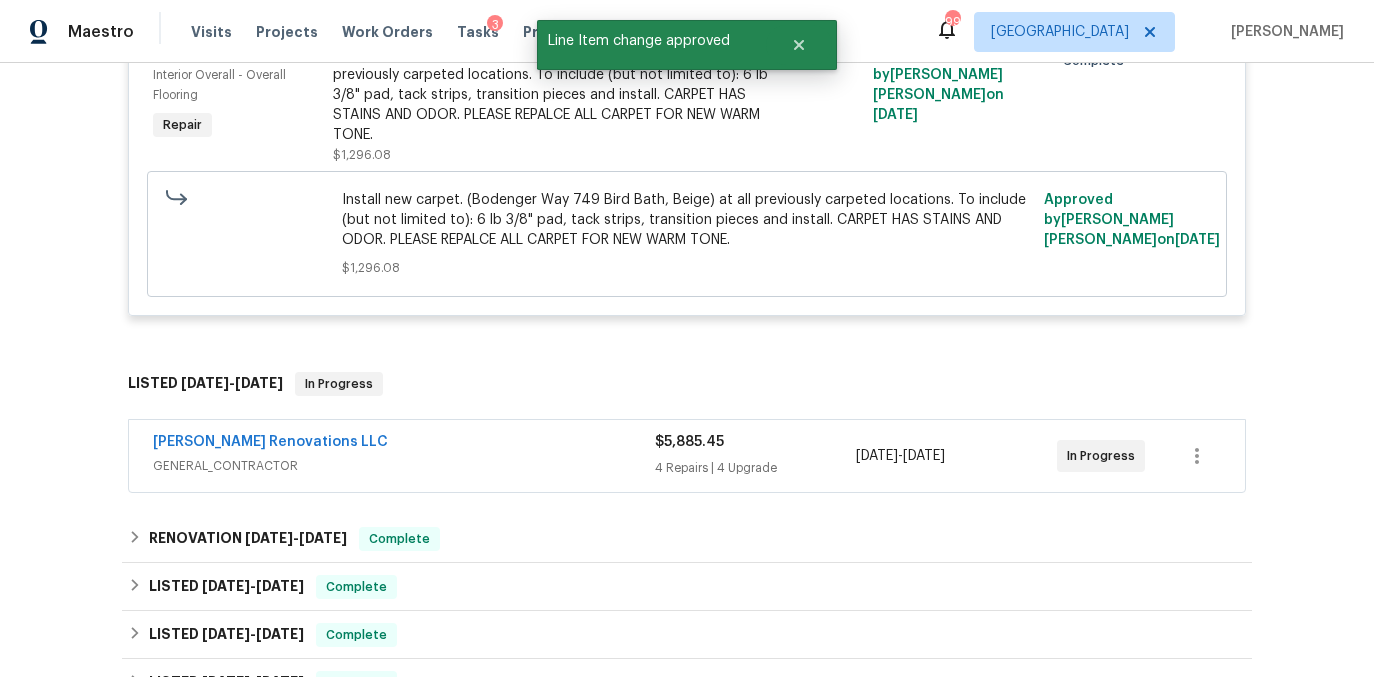 click on "4 Repairs | 4 Upgrade" at bounding box center [755, 468] 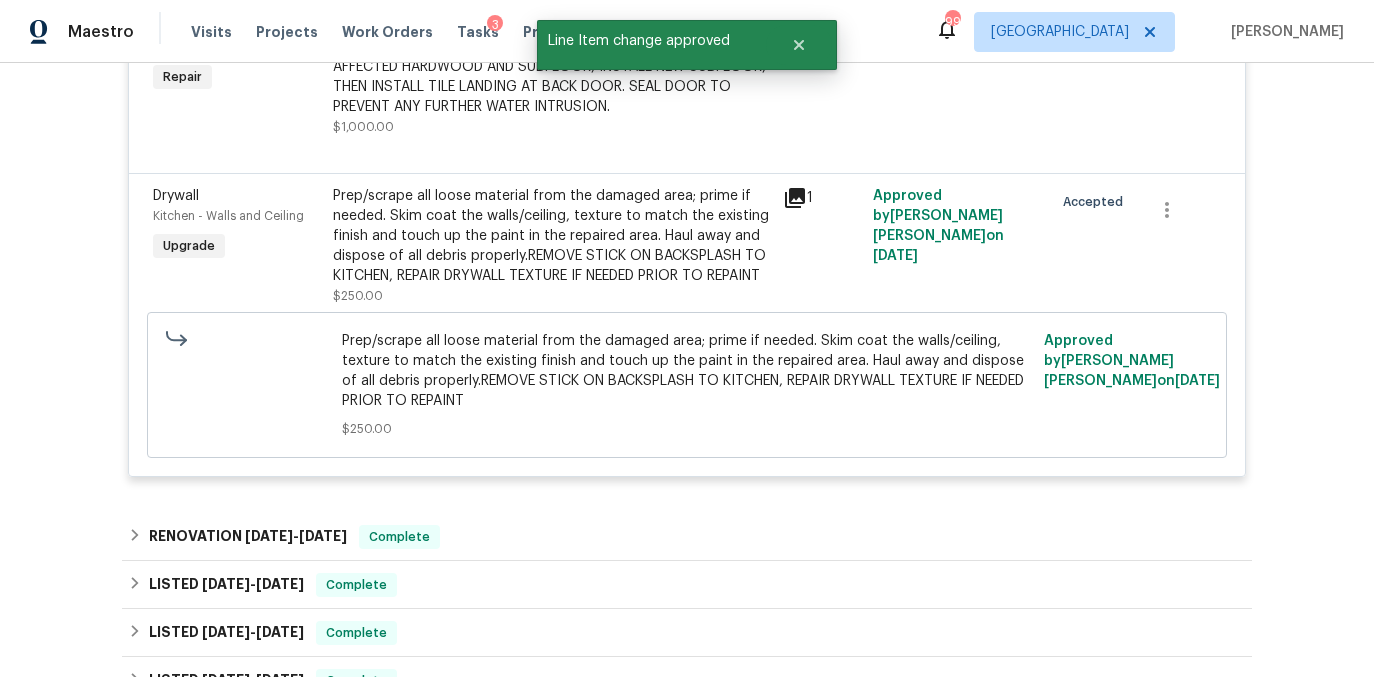 scroll, scrollTop: 4657, scrollLeft: 0, axis: vertical 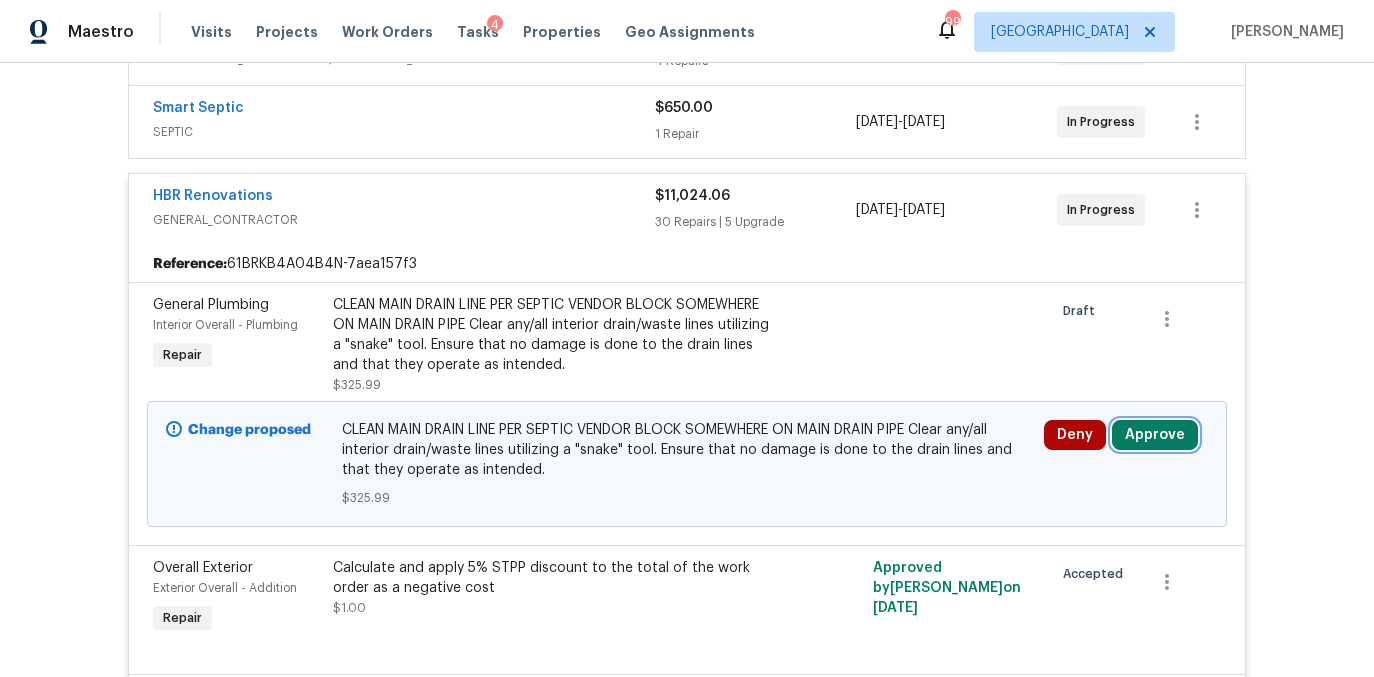 drag, startPoint x: 1170, startPoint y: 436, endPoint x: 1110, endPoint y: 436, distance: 60 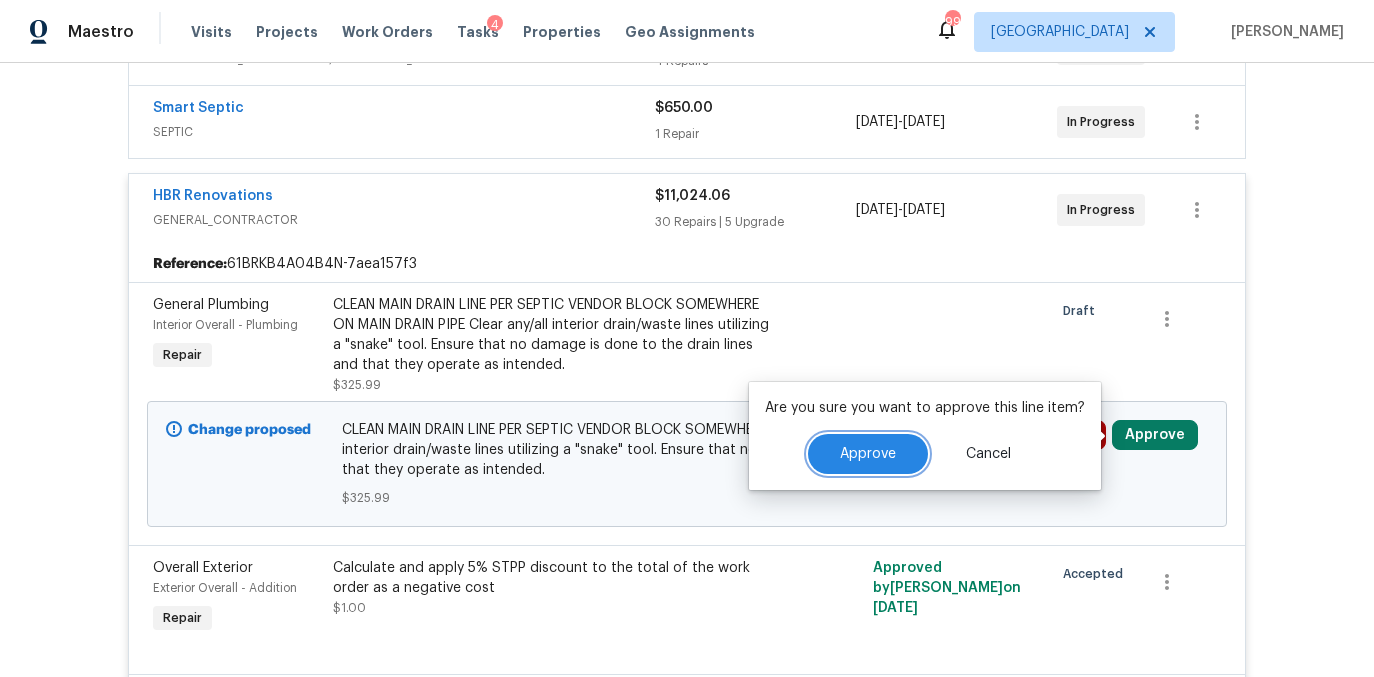drag, startPoint x: 890, startPoint y: 458, endPoint x: 885, endPoint y: 395, distance: 63.1981 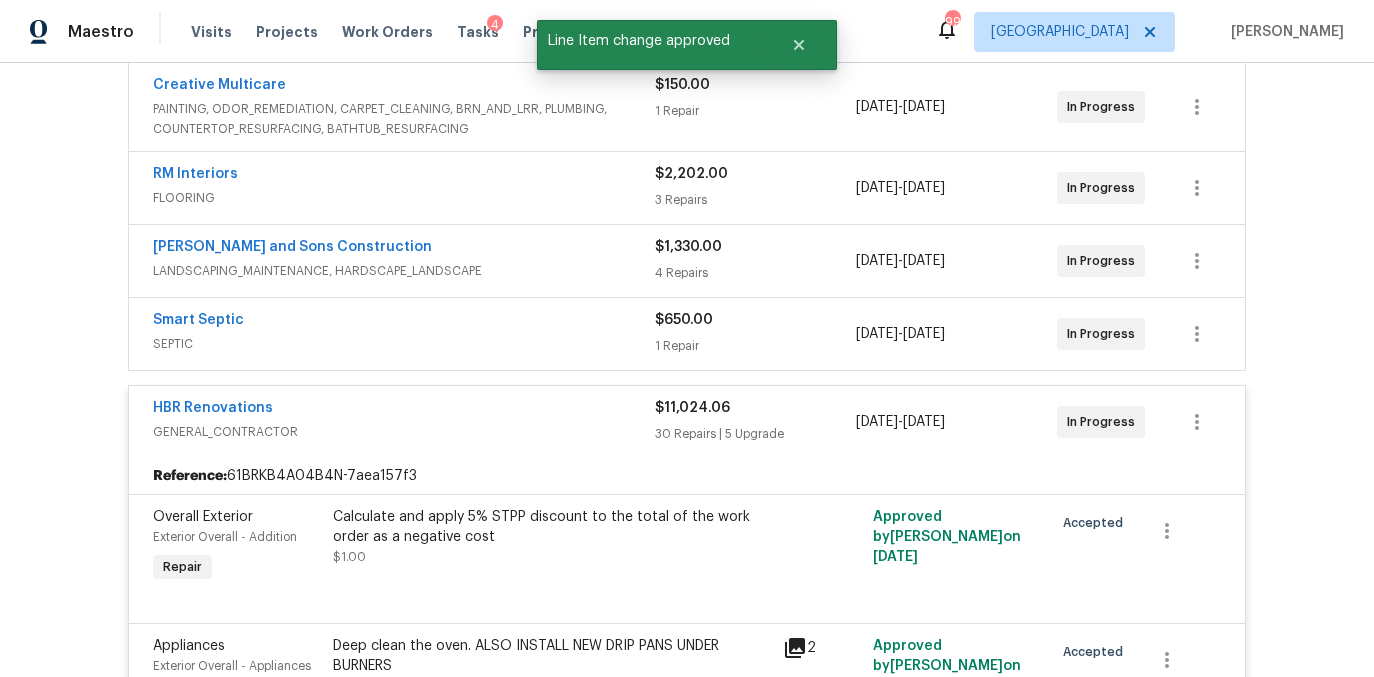 scroll, scrollTop: 456, scrollLeft: 0, axis: vertical 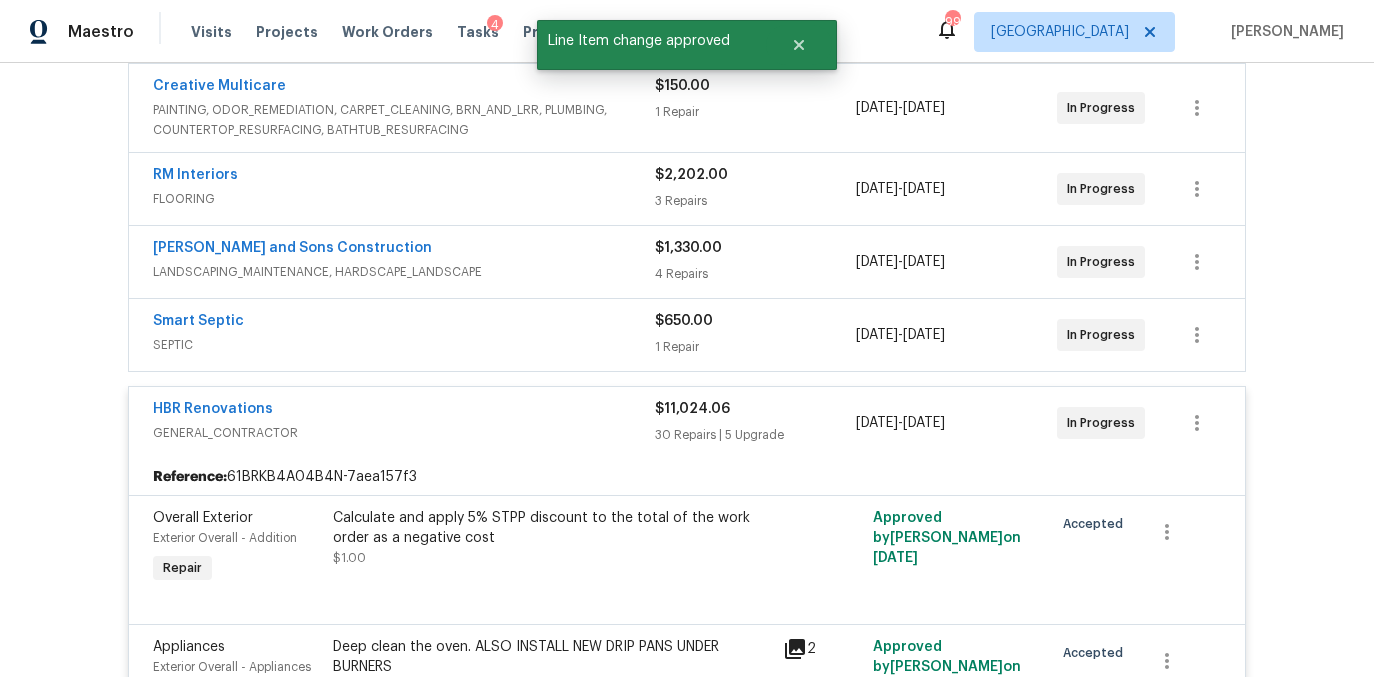 click on "$650.00" at bounding box center (755, 321) 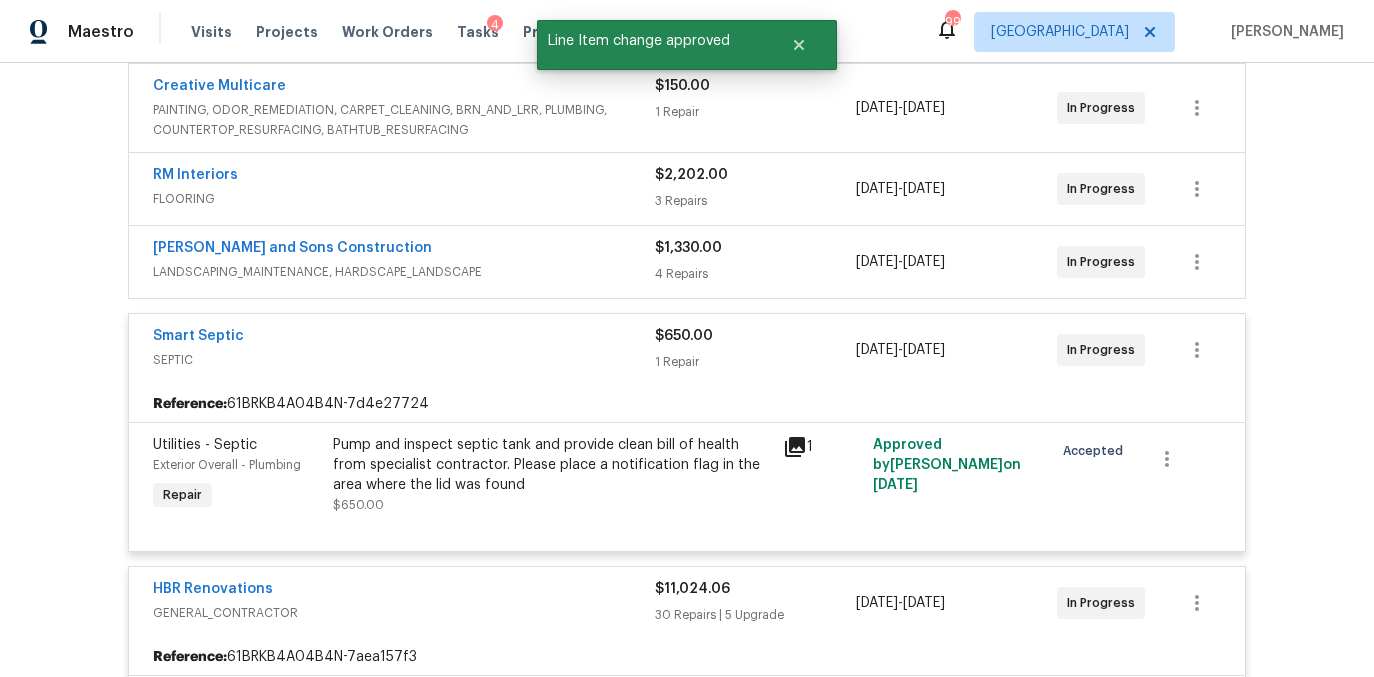 click on "$1,330.00" at bounding box center [755, 248] 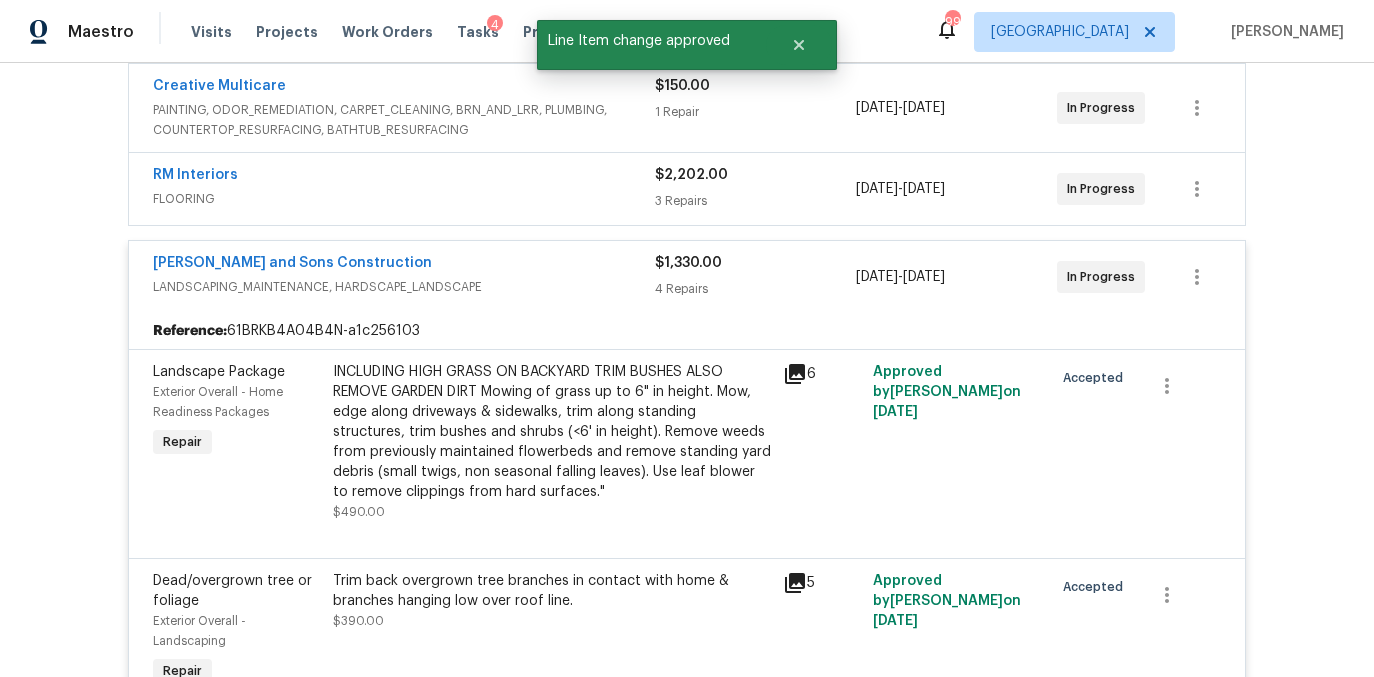 click on "3 Repairs" at bounding box center [755, 201] 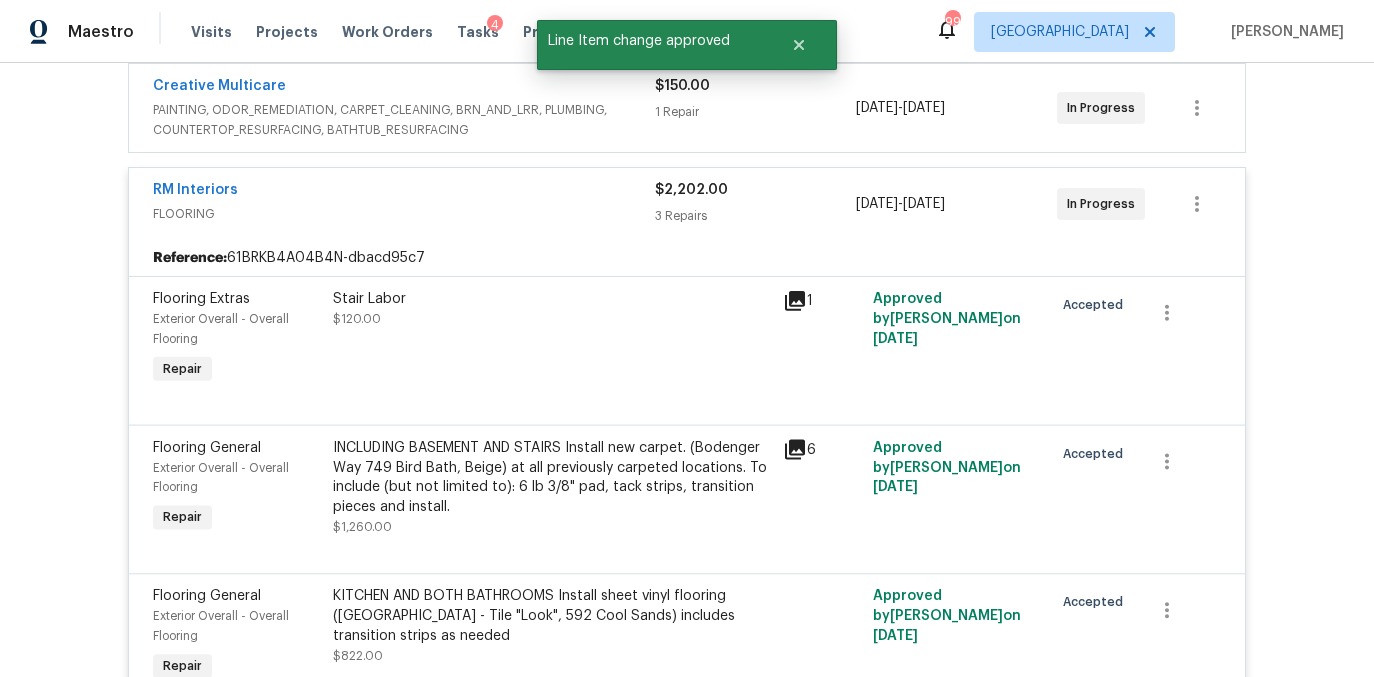 click on "1 Repair" at bounding box center (755, 112) 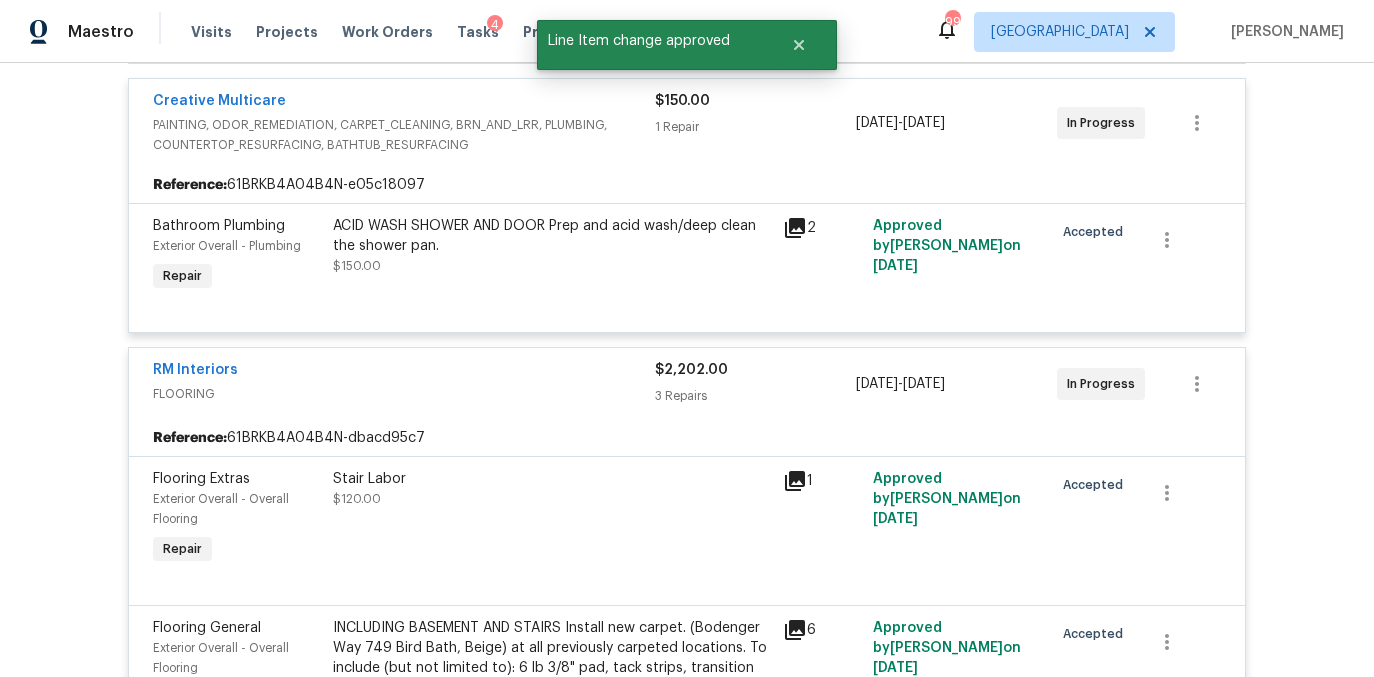 scroll, scrollTop: 0, scrollLeft: 0, axis: both 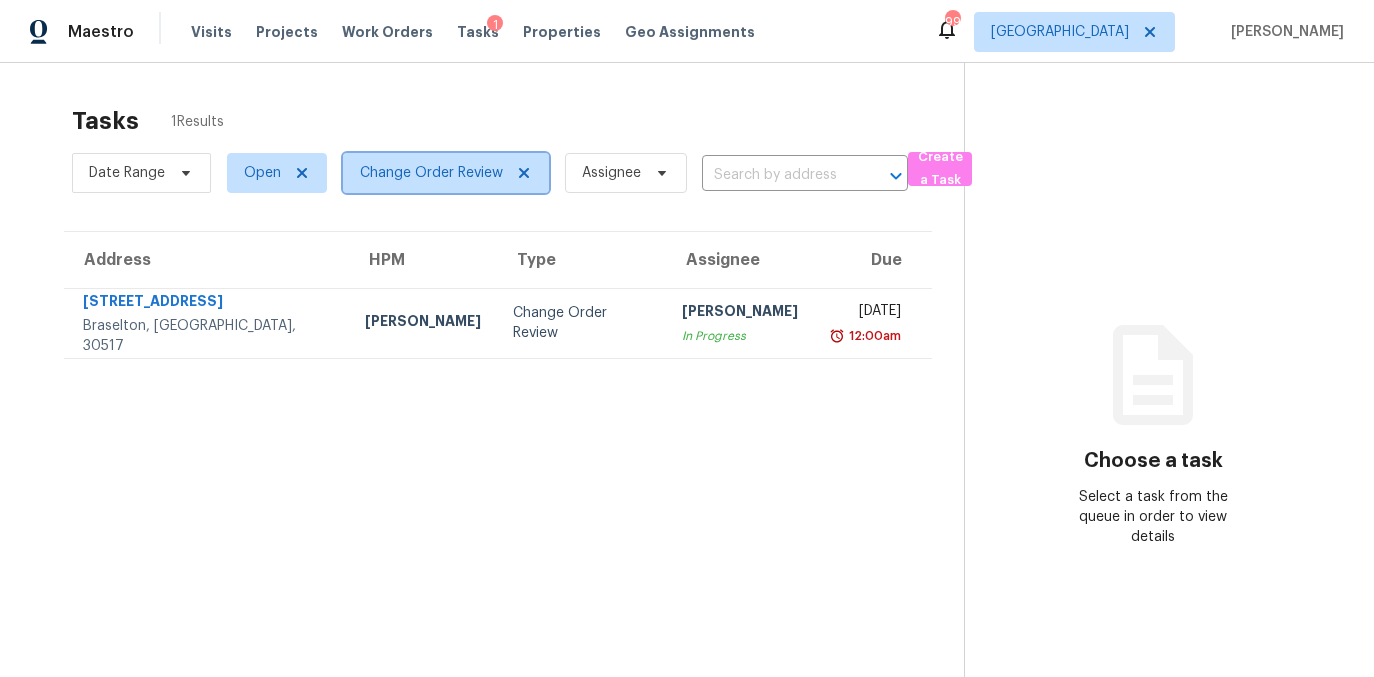 click 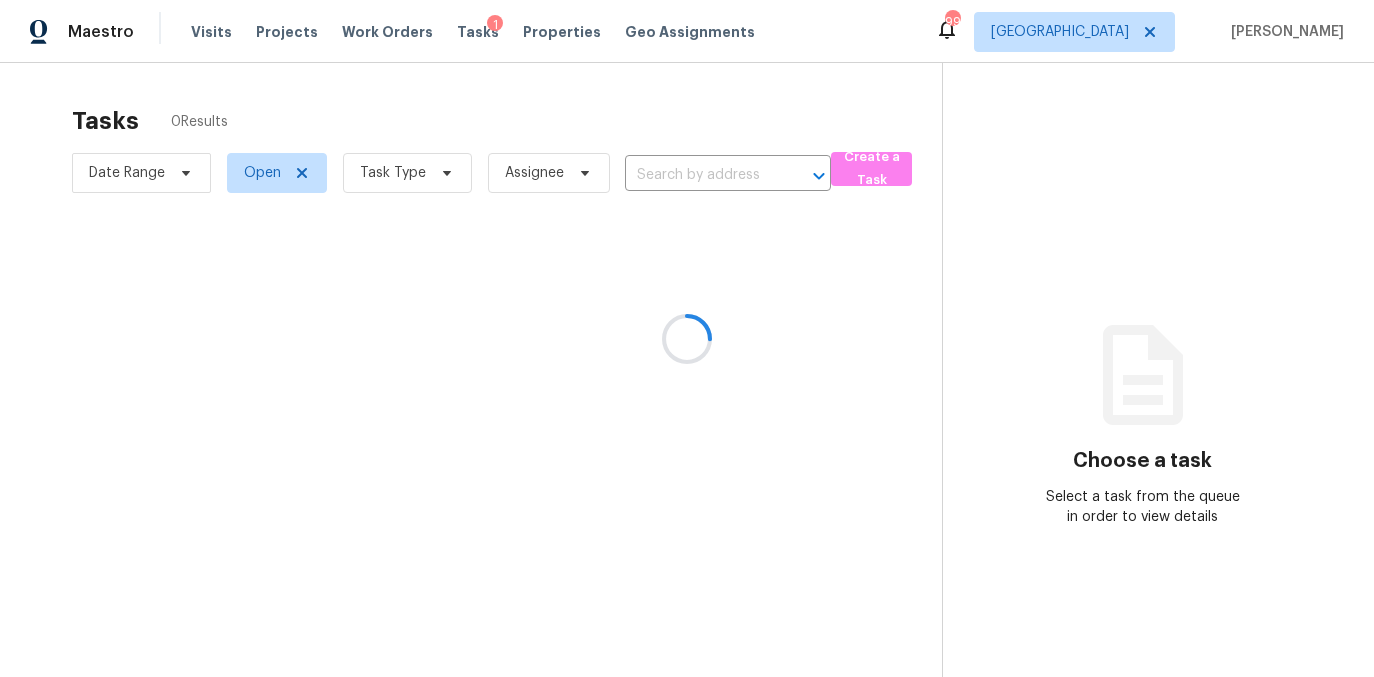 click at bounding box center [687, 338] 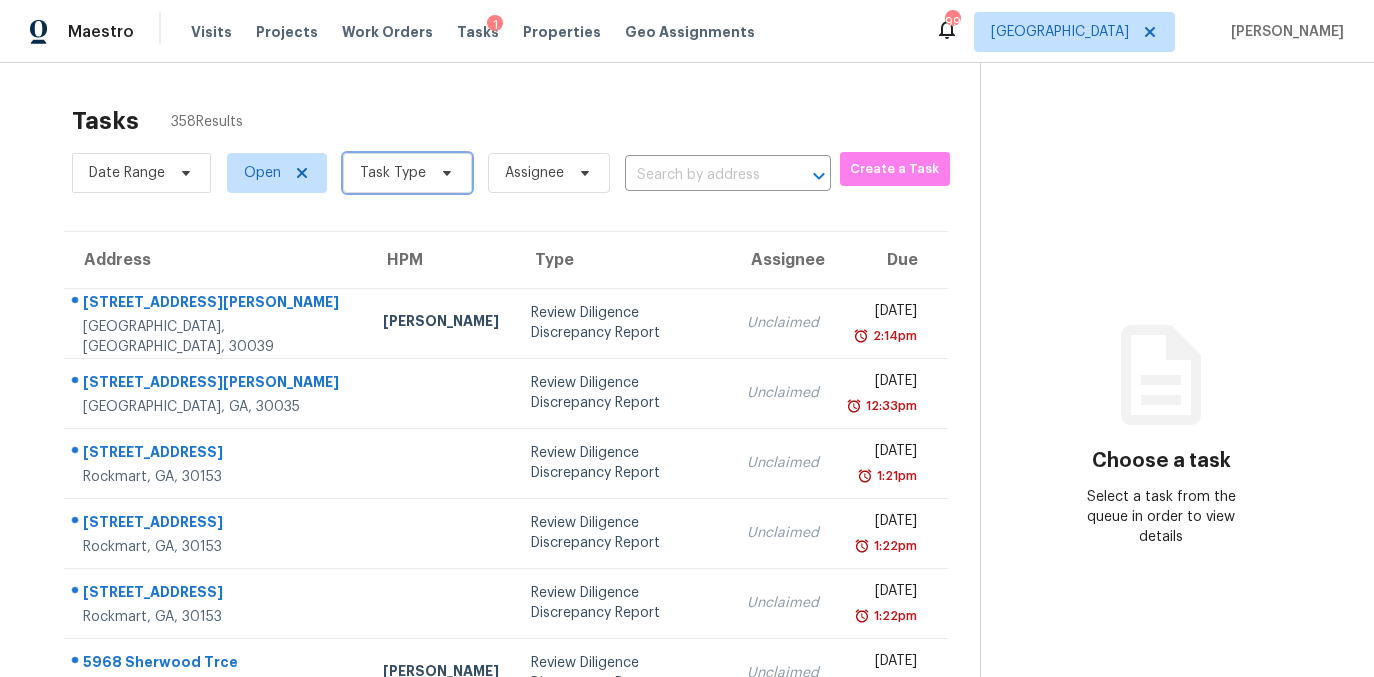 click 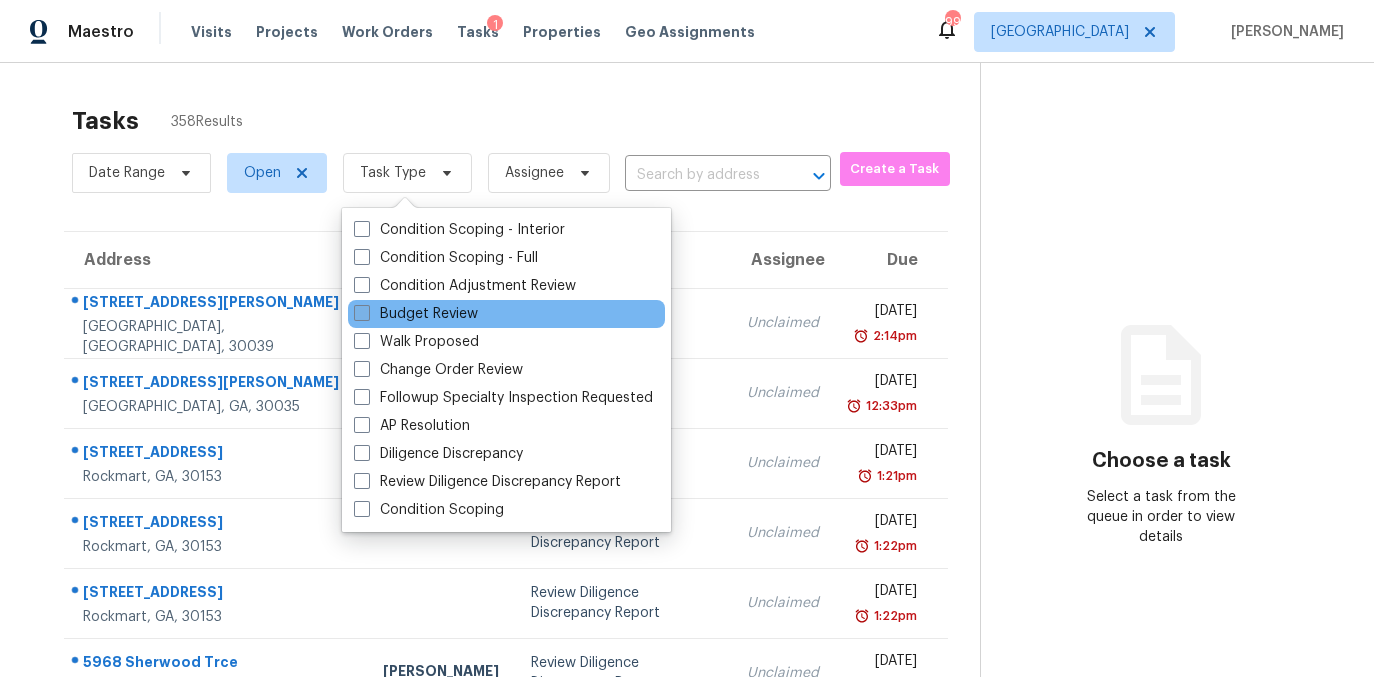 click at bounding box center [362, 313] 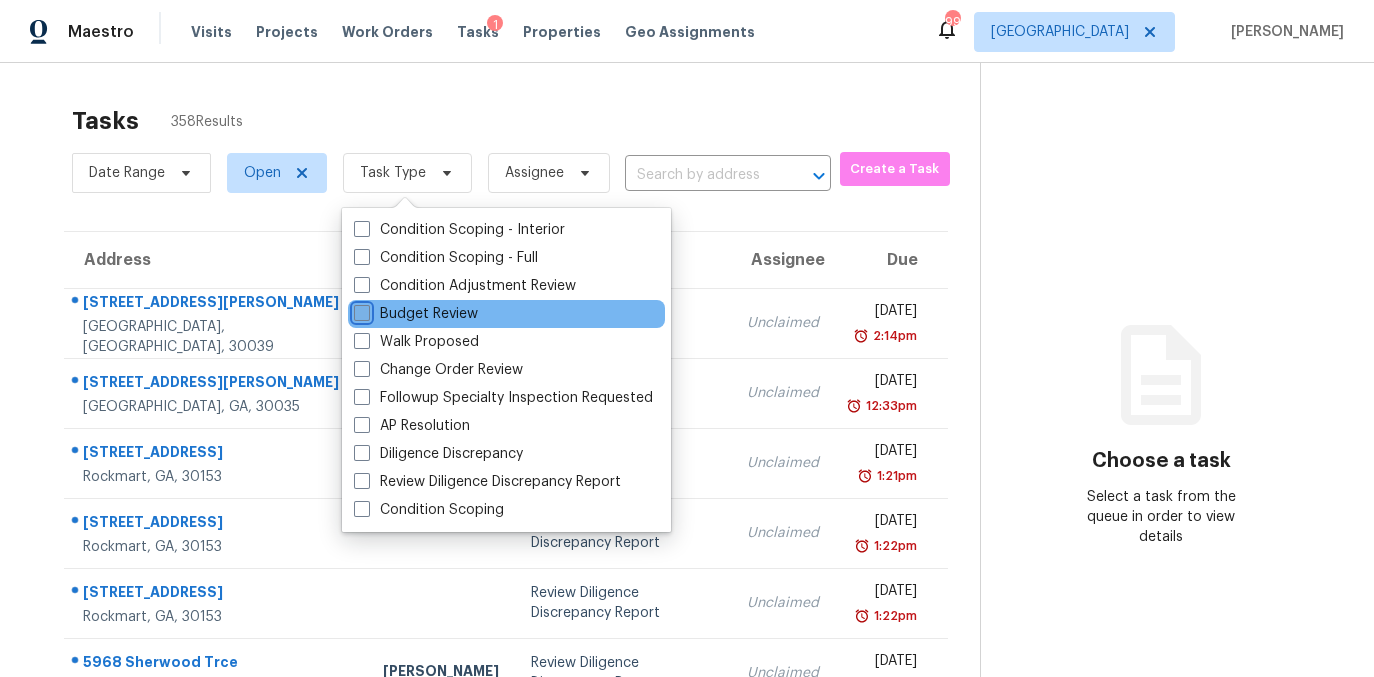 click on "Budget Review" at bounding box center [360, 310] 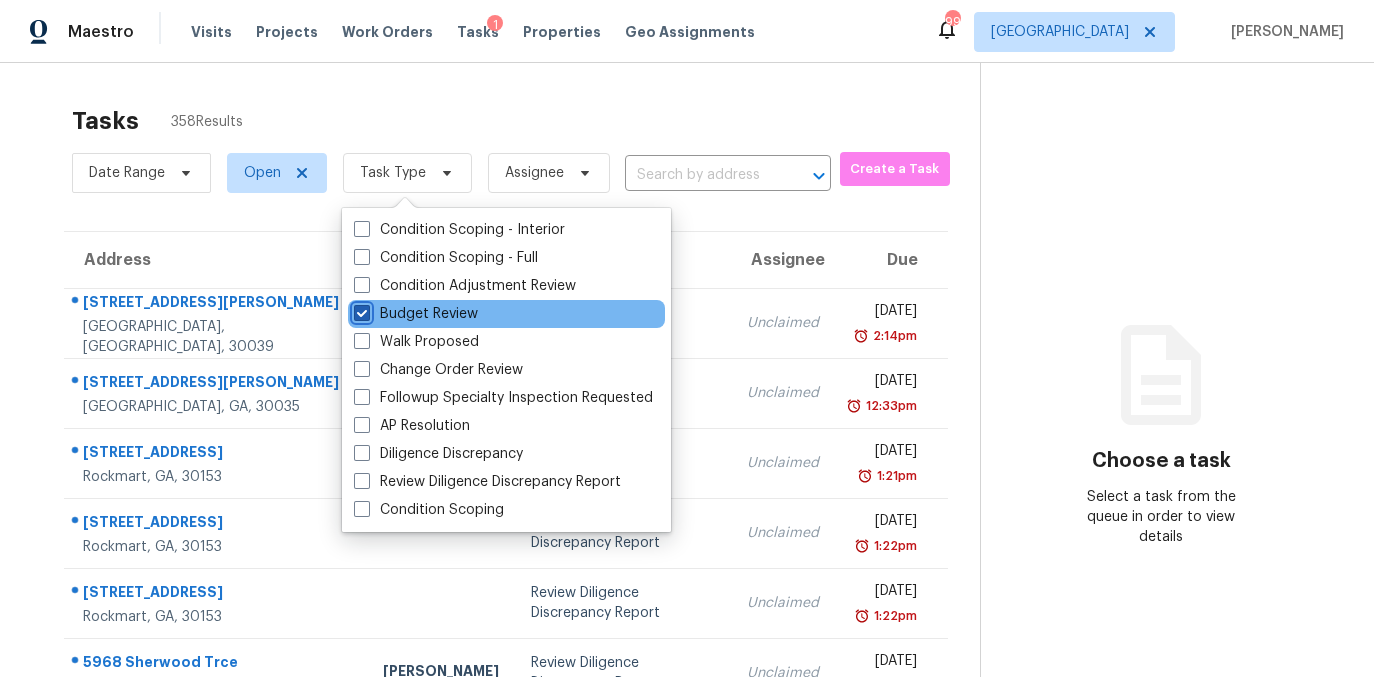 checkbox on "true" 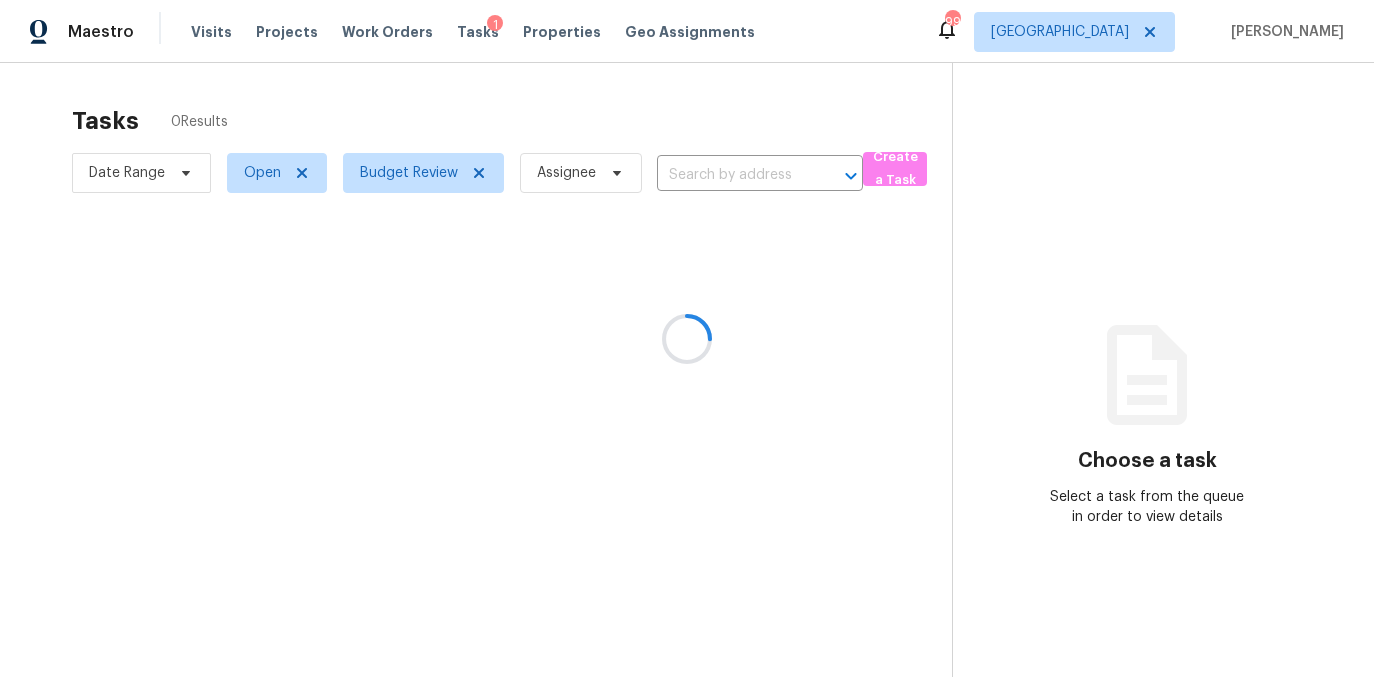 click at bounding box center (687, 338) 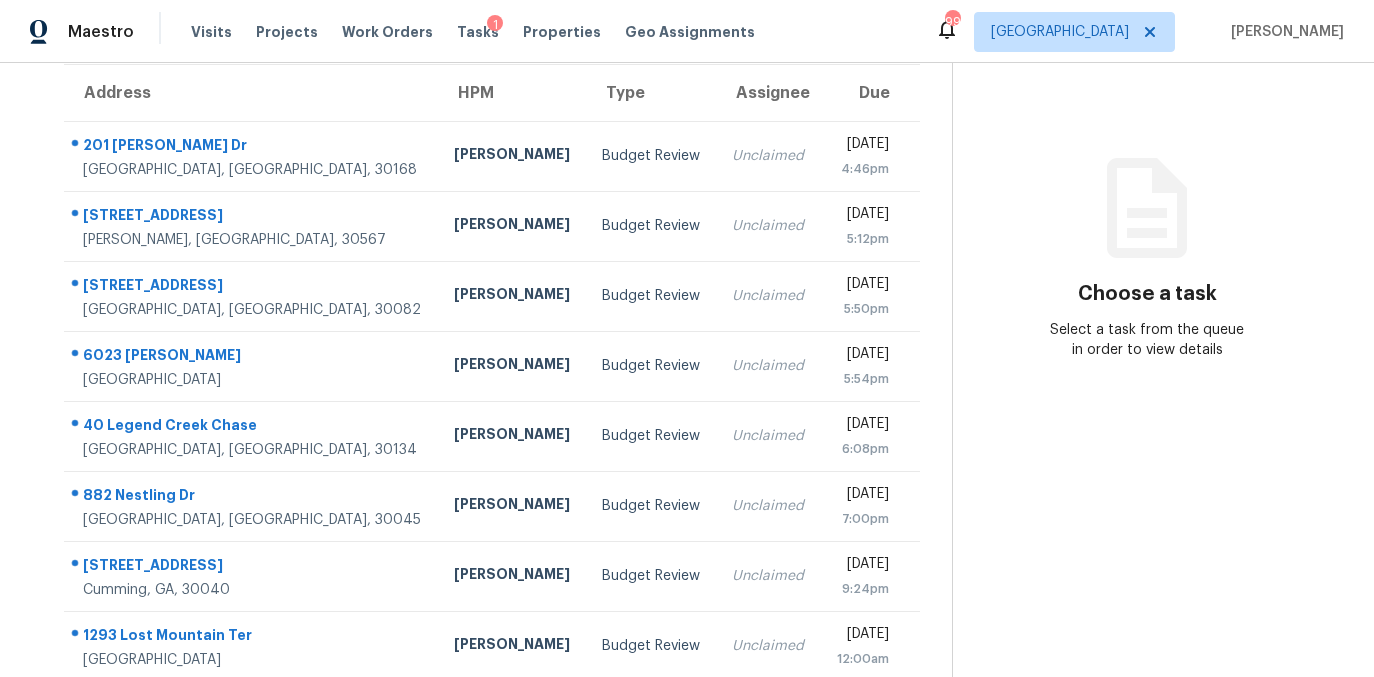 scroll, scrollTop: 364, scrollLeft: 0, axis: vertical 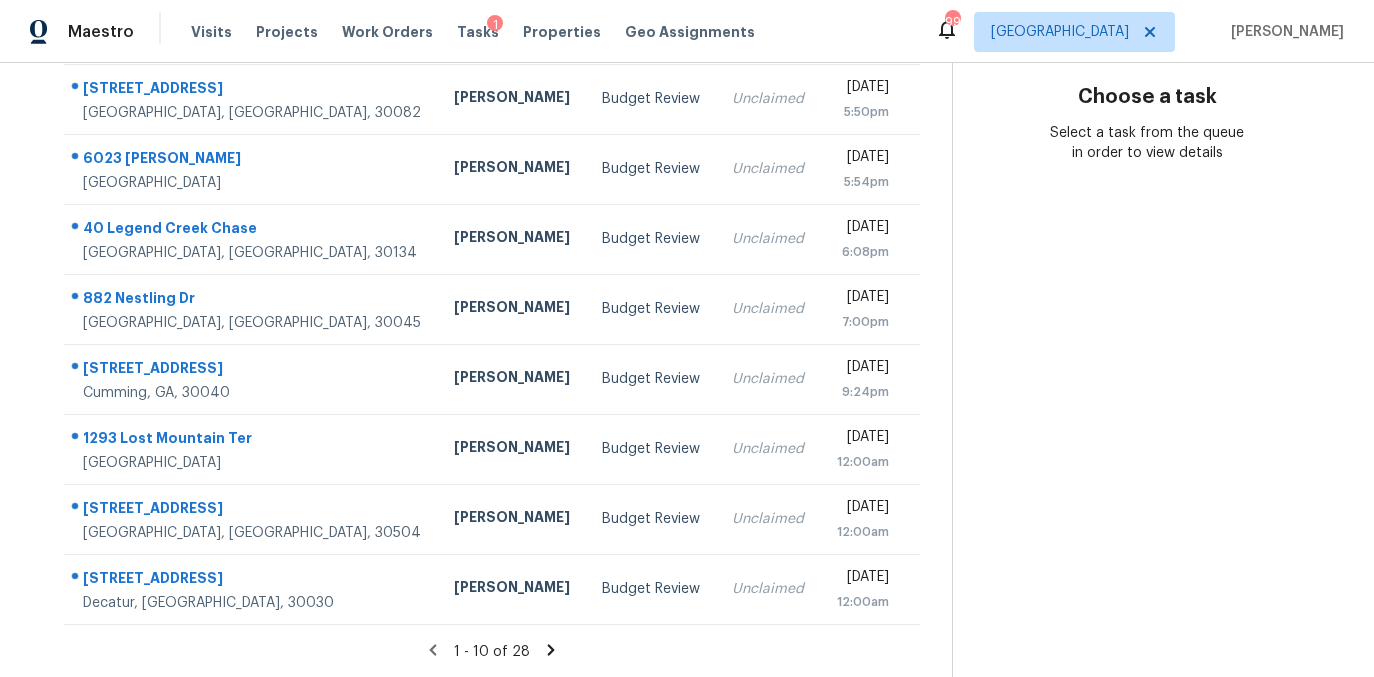 click 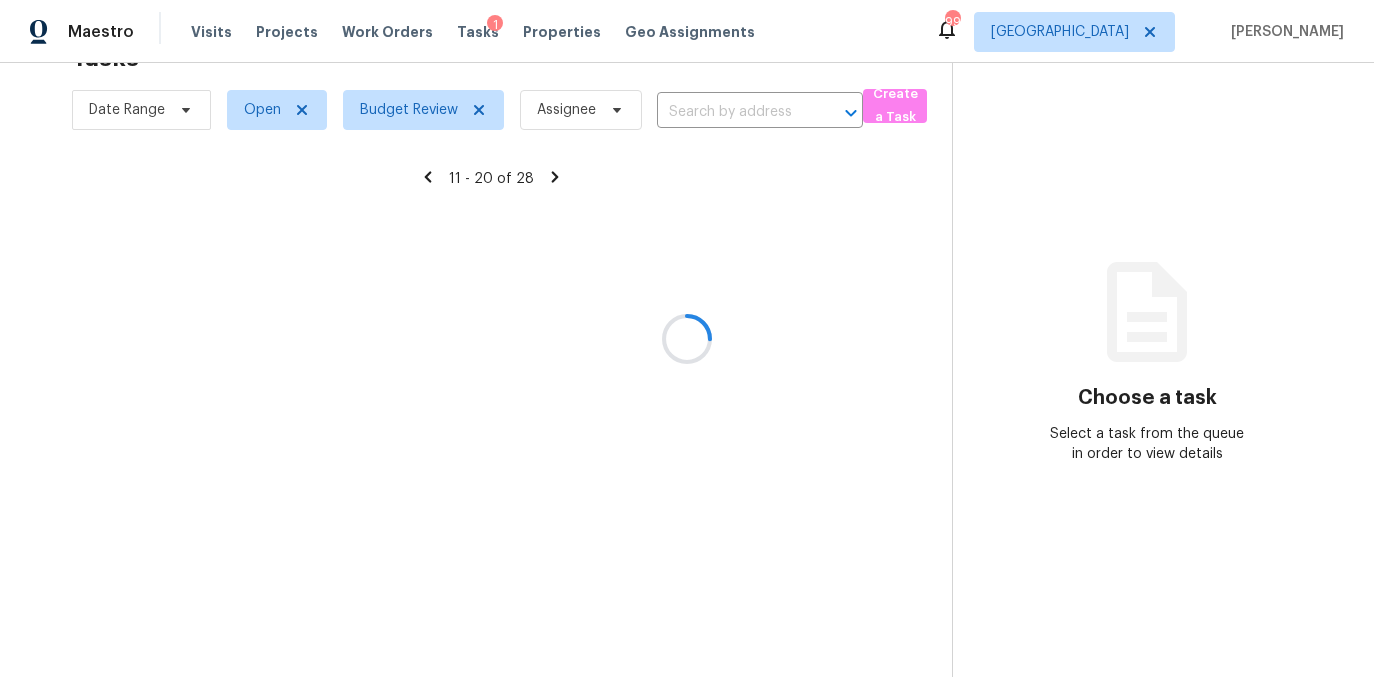 scroll, scrollTop: 364, scrollLeft: 0, axis: vertical 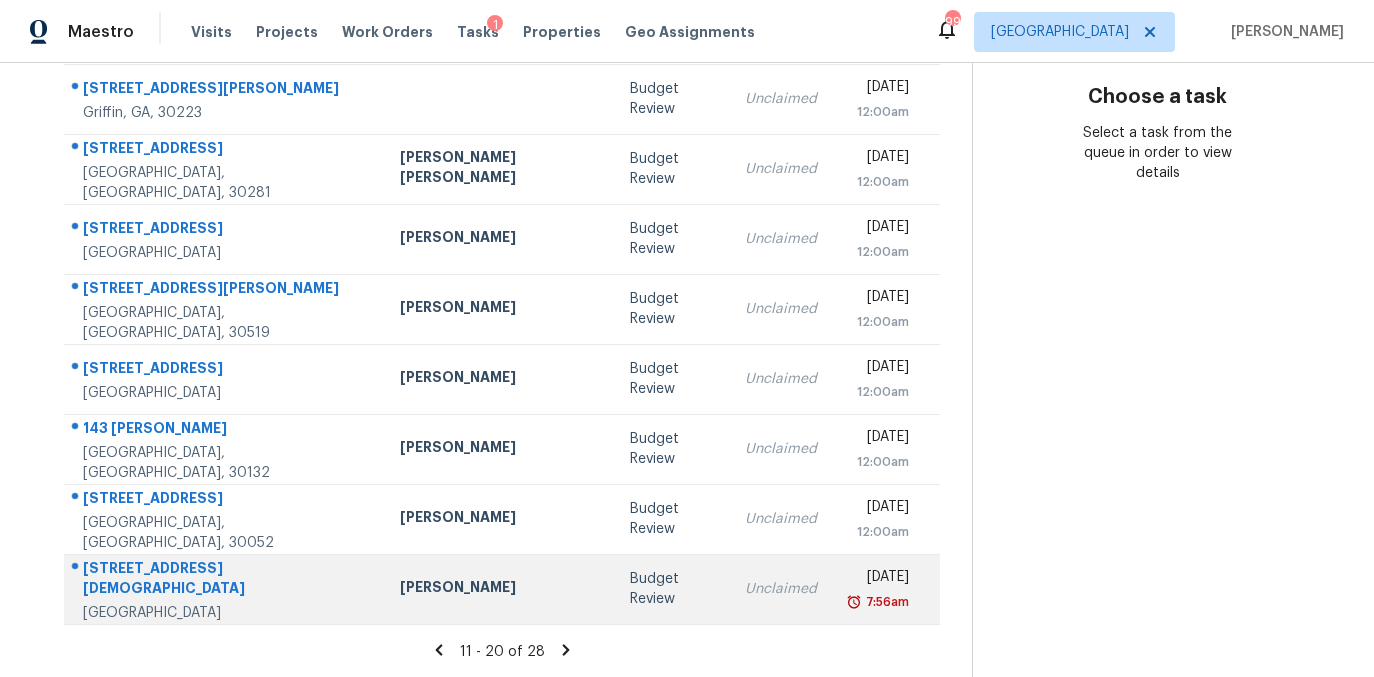 click on "[PERSON_NAME]" at bounding box center (499, 589) 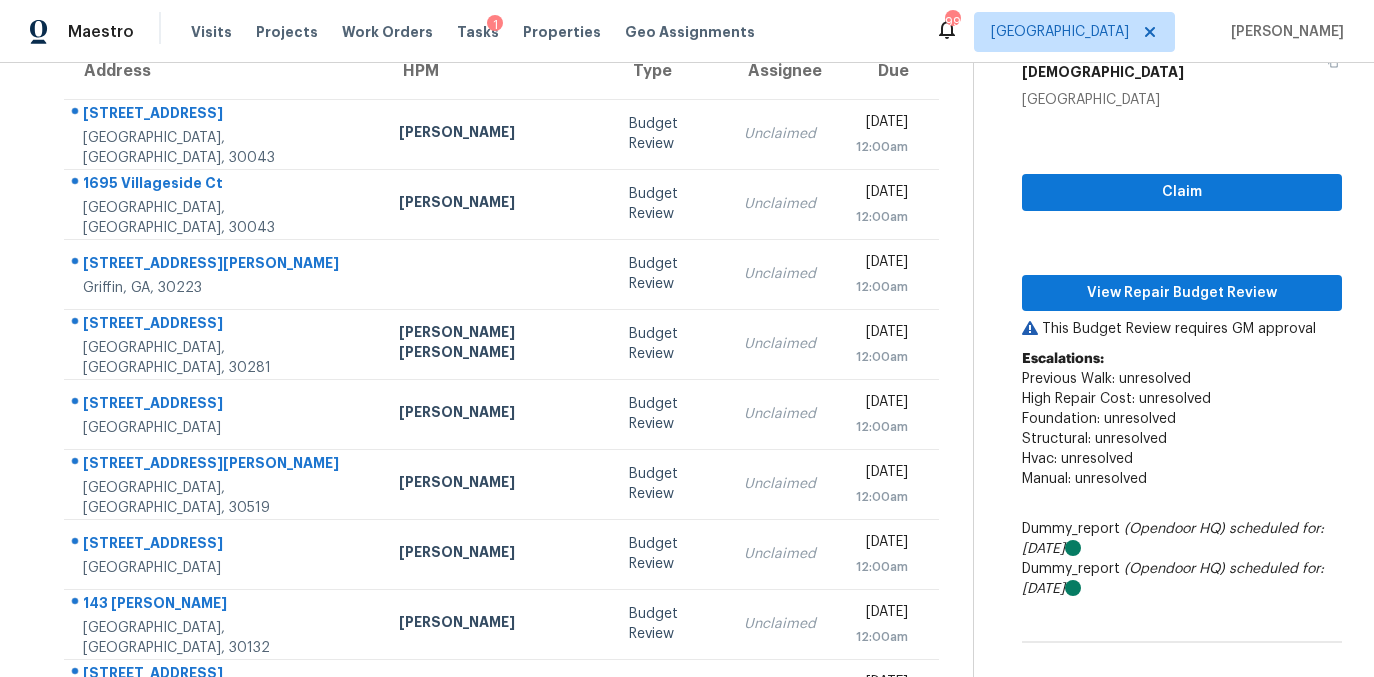 scroll, scrollTop: 188, scrollLeft: 0, axis: vertical 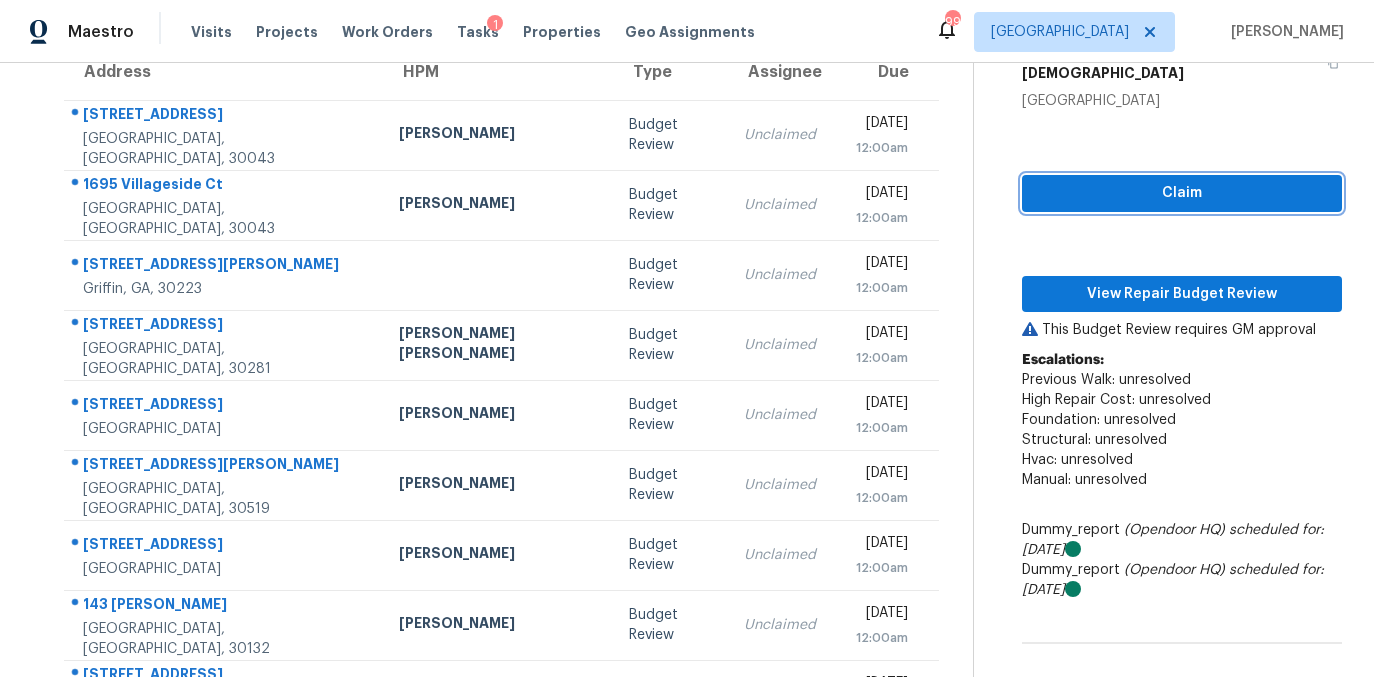 click on "Claim" at bounding box center [1182, 193] 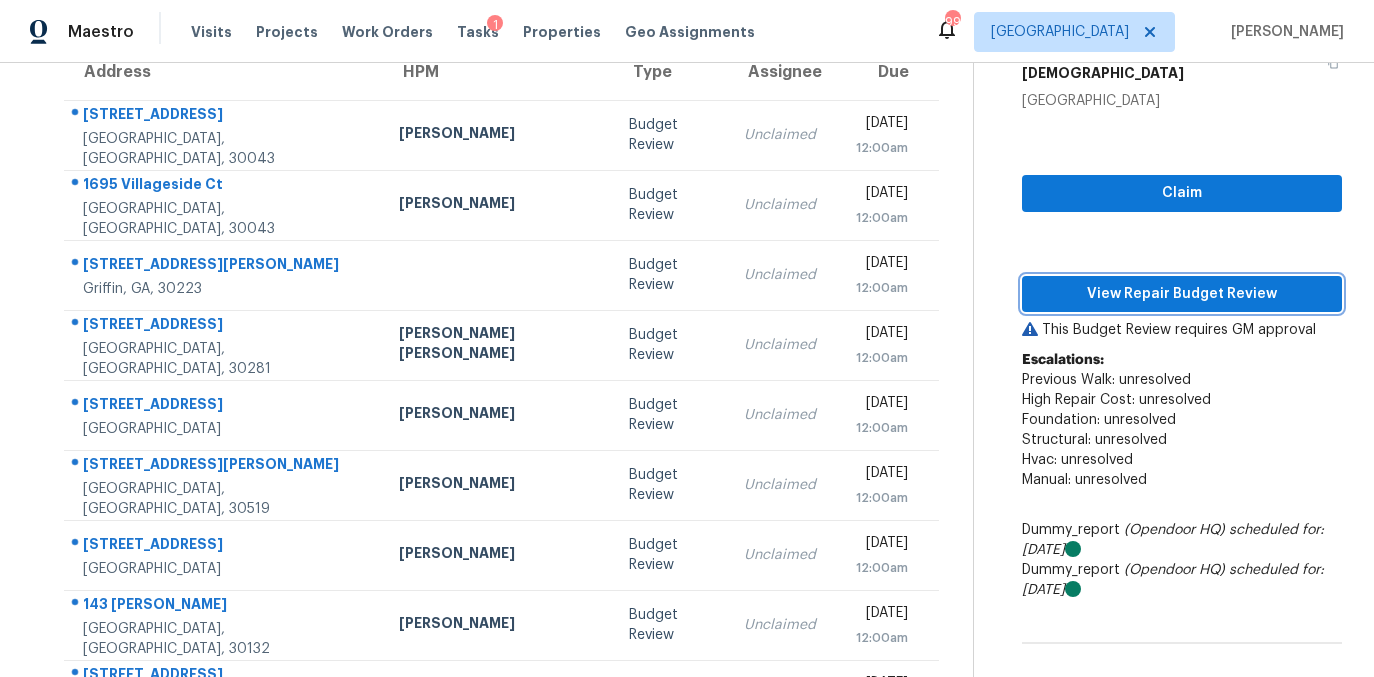 click on "View Repair Budget Review" at bounding box center (1182, 294) 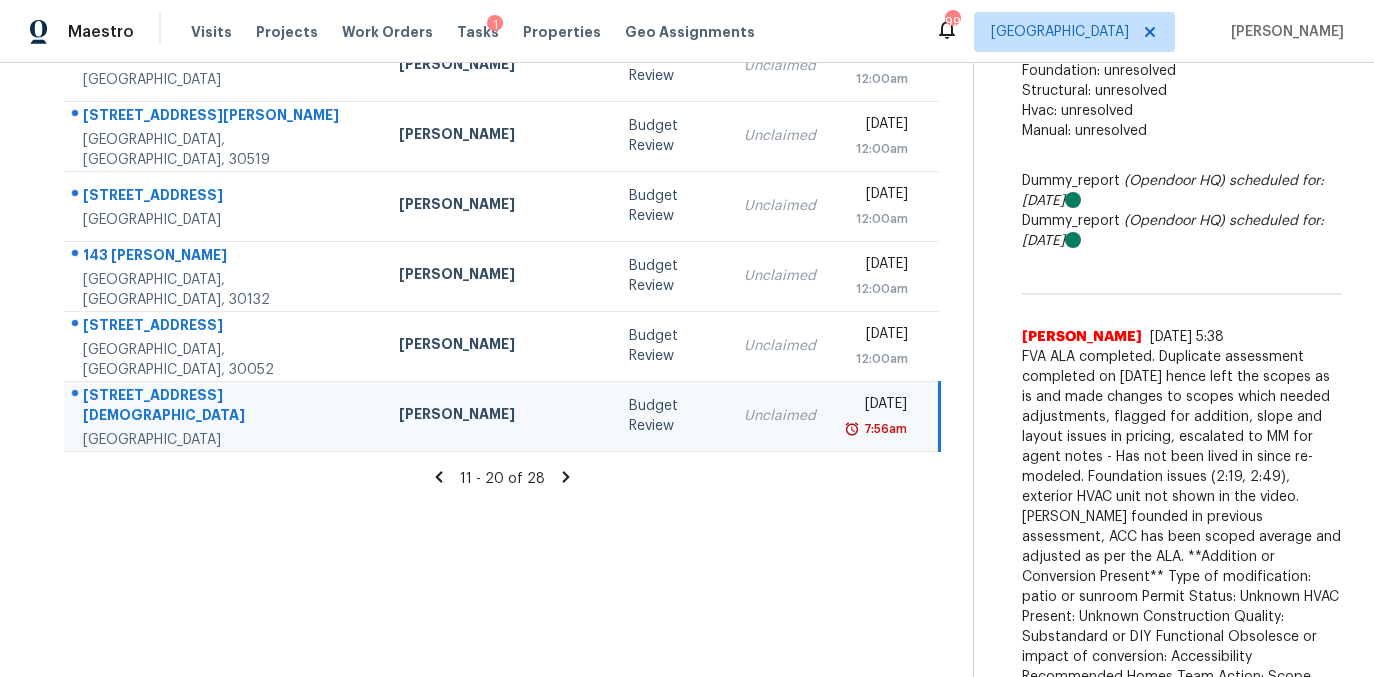 scroll, scrollTop: 437, scrollLeft: 0, axis: vertical 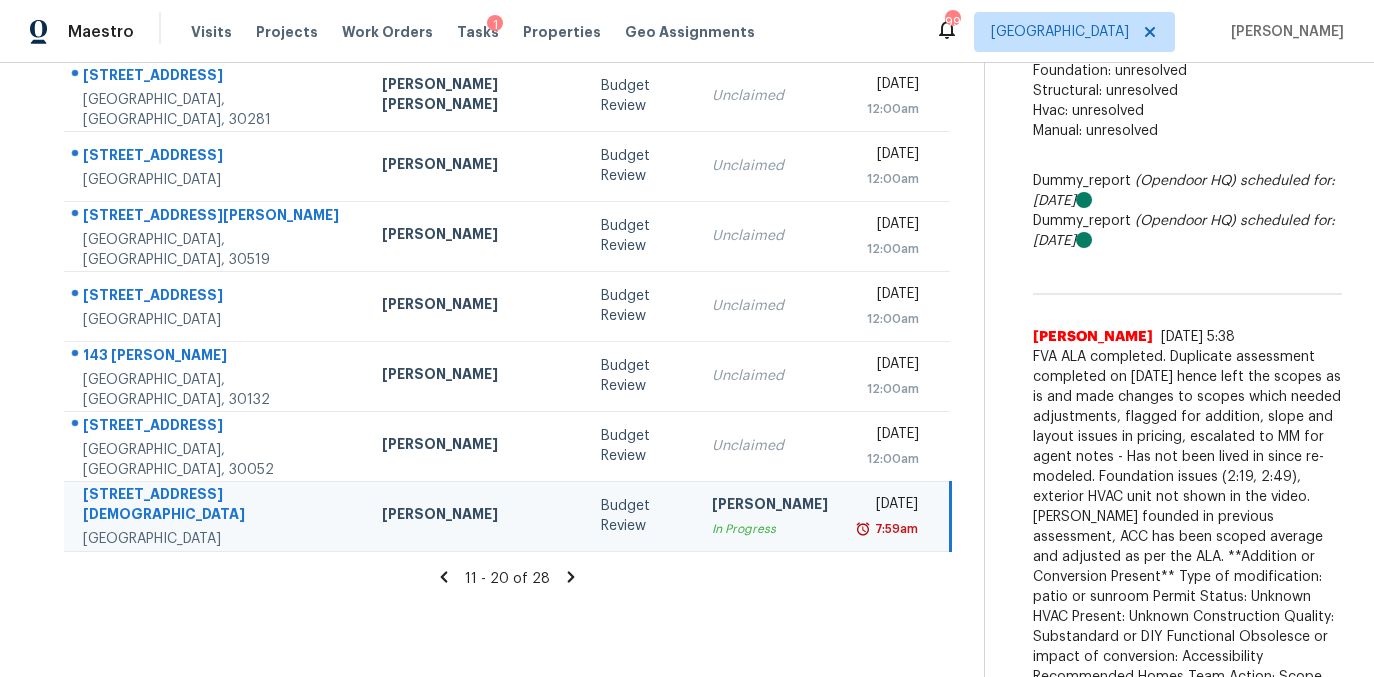 click 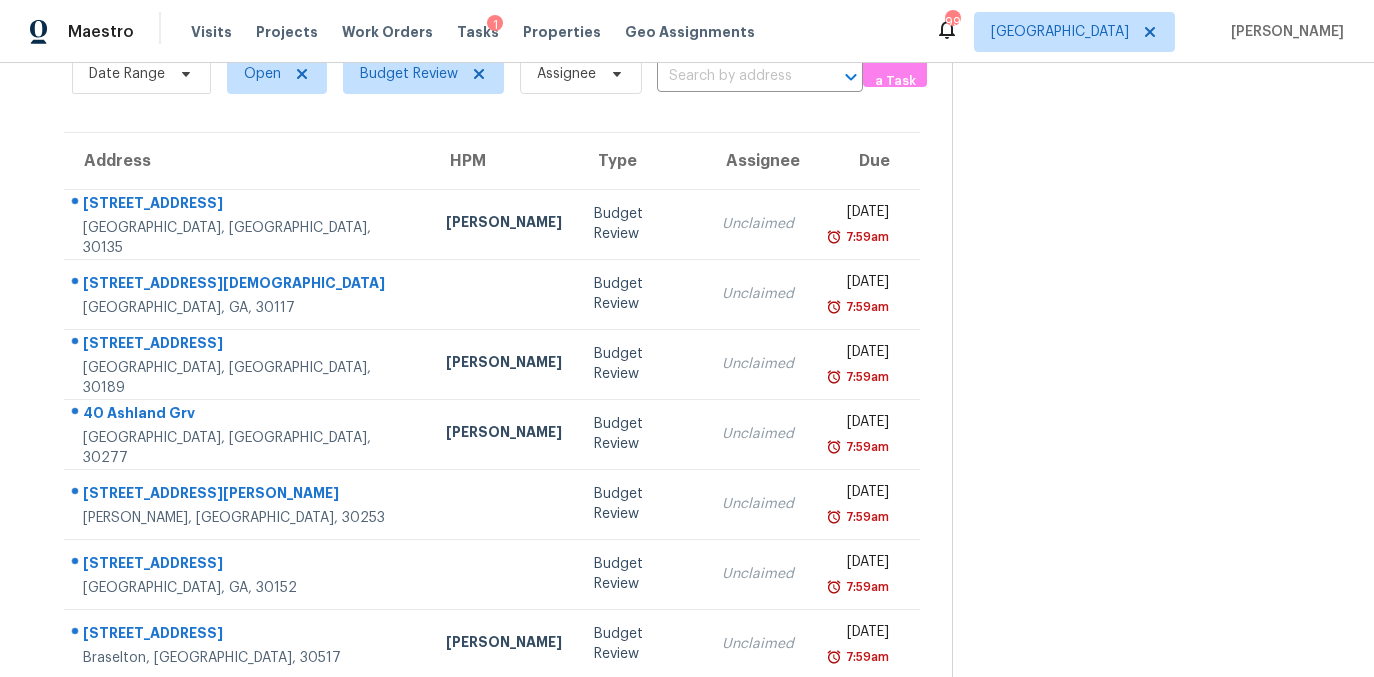 scroll, scrollTop: 97, scrollLeft: 0, axis: vertical 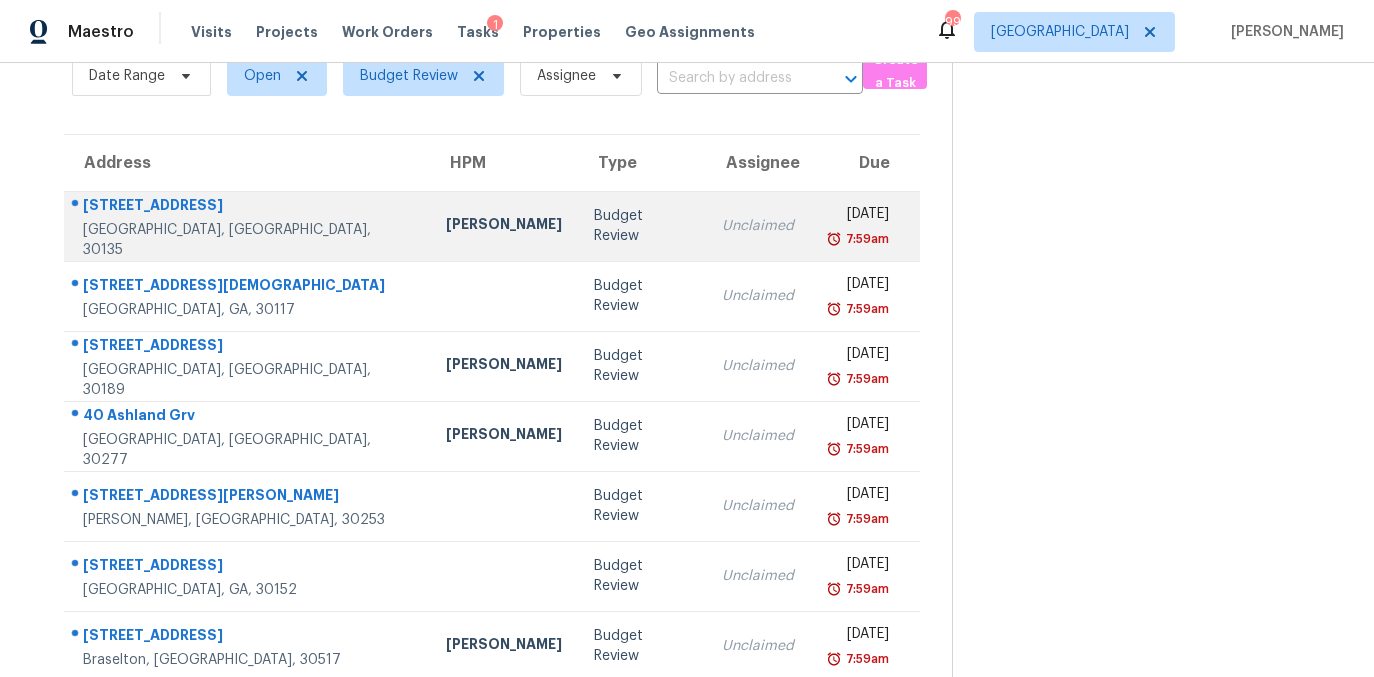 click on "[PERSON_NAME]" at bounding box center [504, 226] 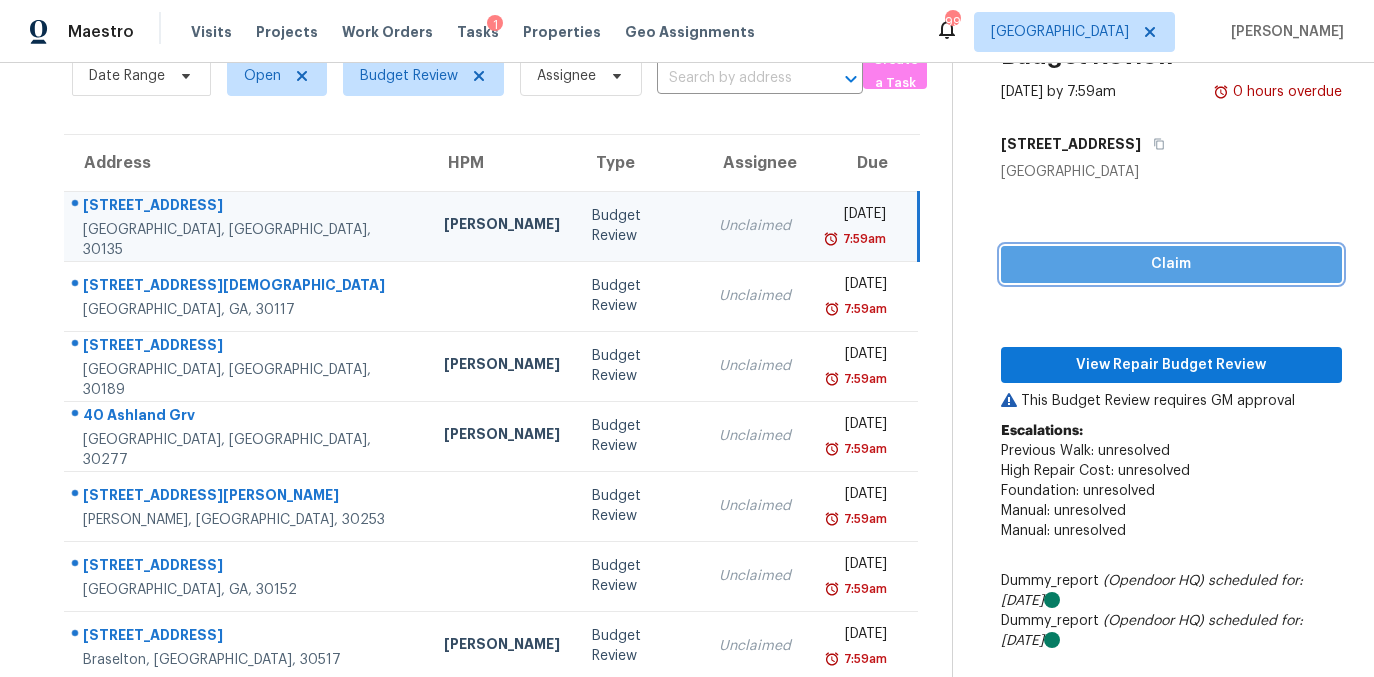 click on "Claim" at bounding box center [1171, 264] 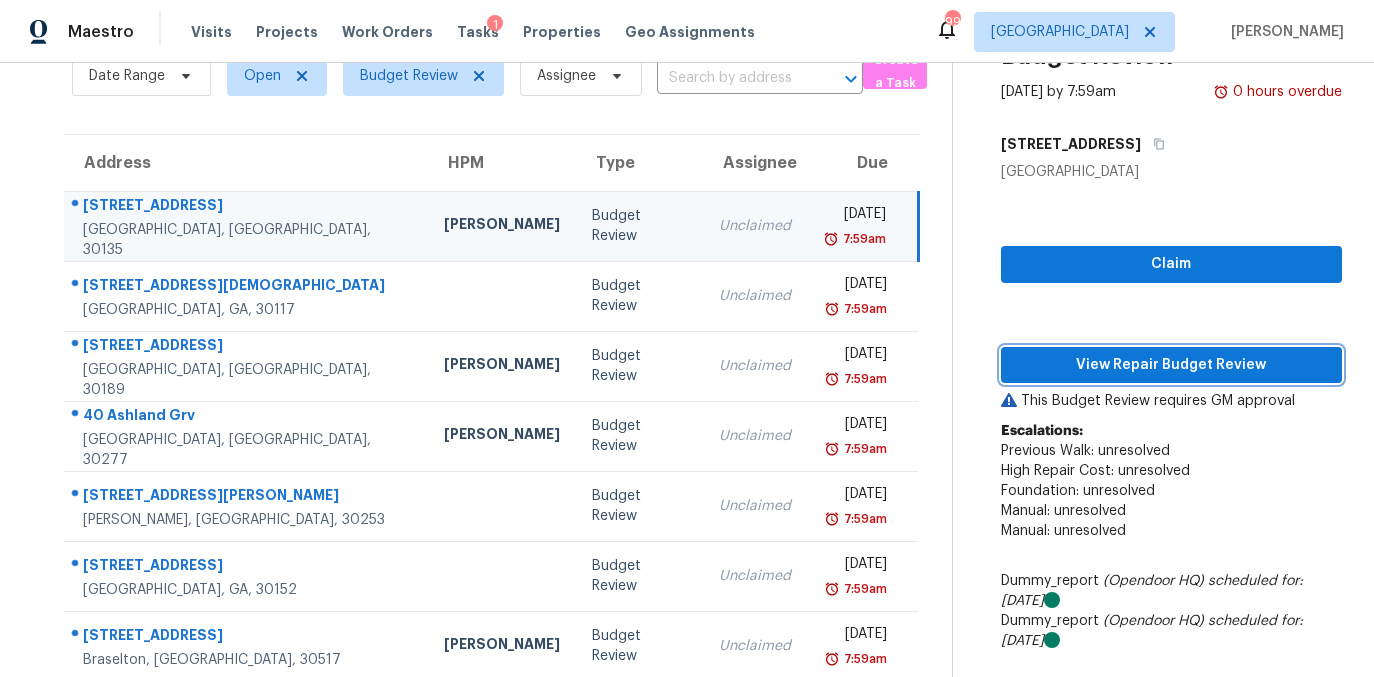 click on "View Repair Budget Review" at bounding box center (1171, 365) 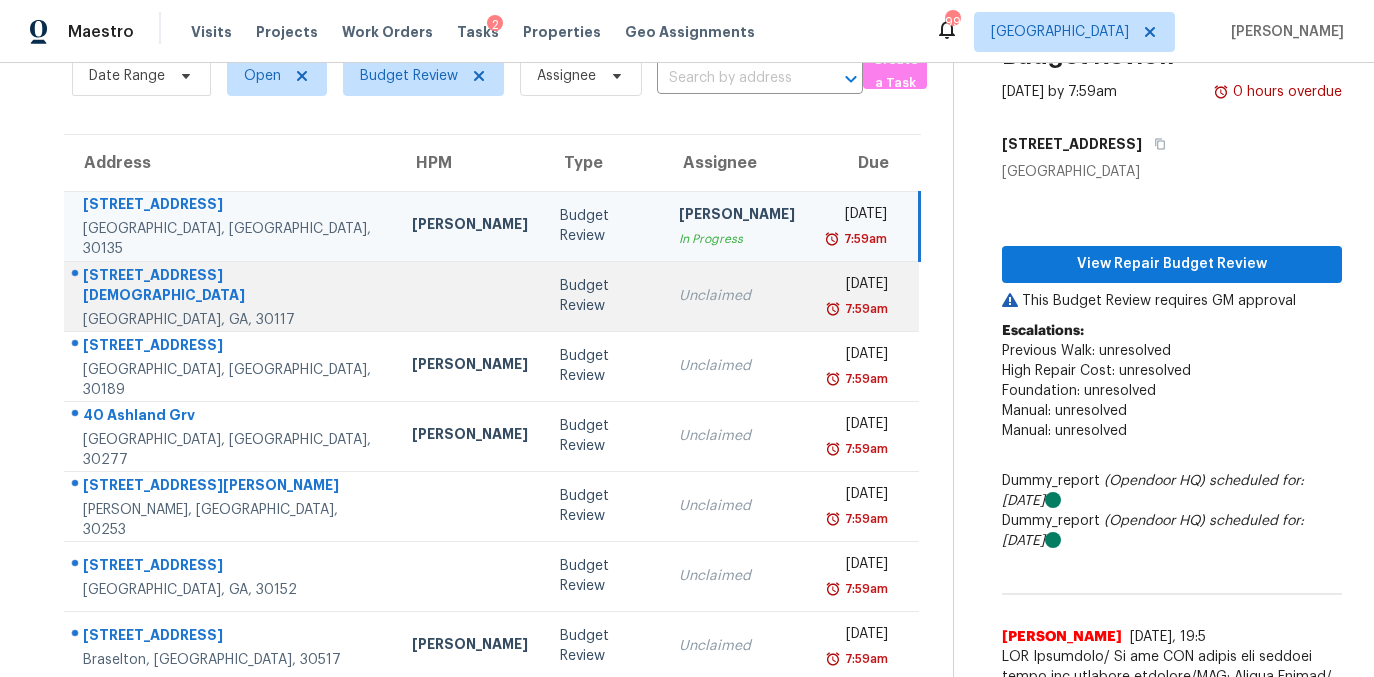 click on "Budget Review" at bounding box center [603, 296] 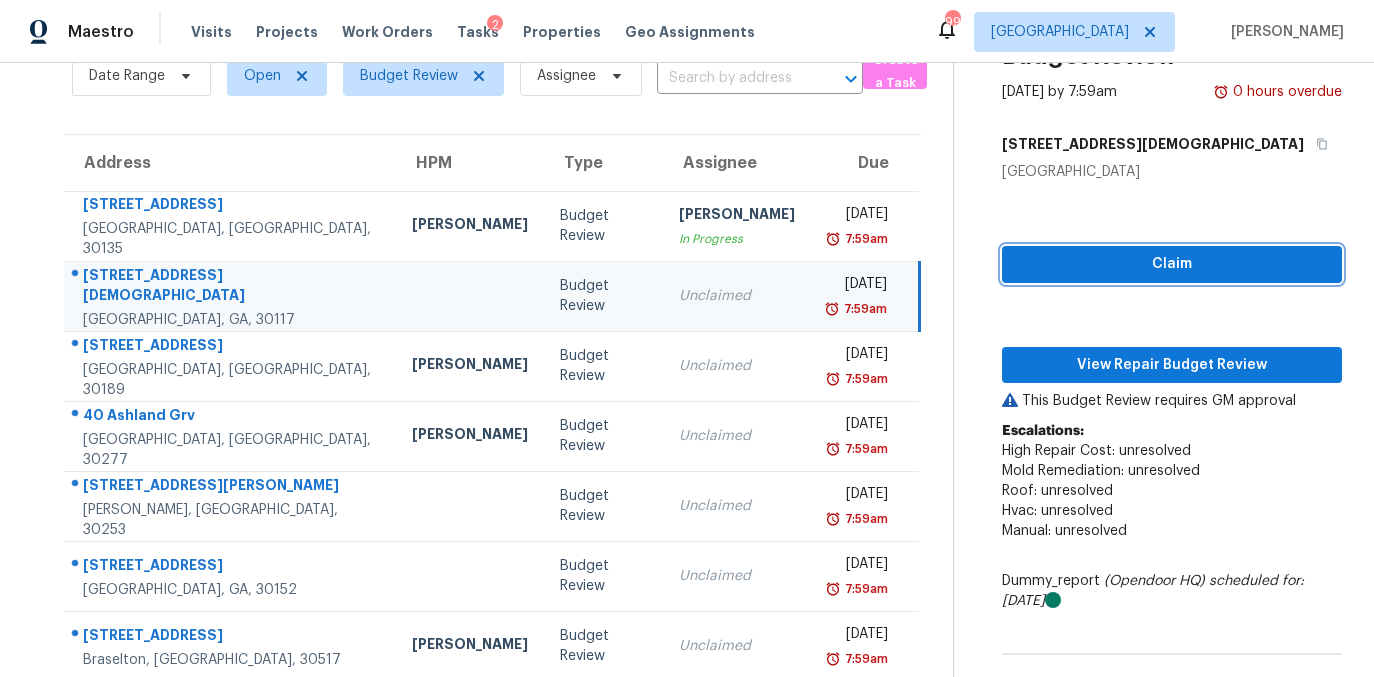 click on "Claim" at bounding box center (1172, 264) 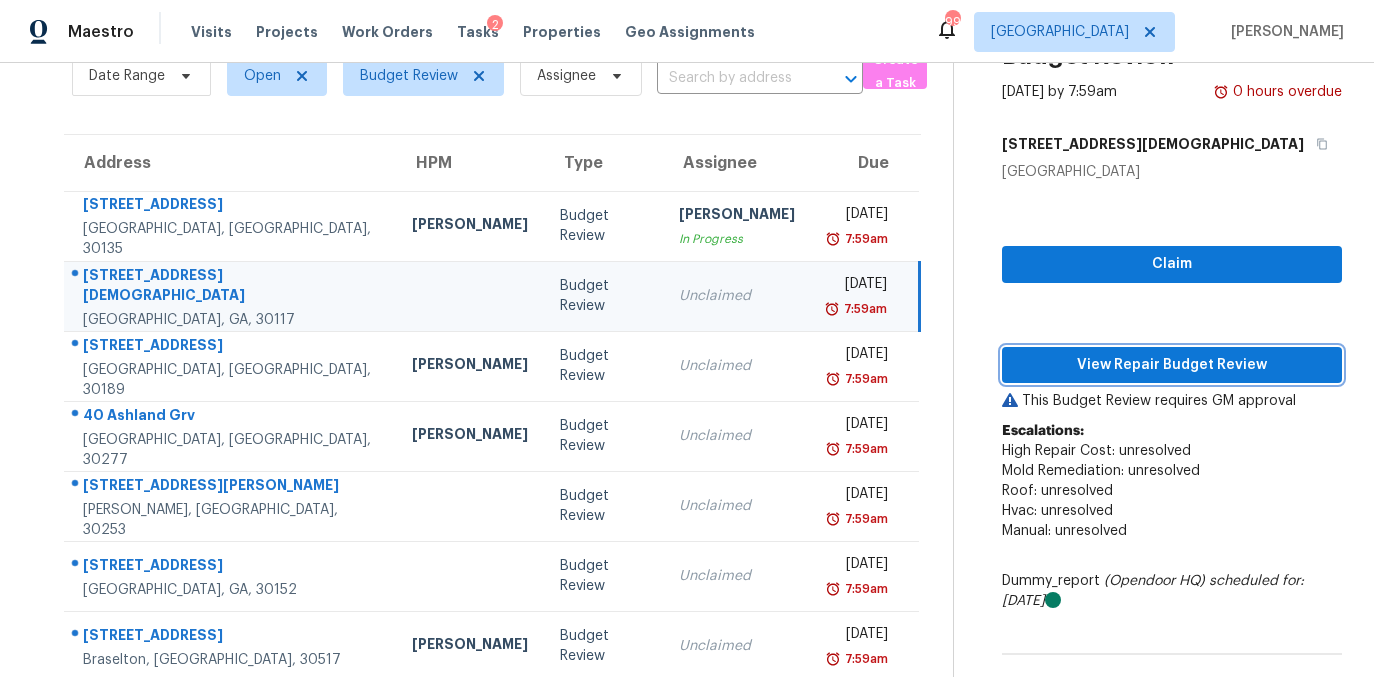 click on "View Repair Budget Review" at bounding box center [1172, 365] 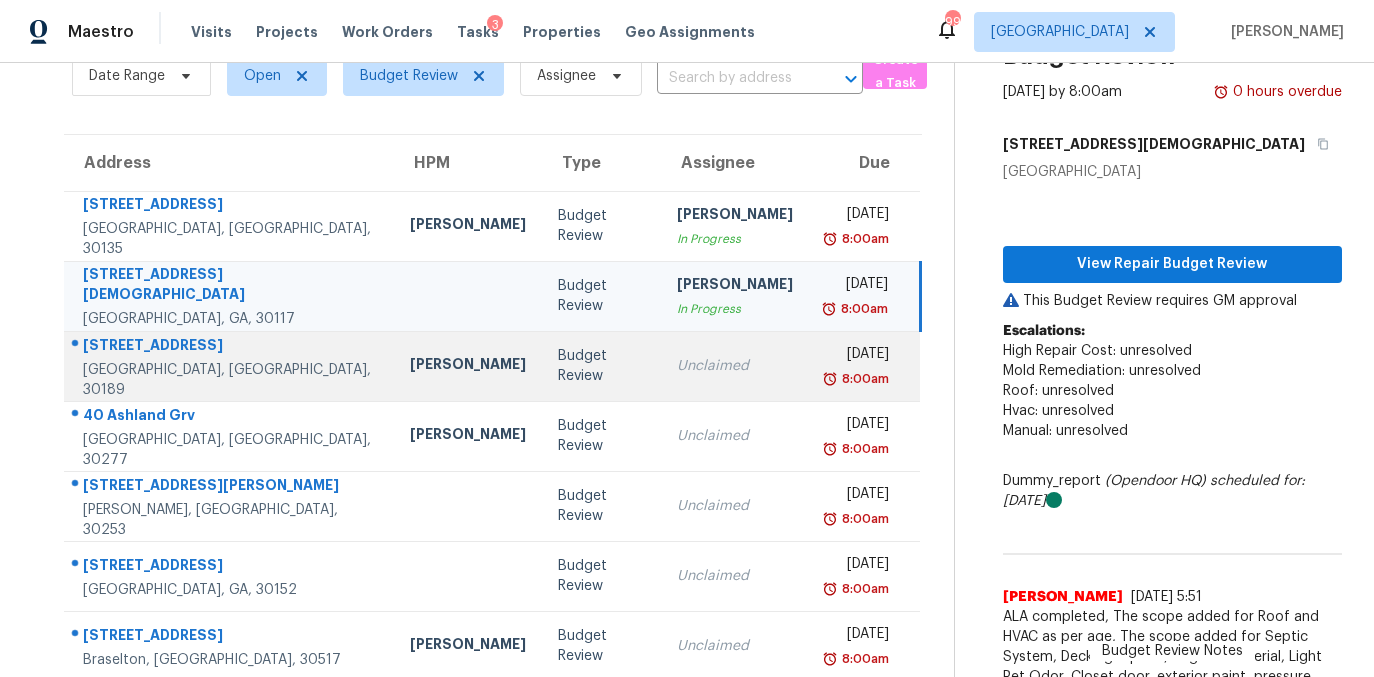 click on "Unclaimed" at bounding box center (735, 366) 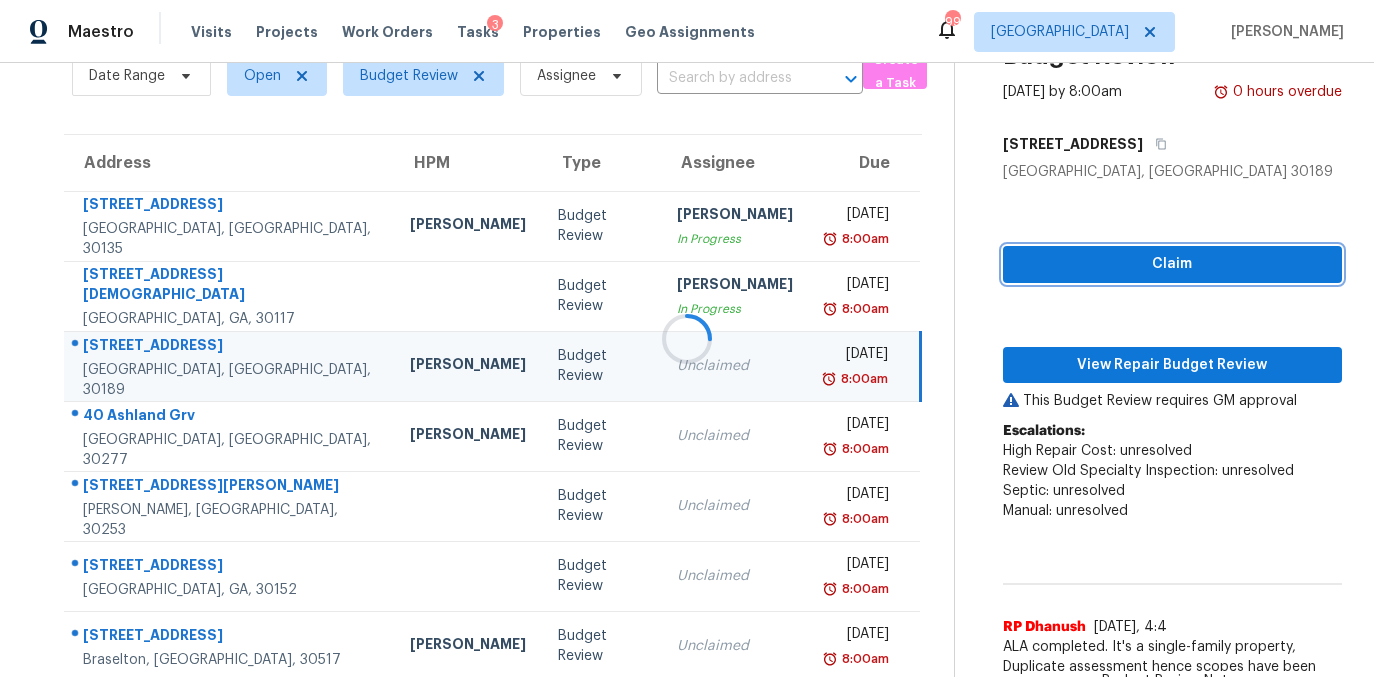 drag, startPoint x: 1103, startPoint y: 257, endPoint x: 1101, endPoint y: 271, distance: 14.142136 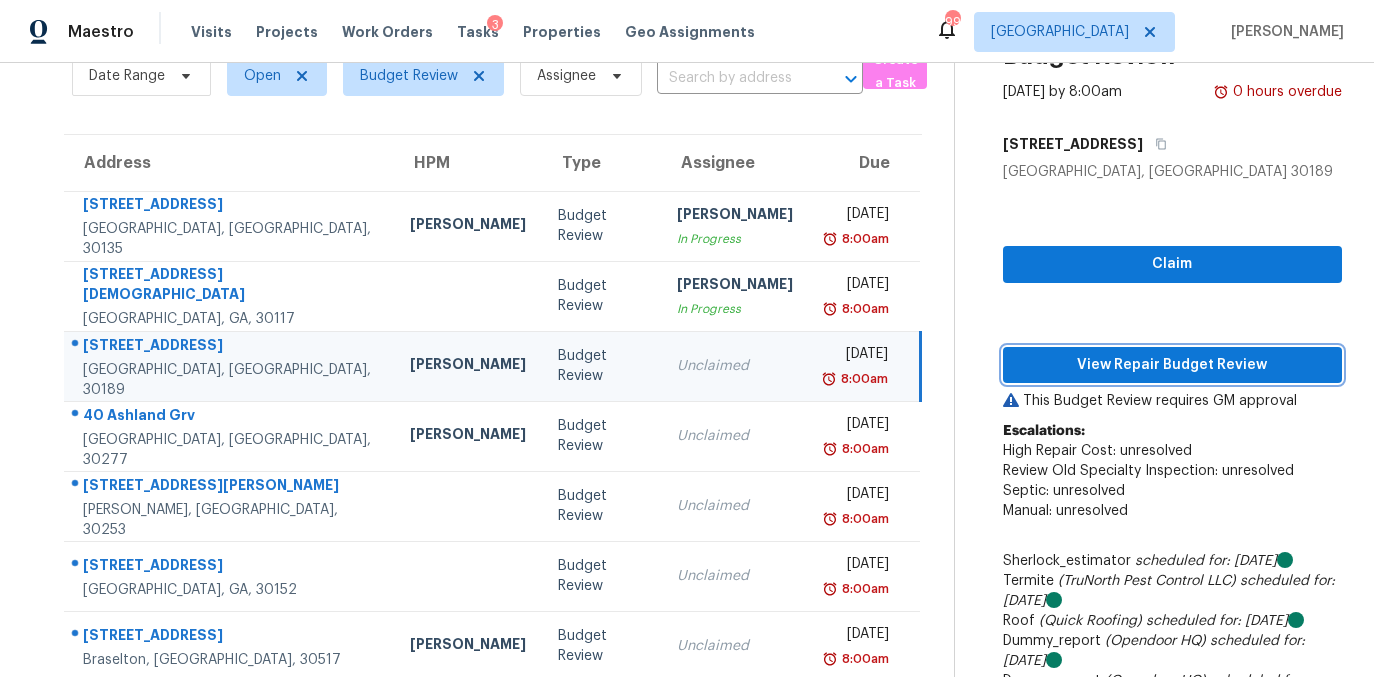 click on "View Repair Budget Review" at bounding box center (1172, 365) 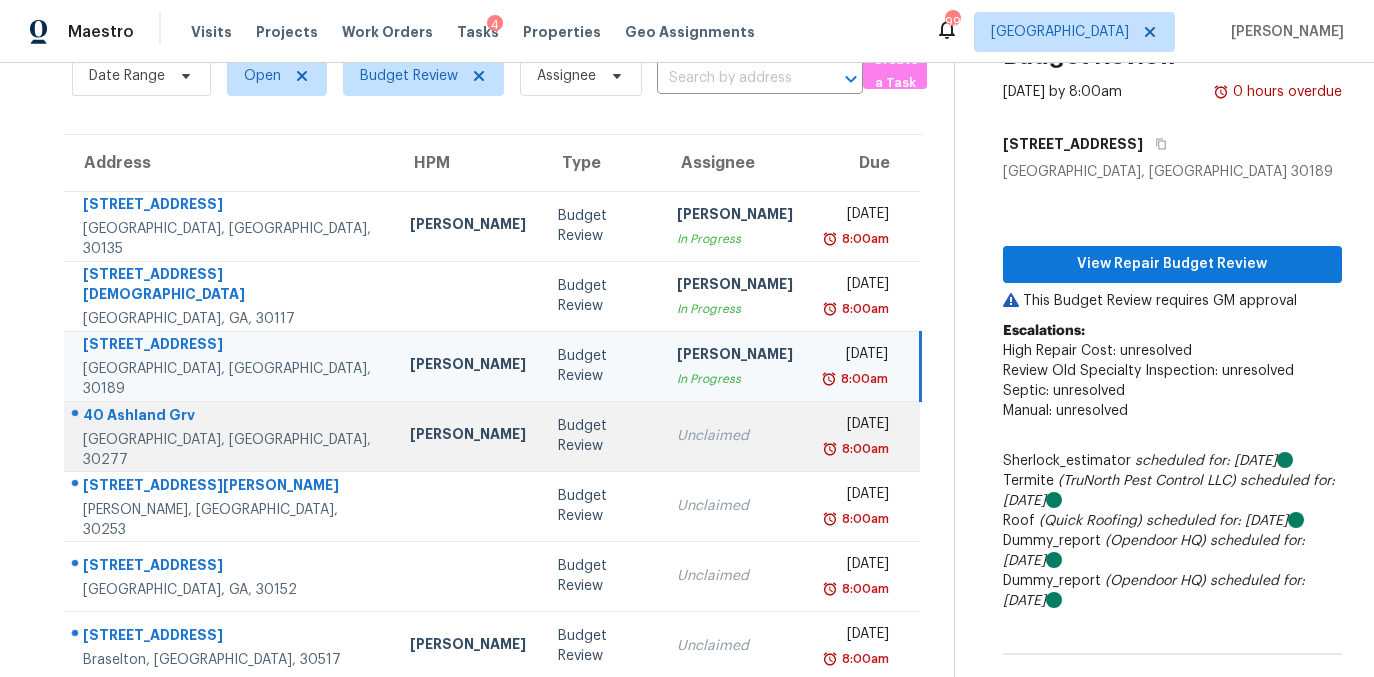 click on "Unclaimed" at bounding box center [735, 436] 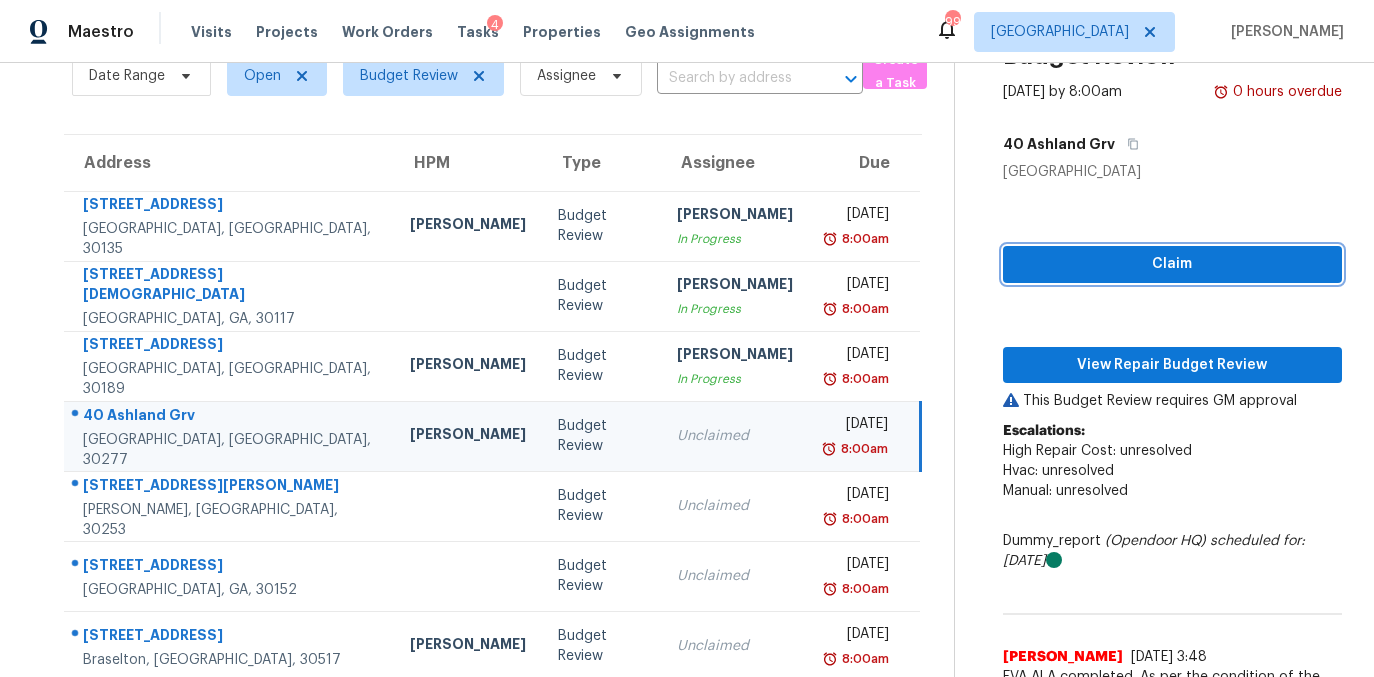 drag, startPoint x: 1073, startPoint y: 269, endPoint x: 1063, endPoint y: 323, distance: 54.91812 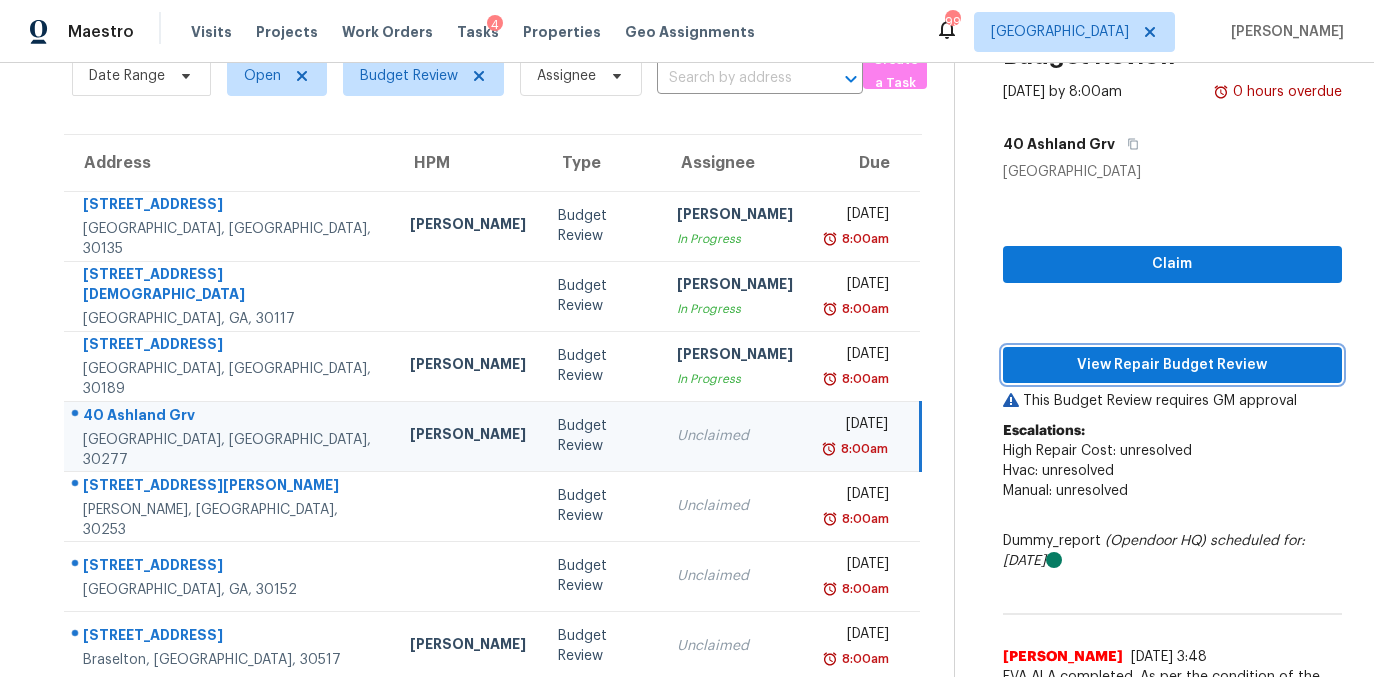click on "View Repair Budget Review" at bounding box center (1172, 365) 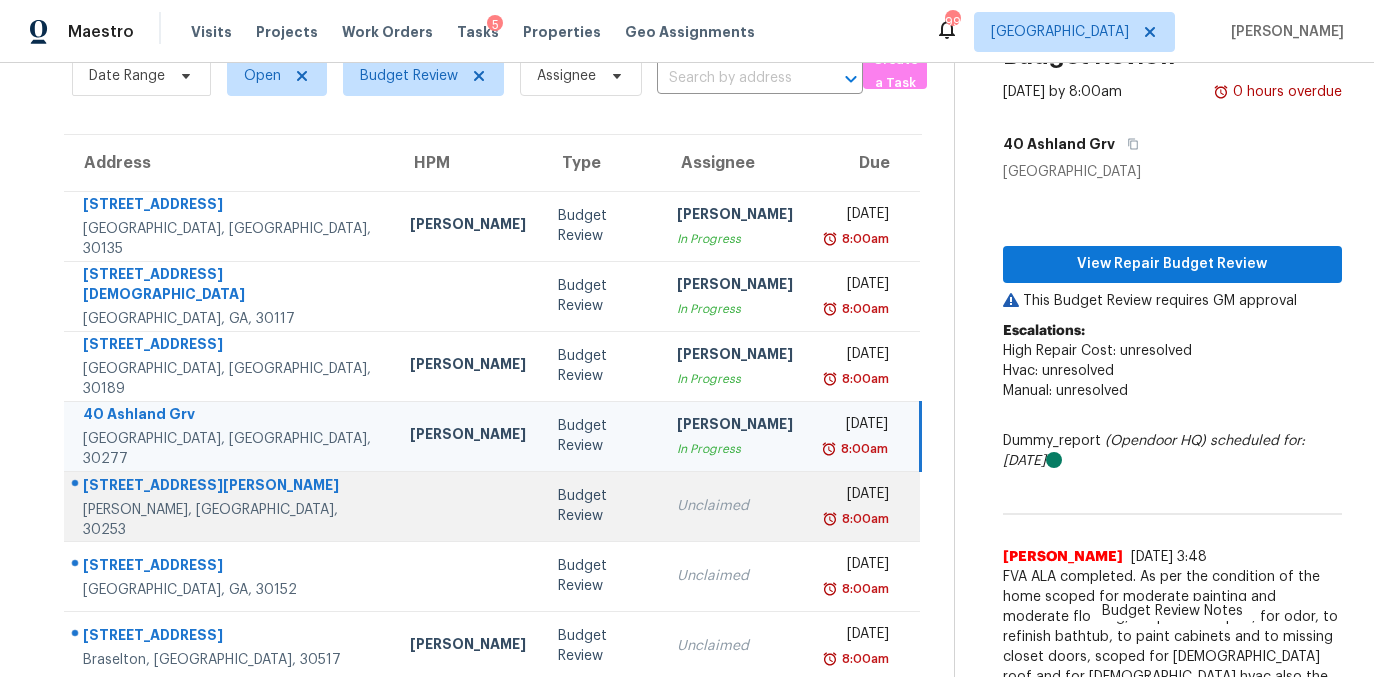 click on "Budget Review" at bounding box center (601, 506) 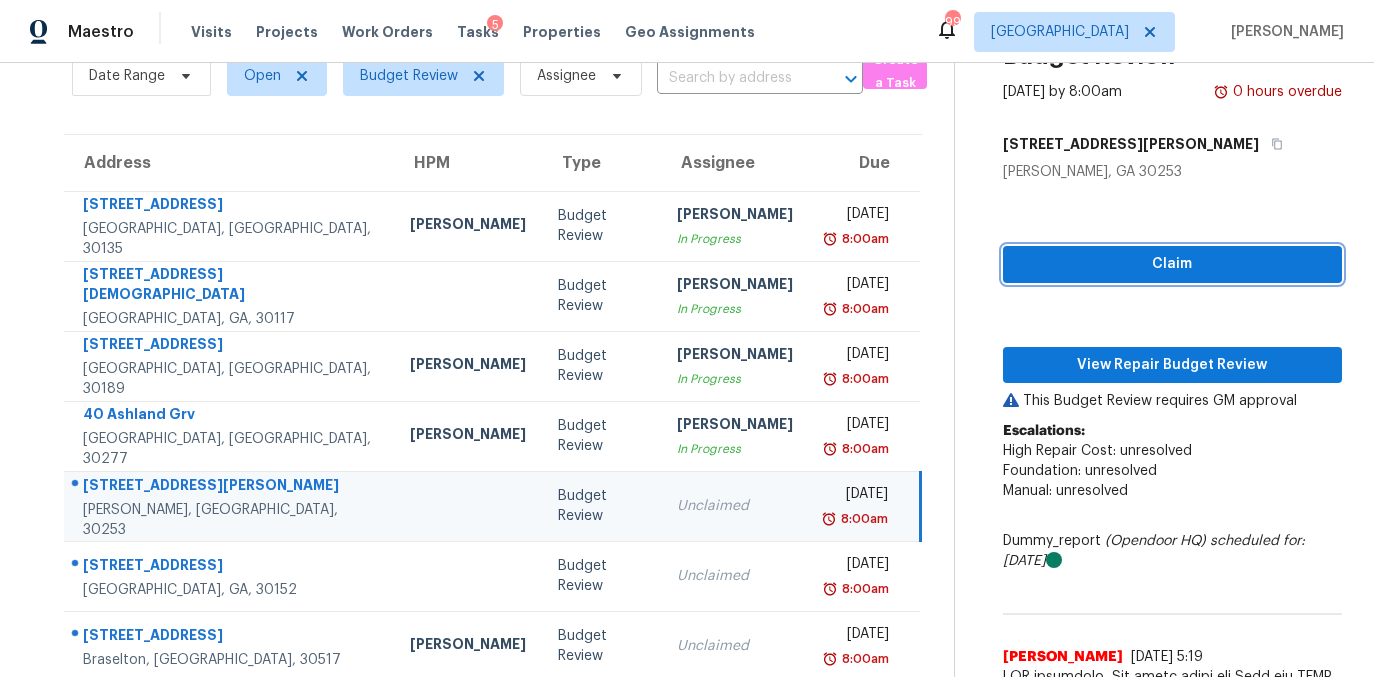 drag, startPoint x: 1175, startPoint y: 267, endPoint x: 1169, endPoint y: 312, distance: 45.39824 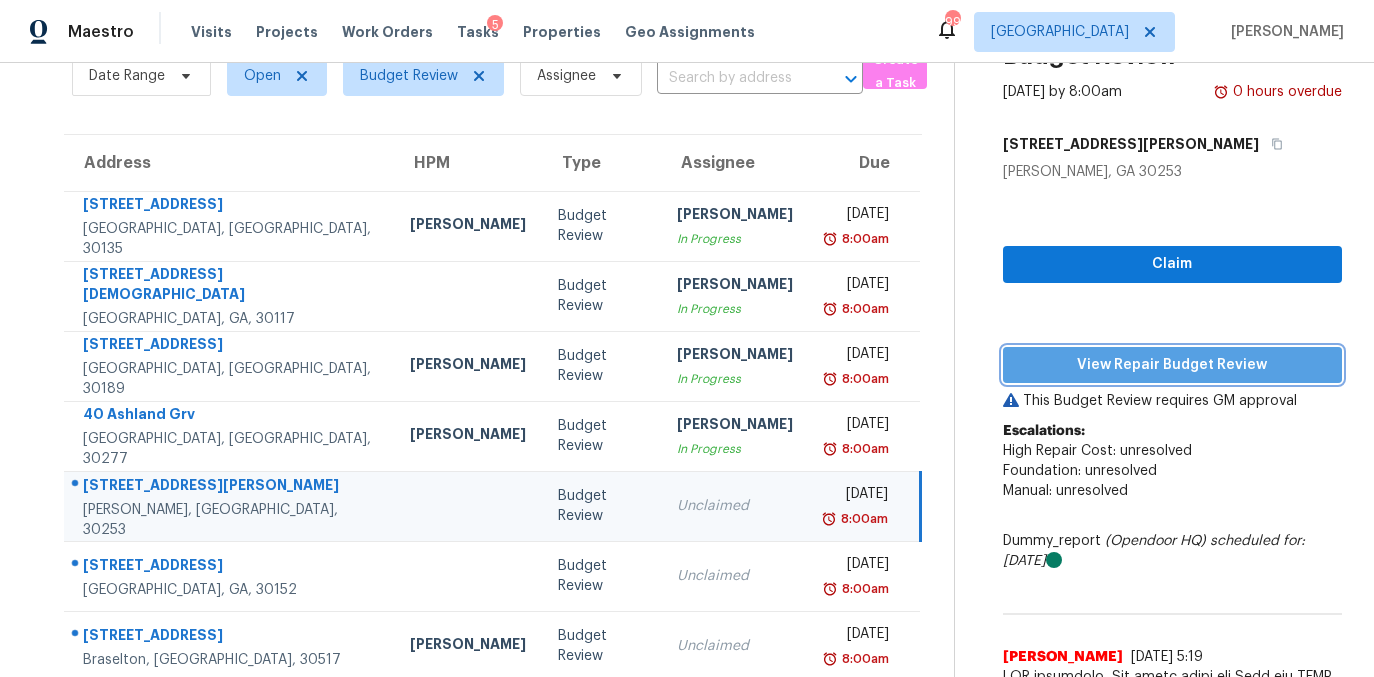 click on "View Repair Budget Review" at bounding box center [1172, 365] 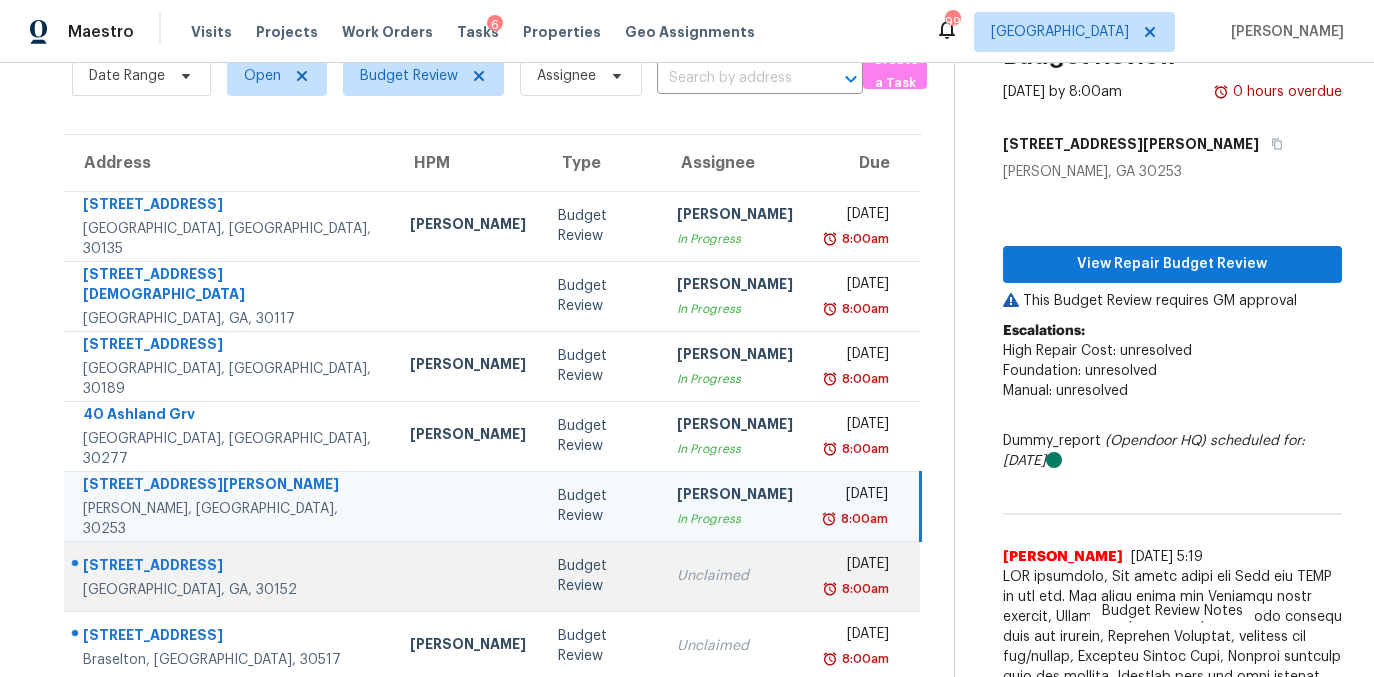 click on "Unclaimed" at bounding box center (735, 576) 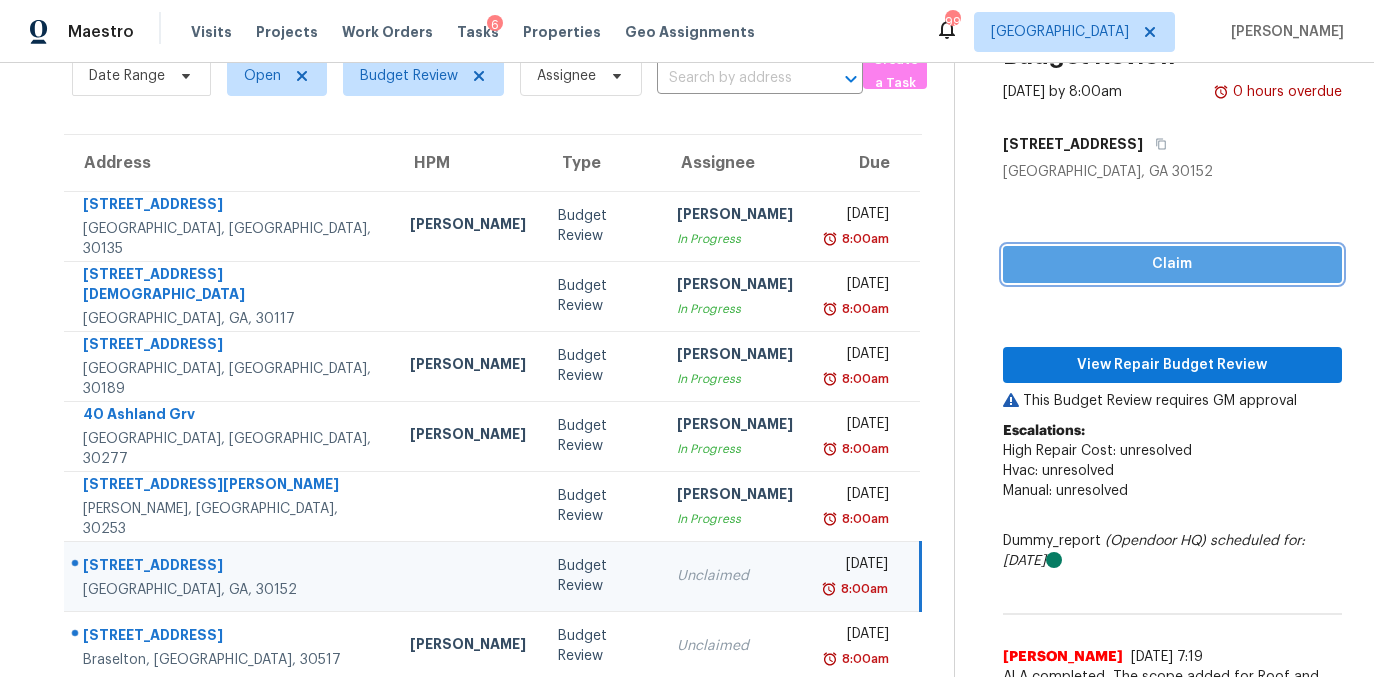 drag, startPoint x: 1125, startPoint y: 264, endPoint x: 1107, endPoint y: 342, distance: 80.04999 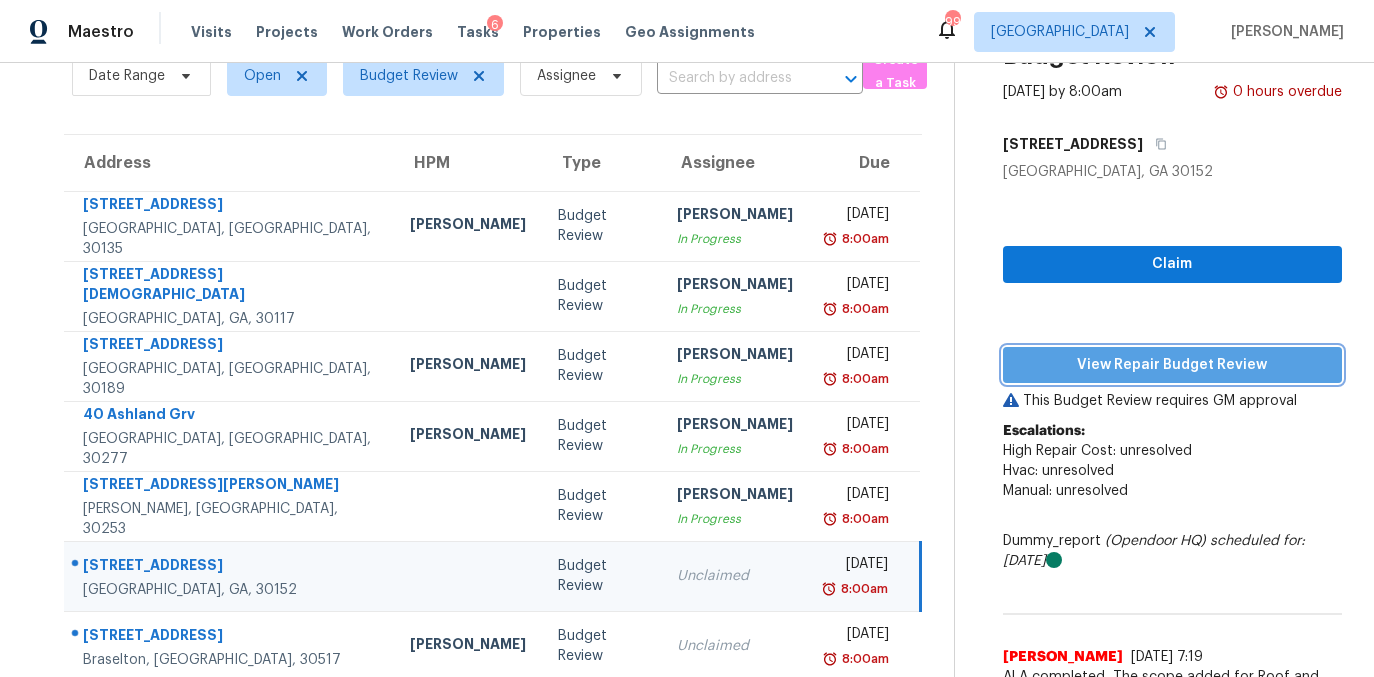 click on "View Repair Budget Review" at bounding box center (1172, 365) 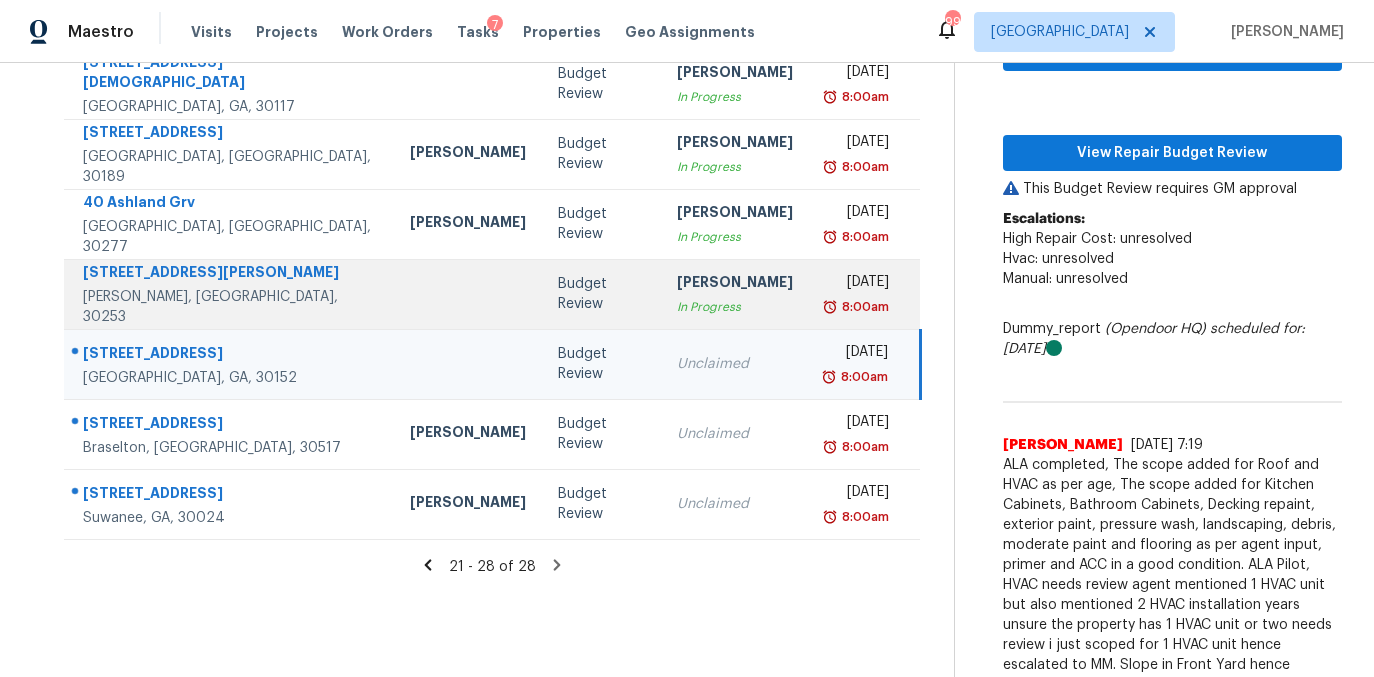 scroll, scrollTop: 224, scrollLeft: 0, axis: vertical 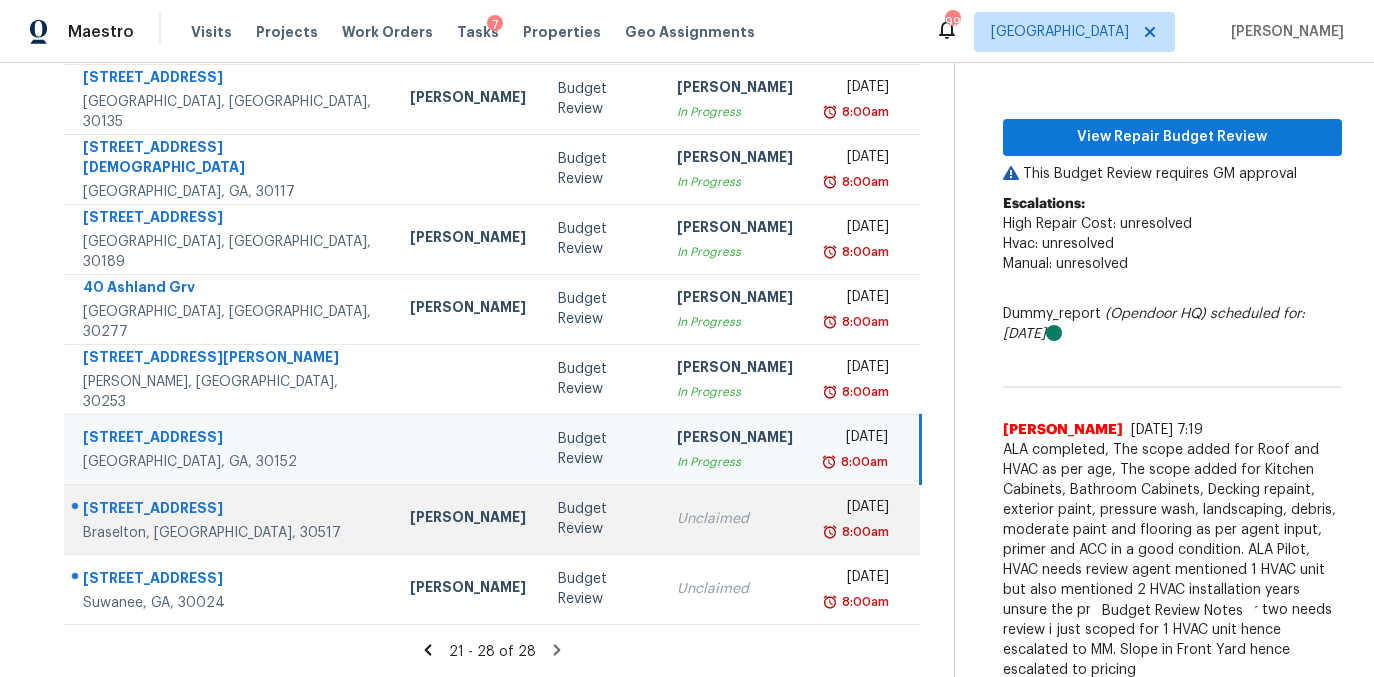 click on "Unclaimed" at bounding box center [735, 519] 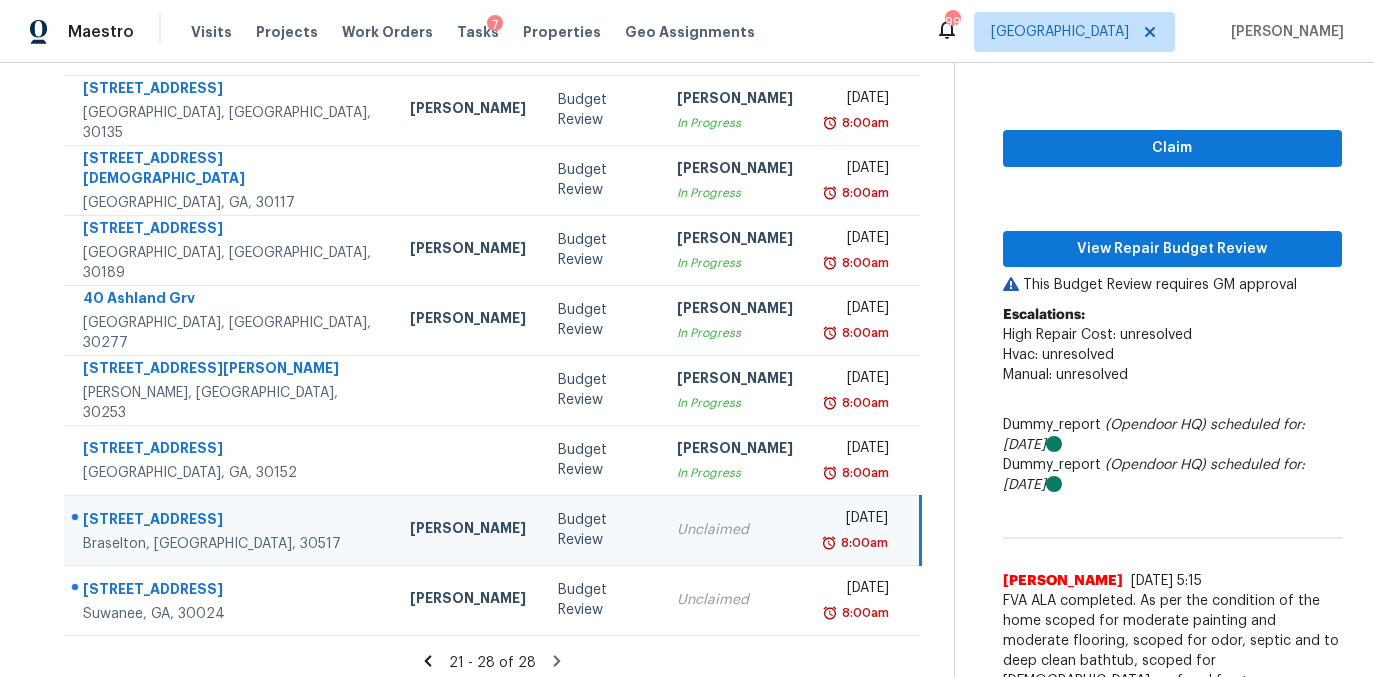 scroll, scrollTop: 214, scrollLeft: 0, axis: vertical 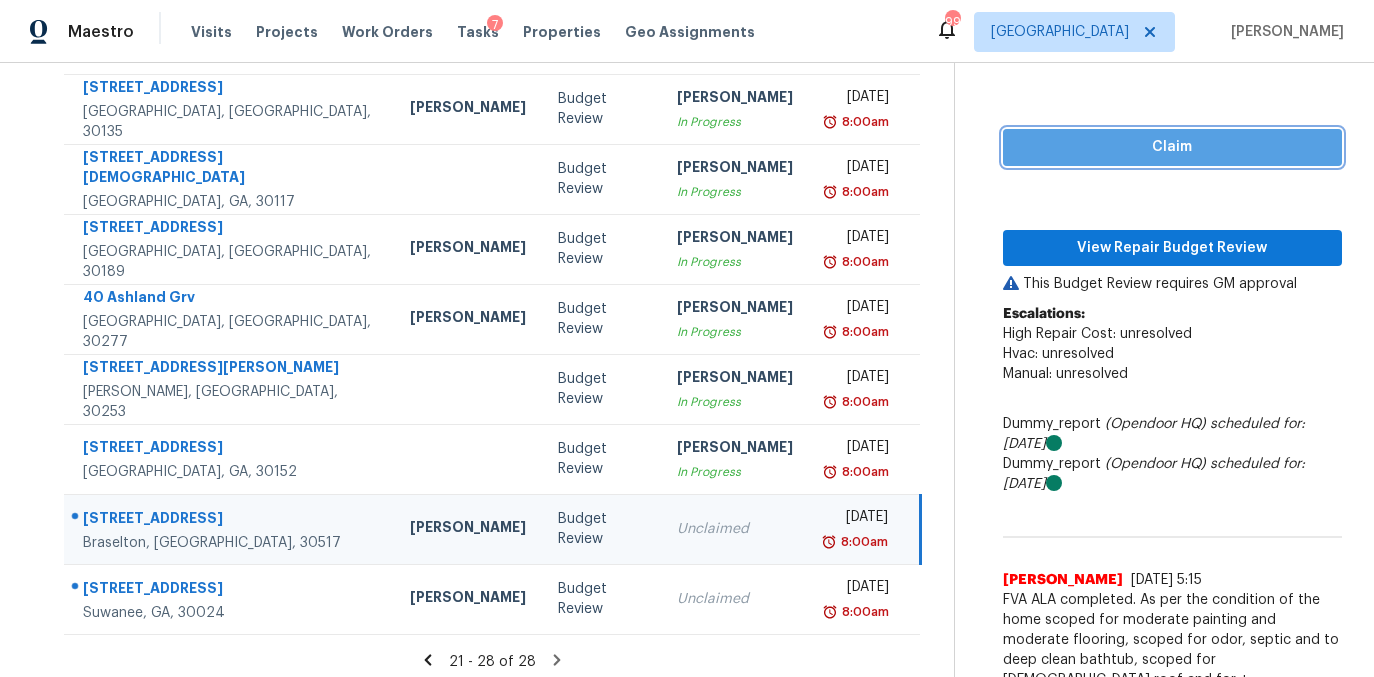 click on "Claim" at bounding box center [1172, 147] 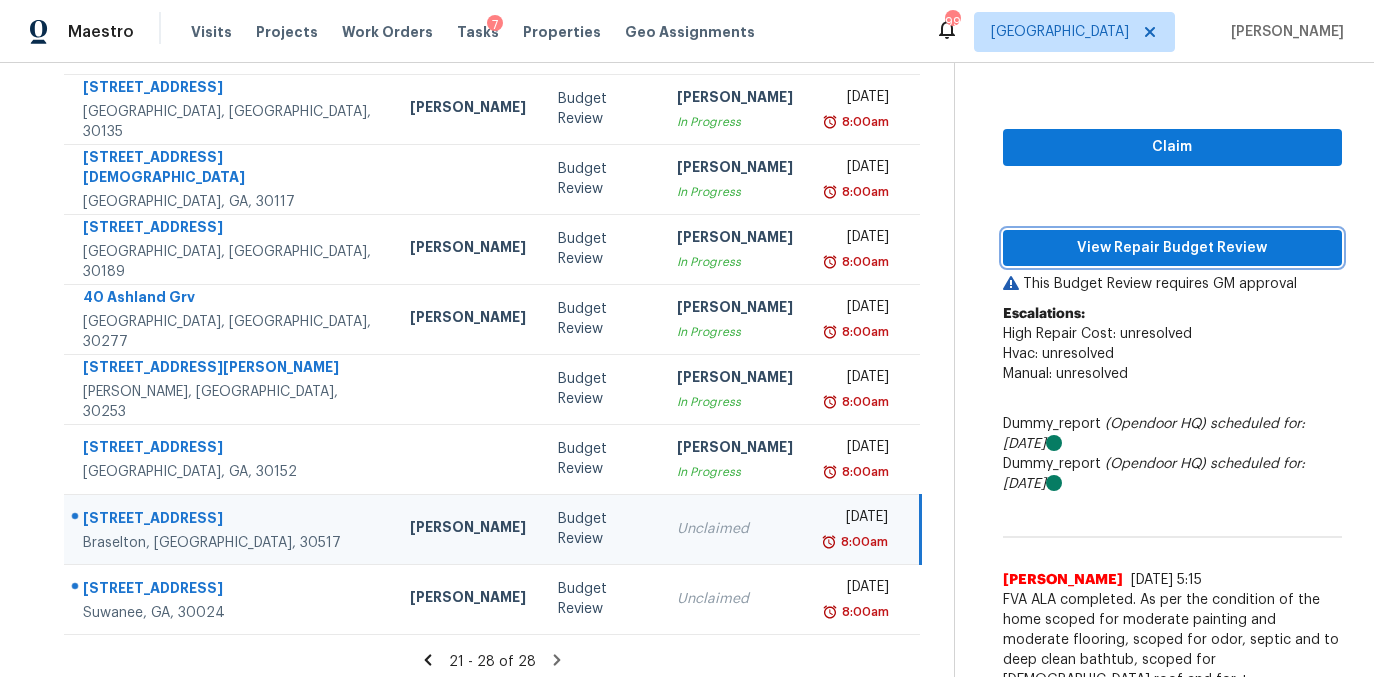click on "View Repair Budget Review" at bounding box center [1172, 248] 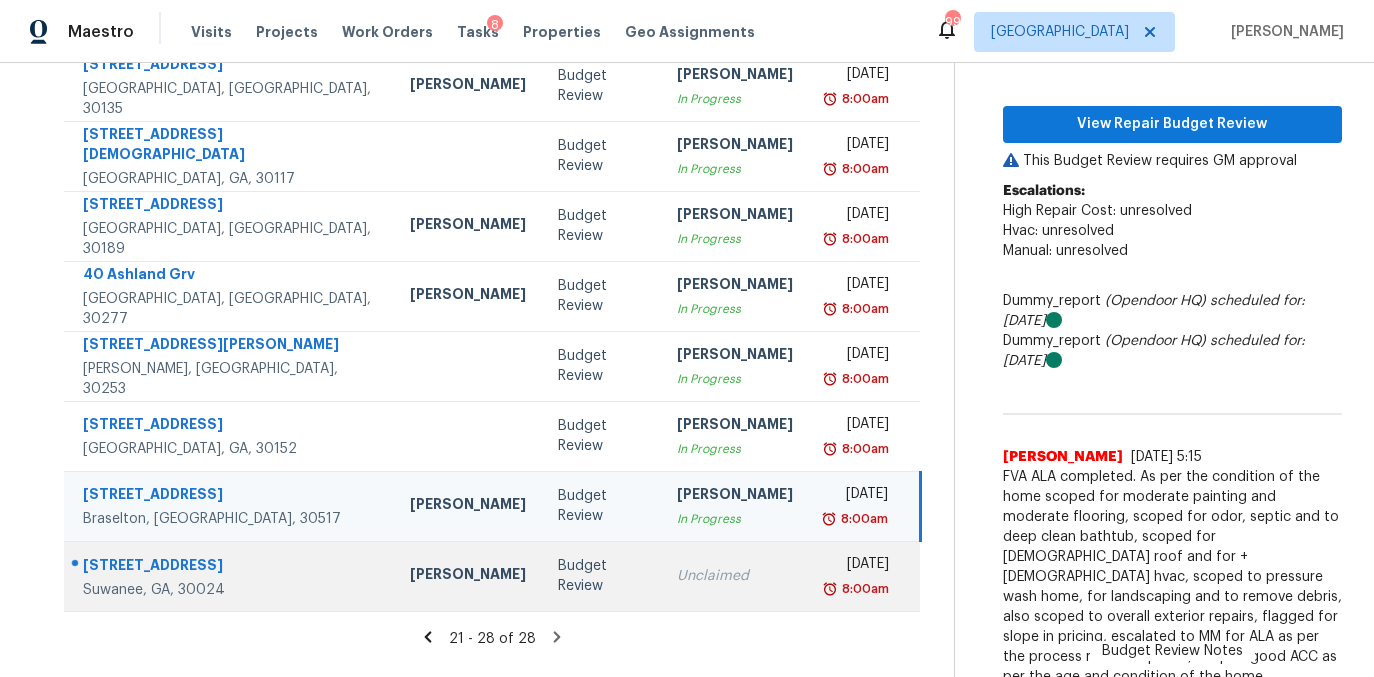 click on "Unclaimed" at bounding box center (735, 576) 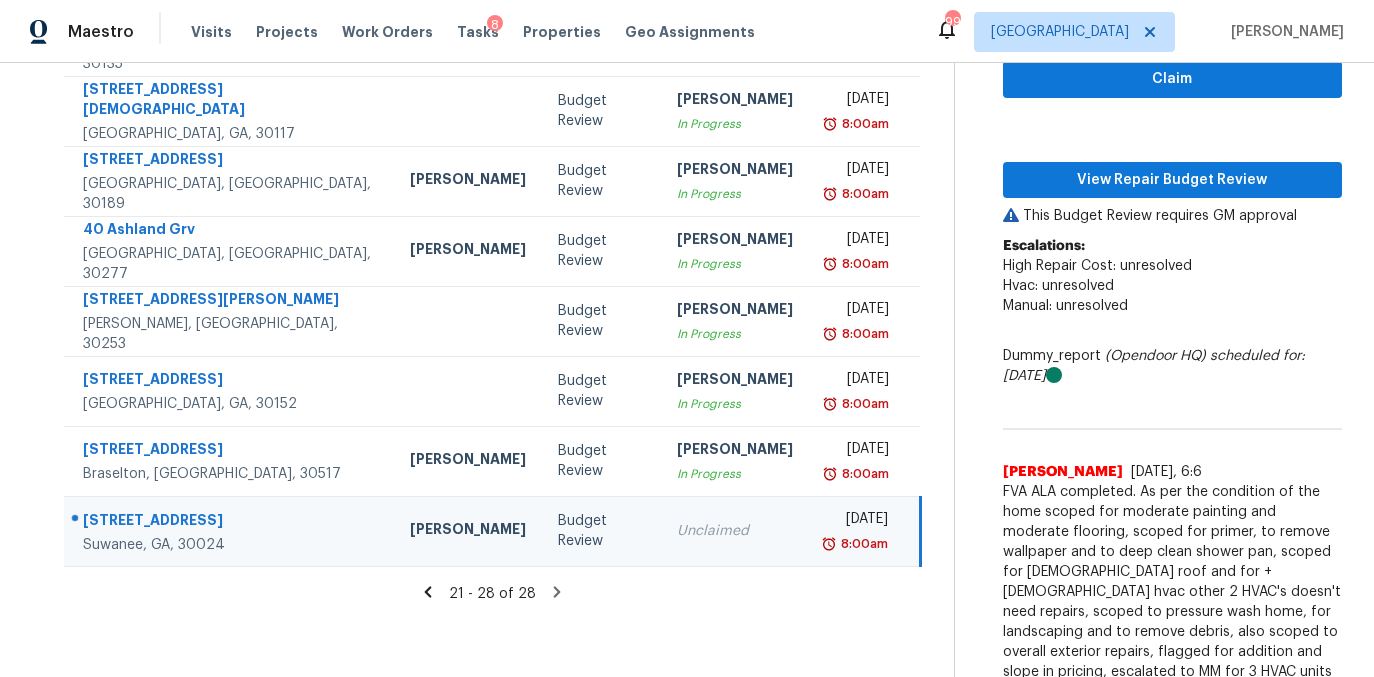 scroll, scrollTop: 281, scrollLeft: 0, axis: vertical 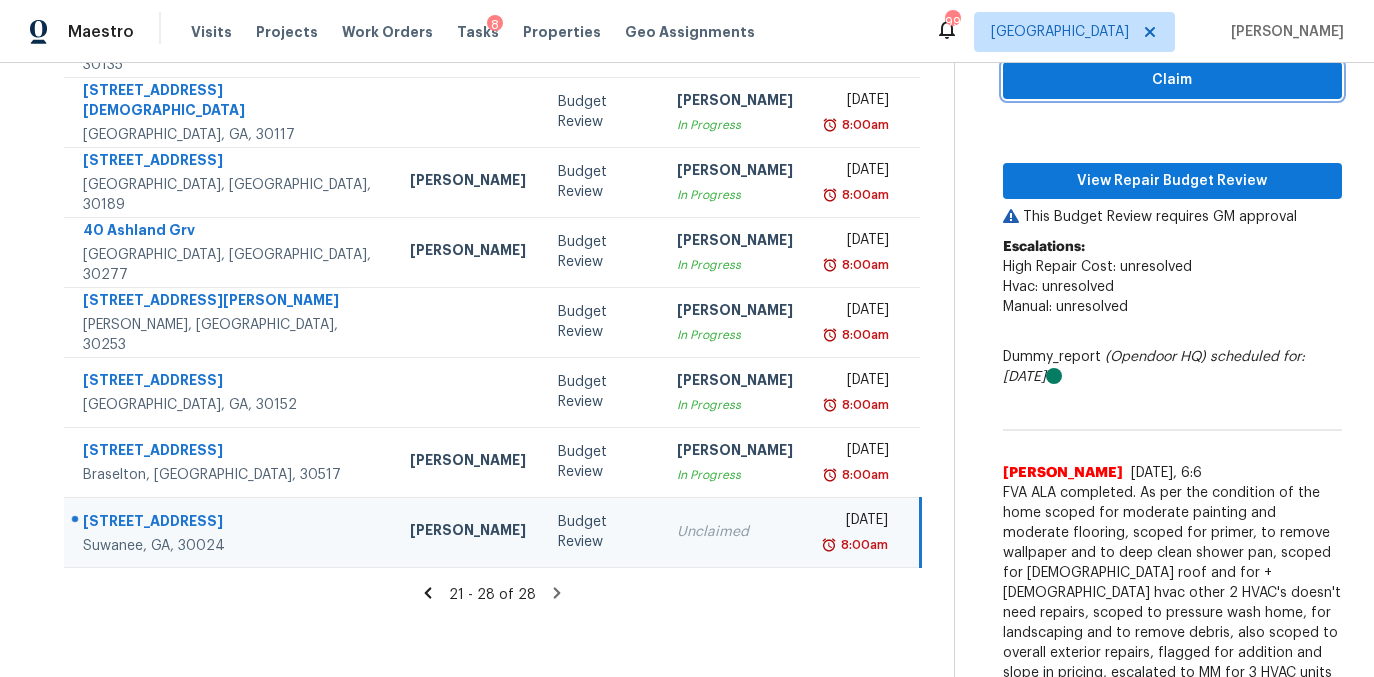 click on "Claim" at bounding box center (1172, 80) 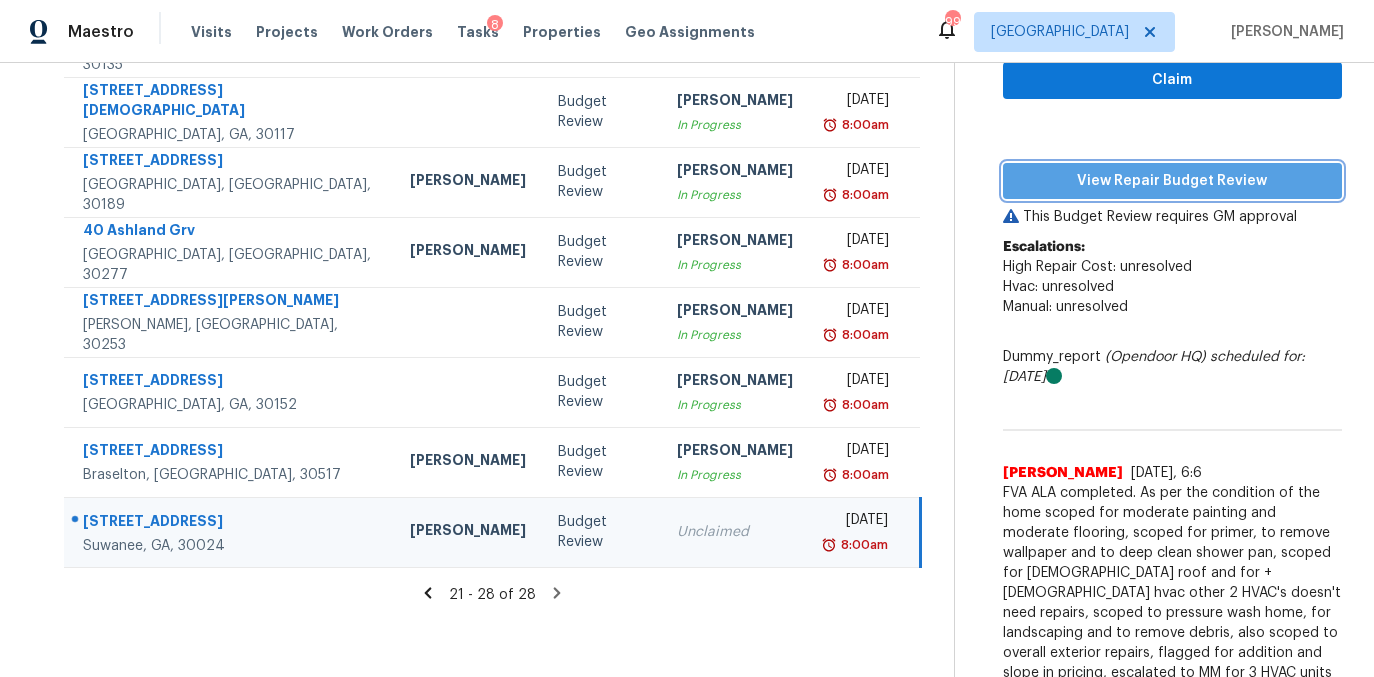 click on "View Repair Budget Review" at bounding box center (1172, 181) 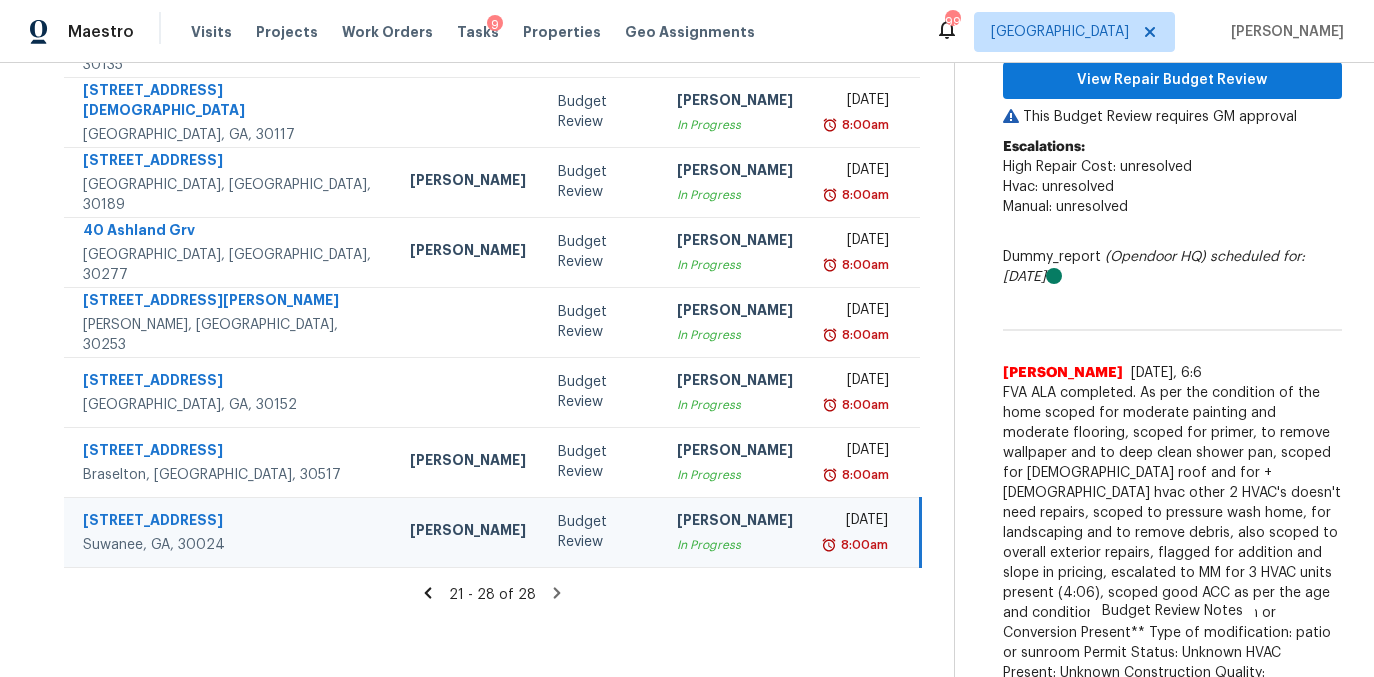 click 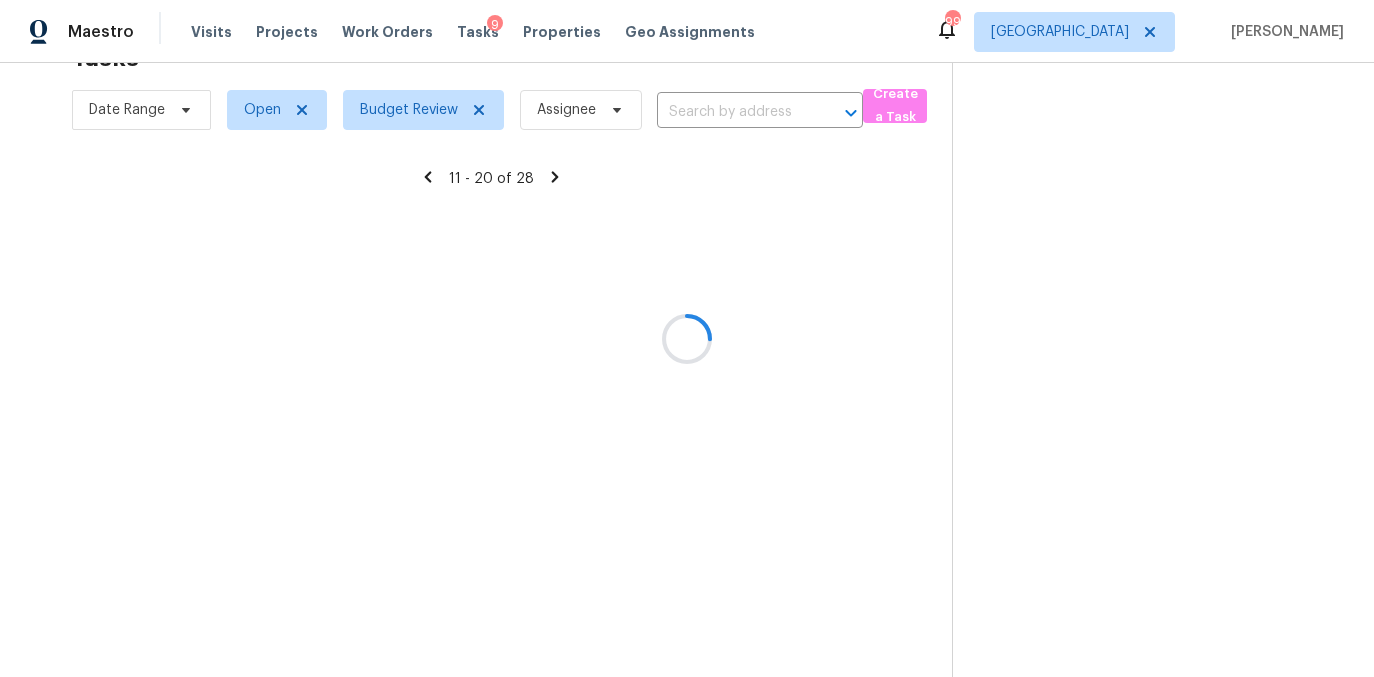 scroll, scrollTop: 281, scrollLeft: 0, axis: vertical 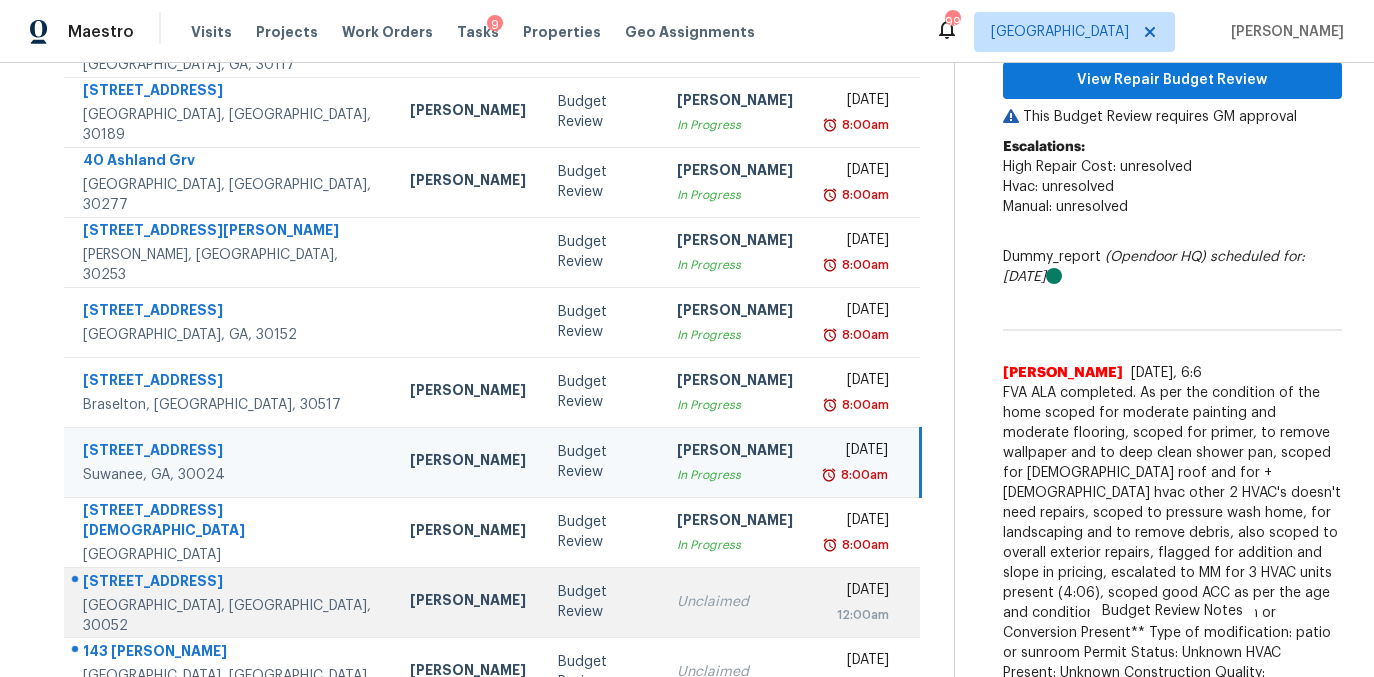 click on "Budget Review" at bounding box center [601, 602] 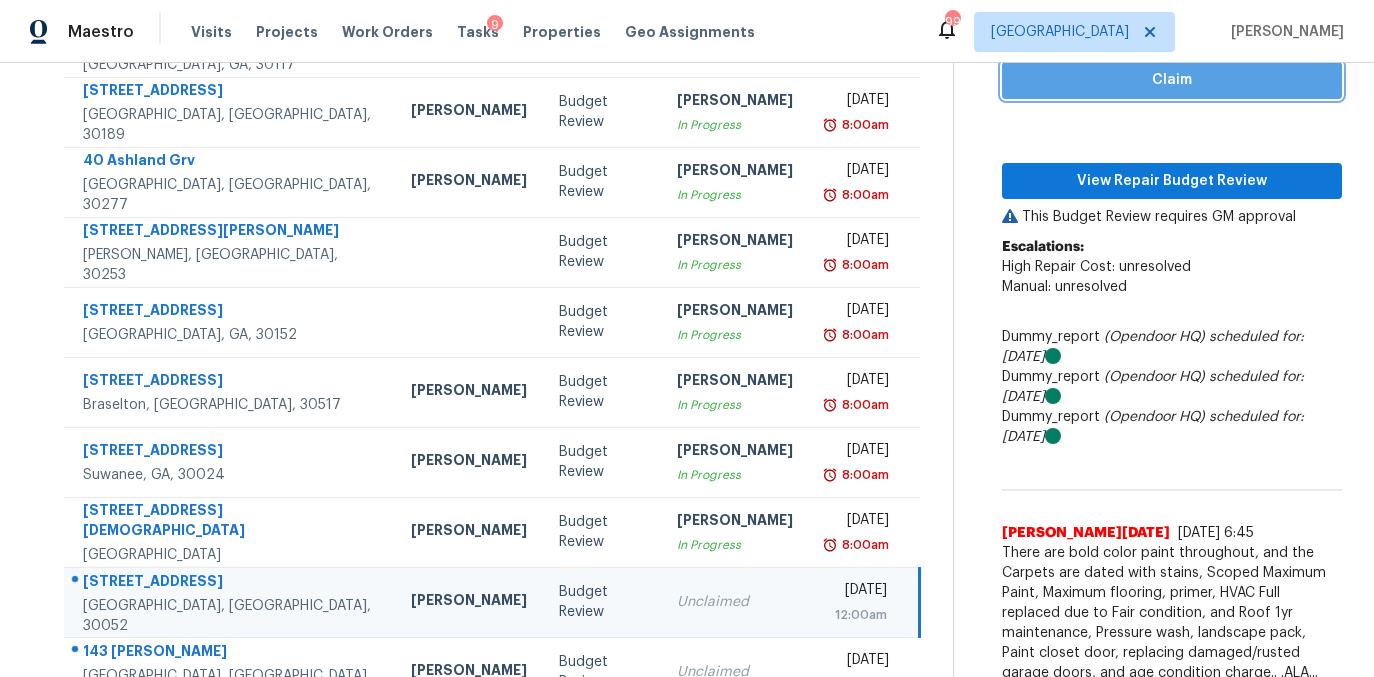 click on "Claim" at bounding box center (1172, 80) 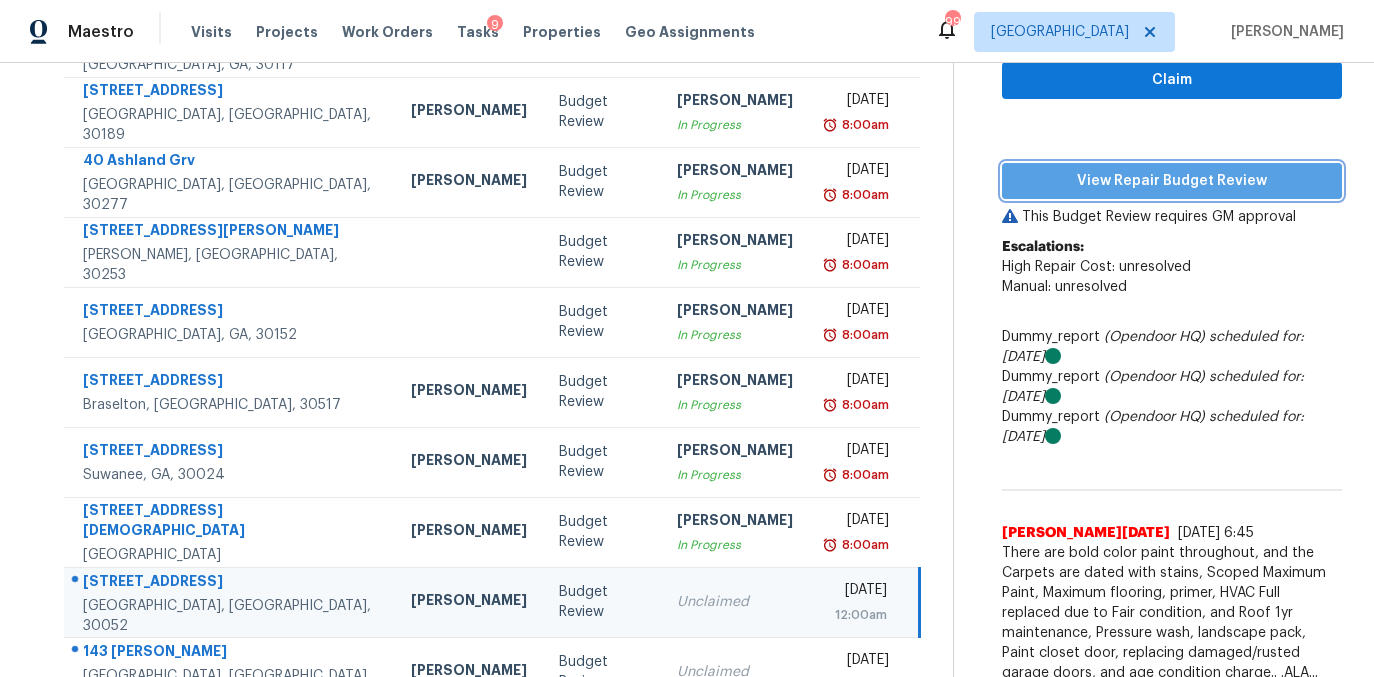 click on "View Repair Budget Review" at bounding box center (1172, 181) 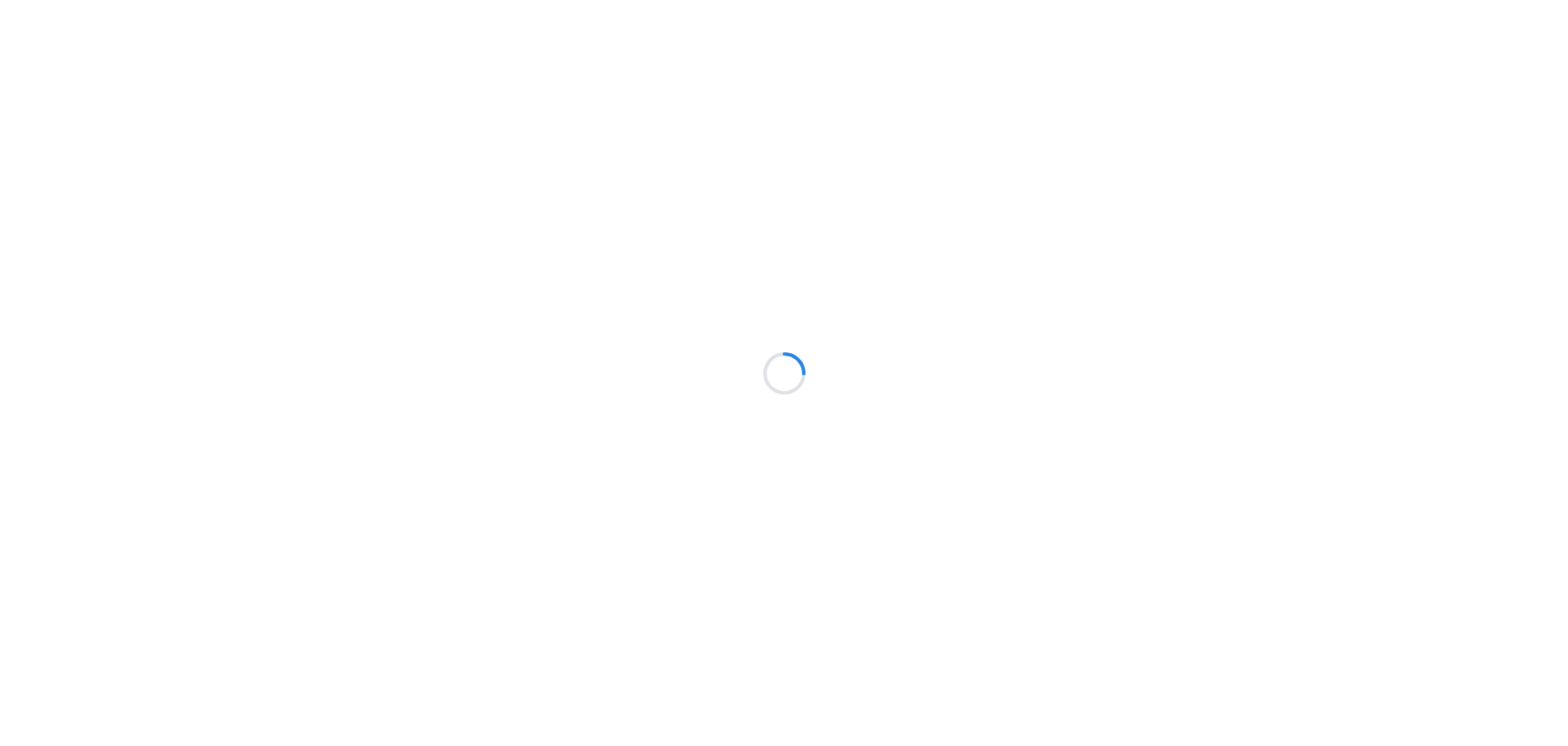scroll, scrollTop: 0, scrollLeft: 0, axis: both 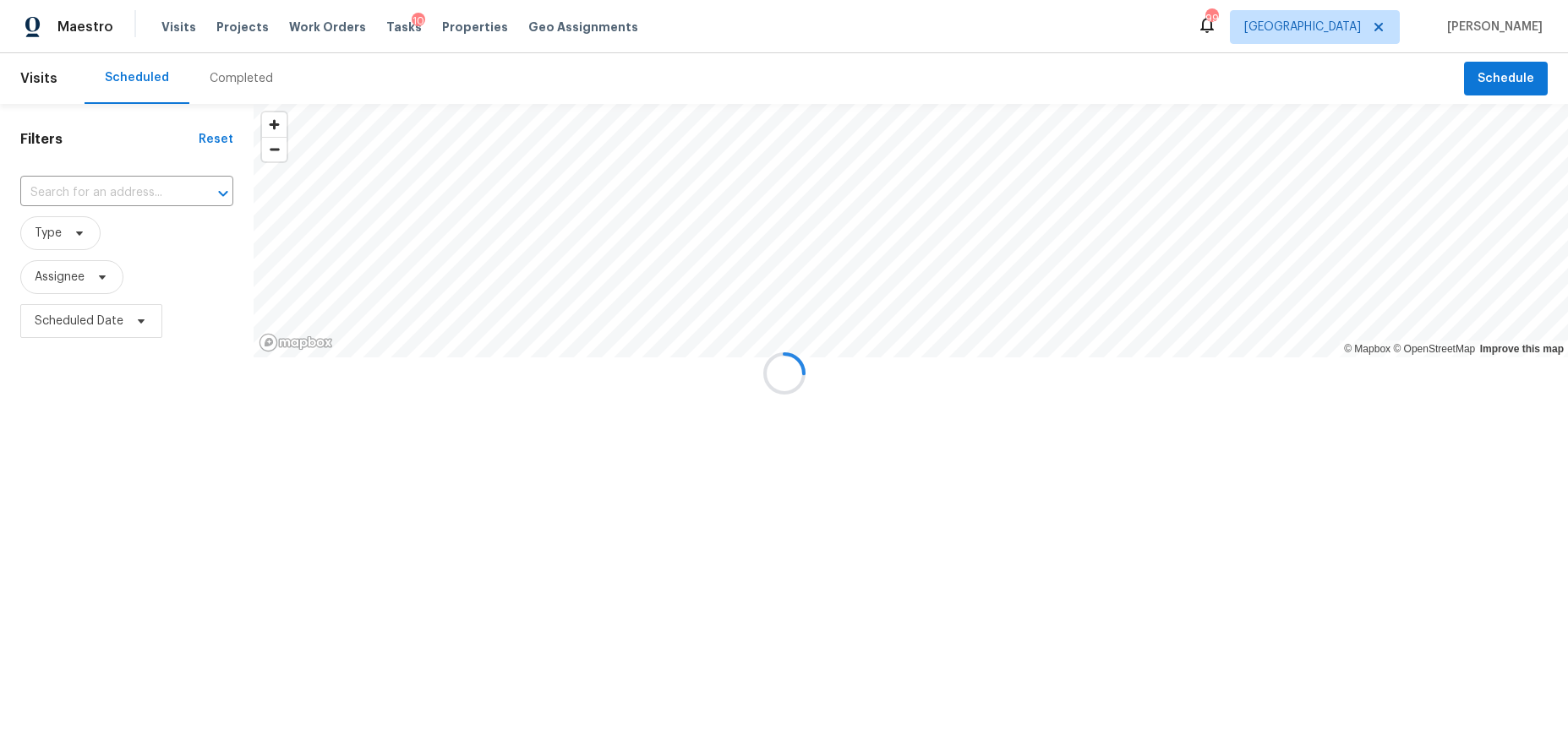 click at bounding box center [784, 373] 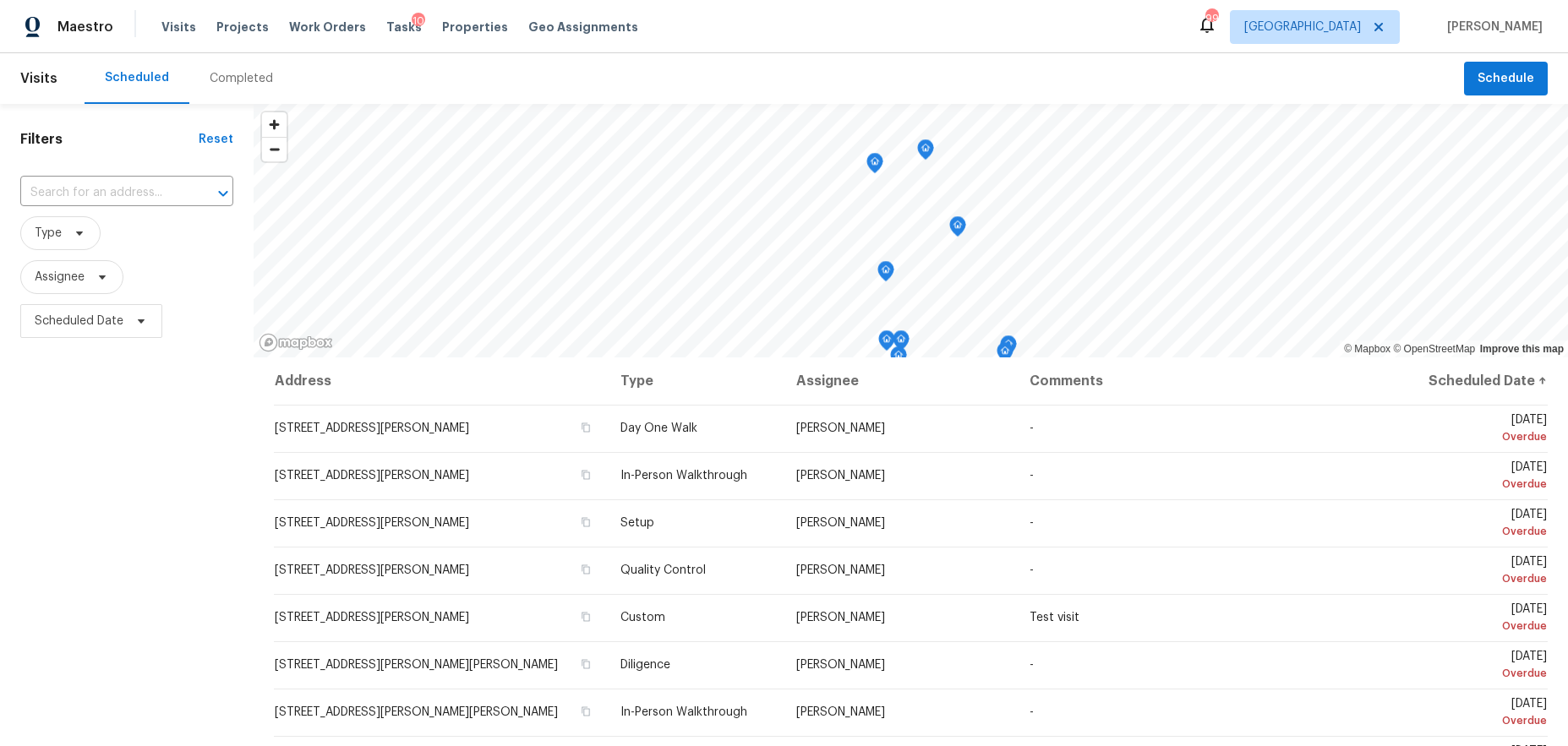click on "Completed" at bounding box center [241, 79] 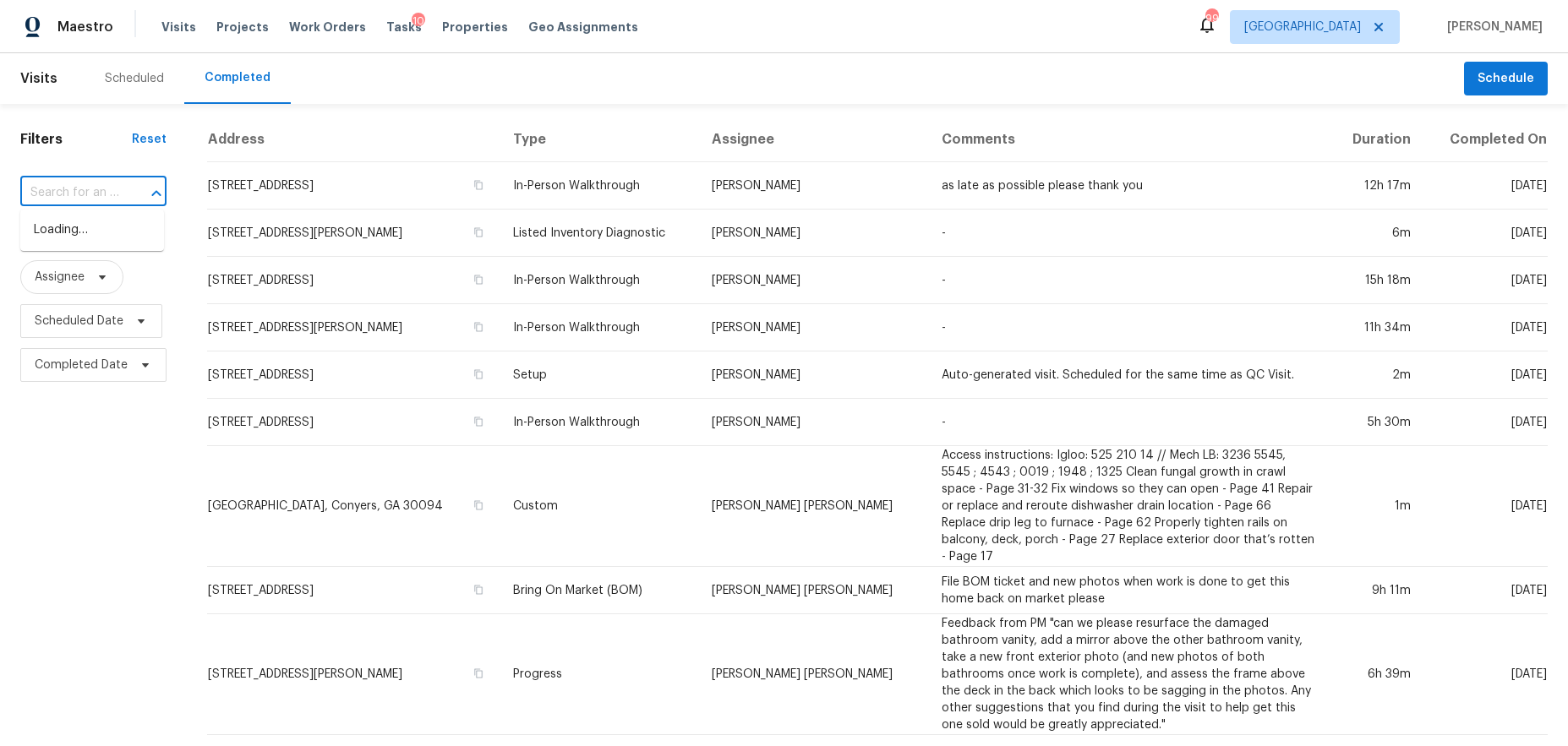 click at bounding box center (69, 193) 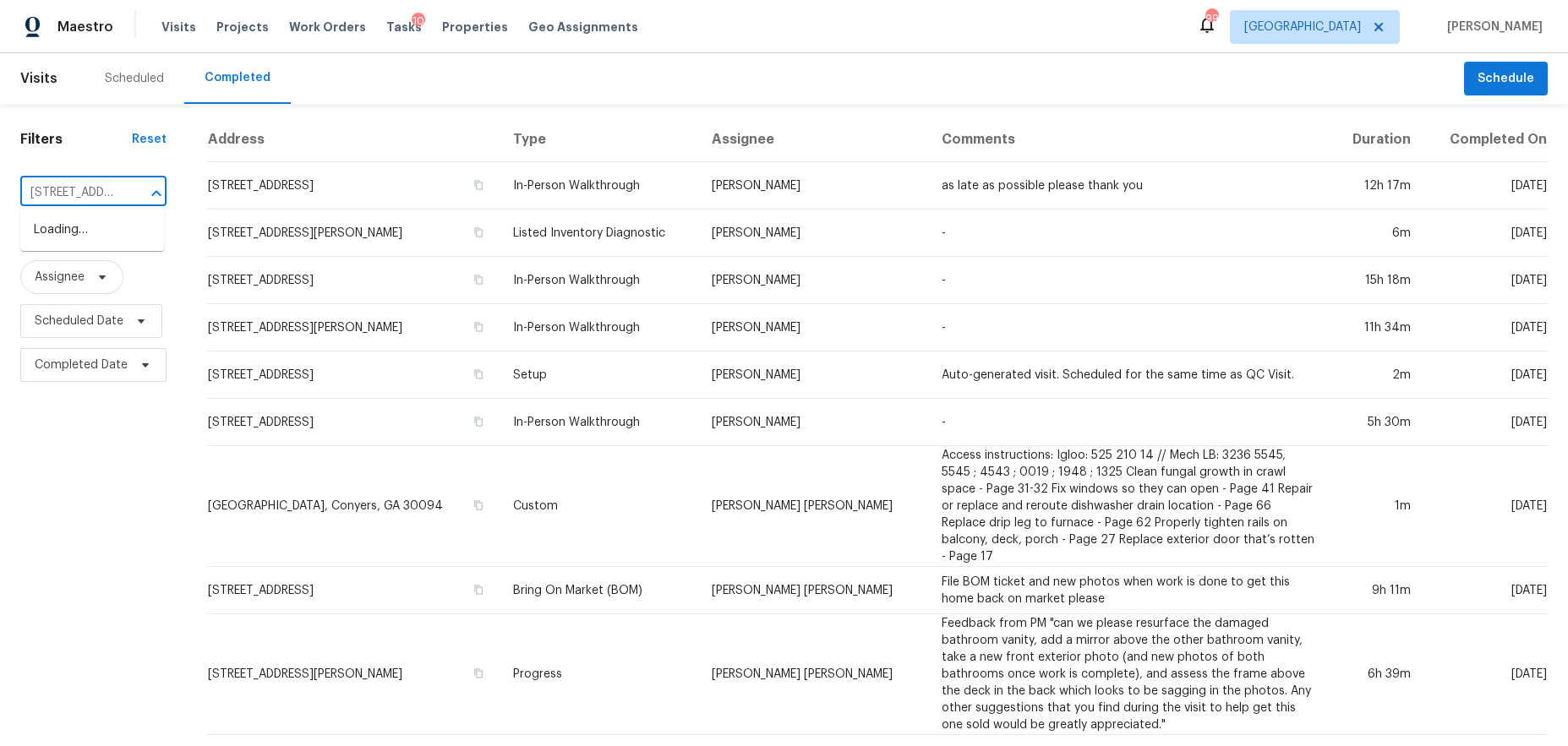 scroll, scrollTop: 0, scrollLeft: 150, axis: horizontal 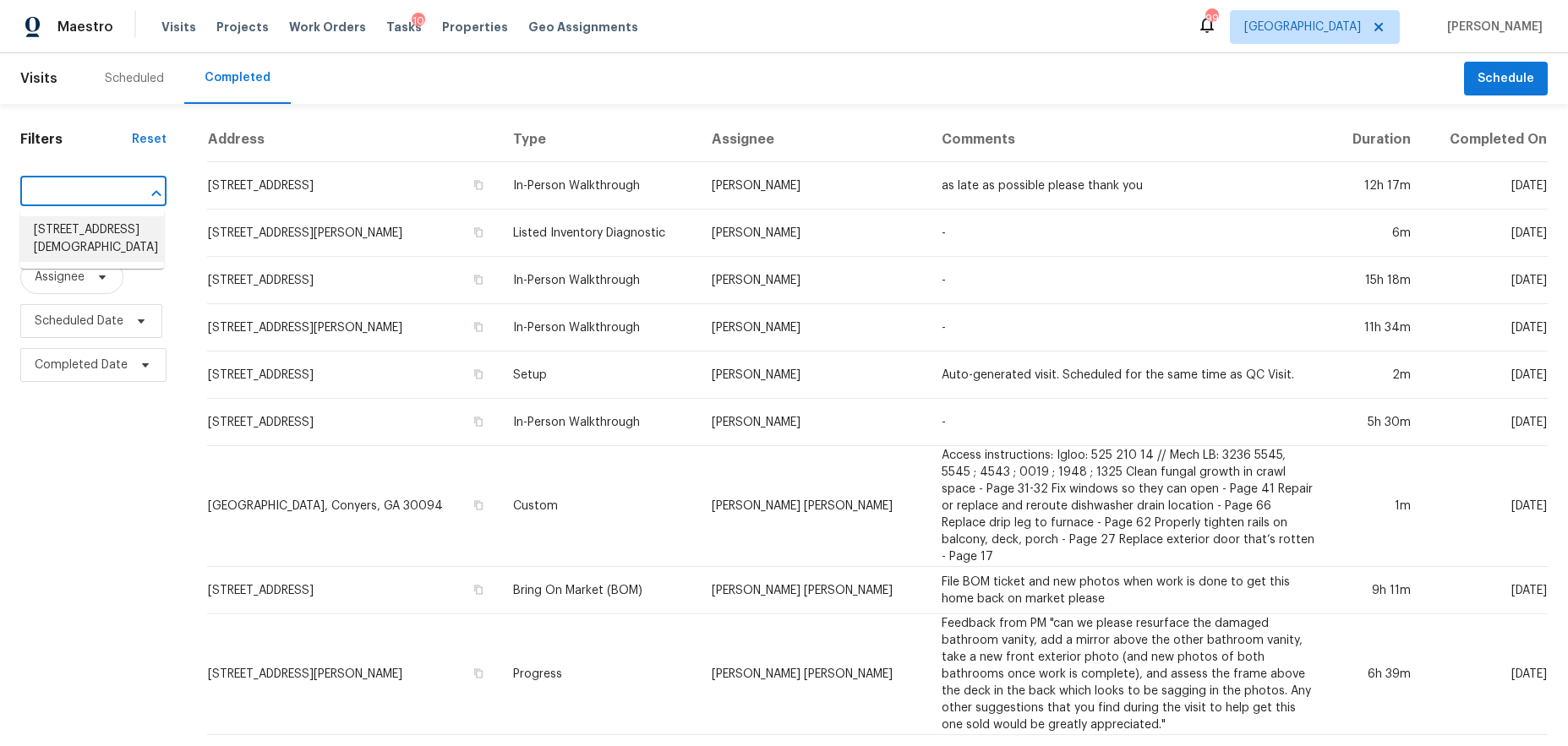 click on "[STREET_ADDRESS][DEMOGRAPHIC_DATA]" at bounding box center (92, 239) 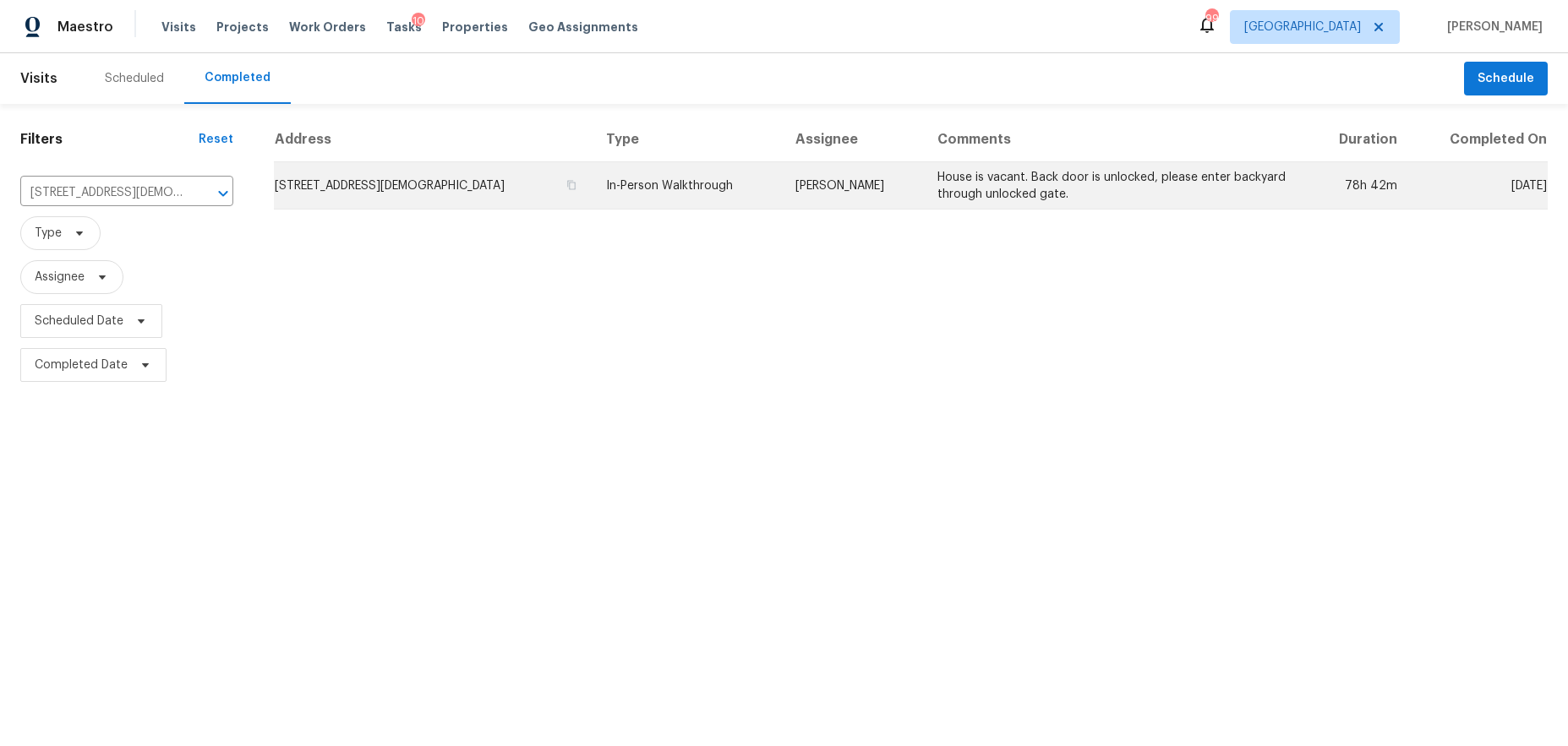 click on "[STREET_ADDRESS][DEMOGRAPHIC_DATA]" at bounding box center [433, 186] 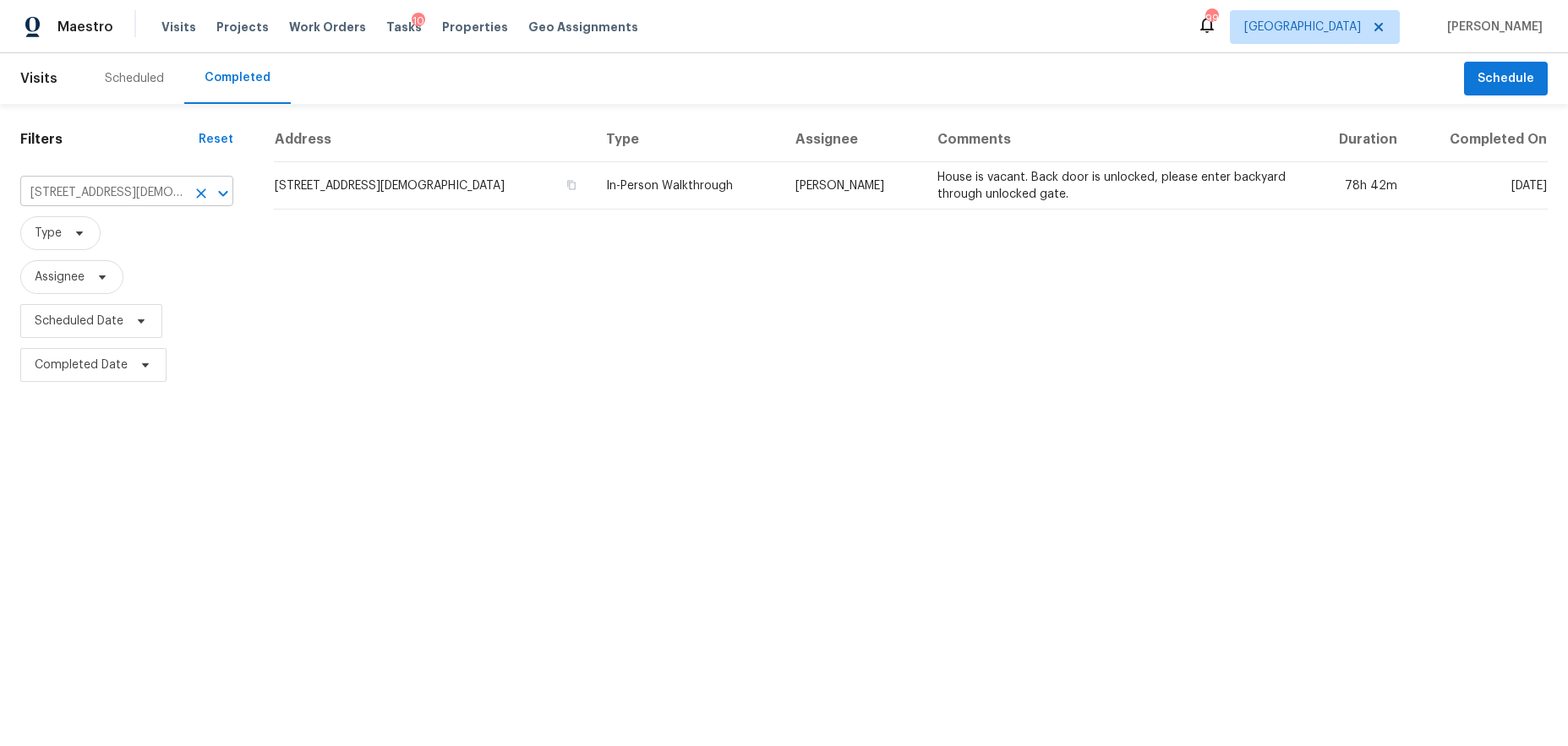 click on "[STREET_ADDRESS][DEMOGRAPHIC_DATA]" at bounding box center (103, 193) 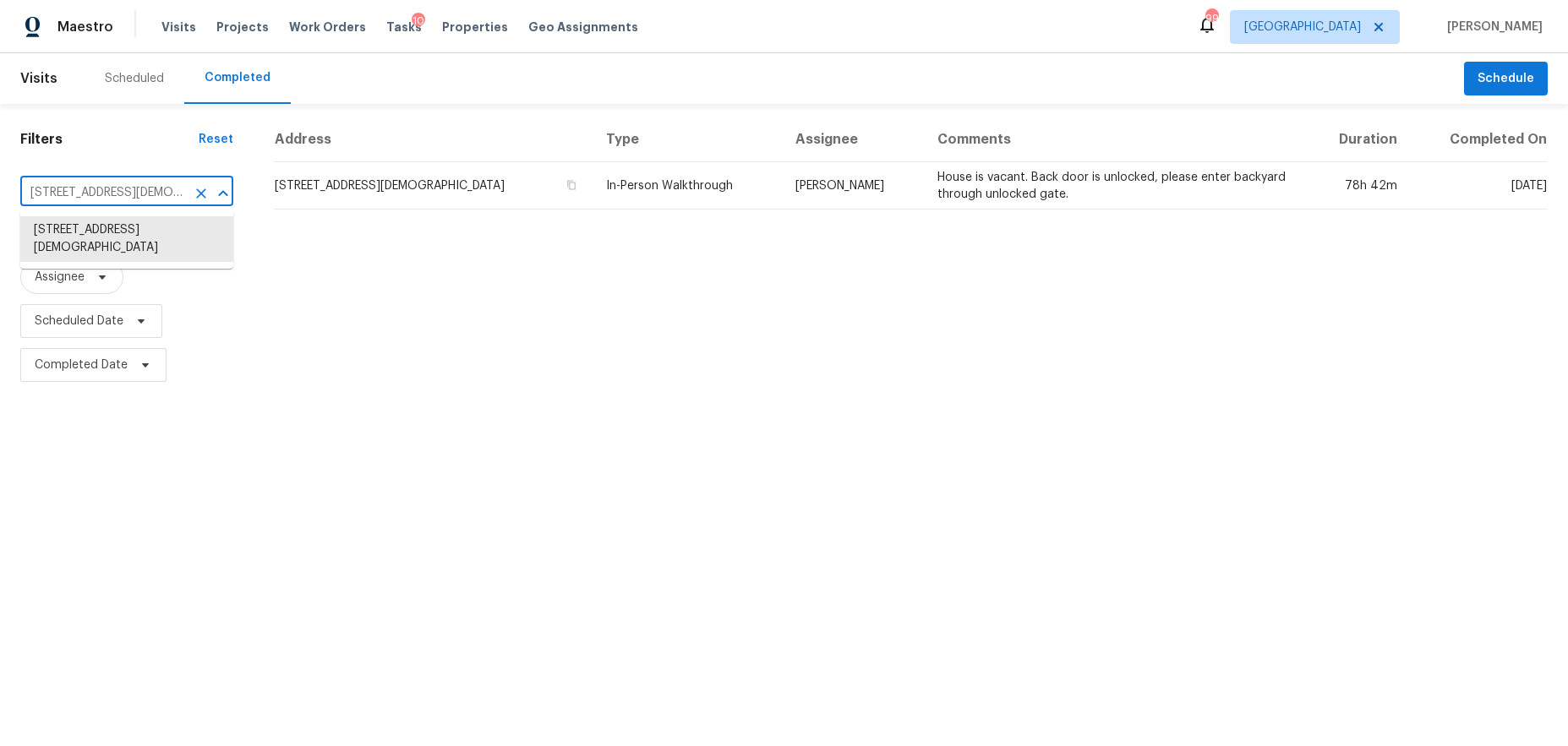 paste on "[STREET_ADDRESS][DEMOGRAPHIC_DATA]" 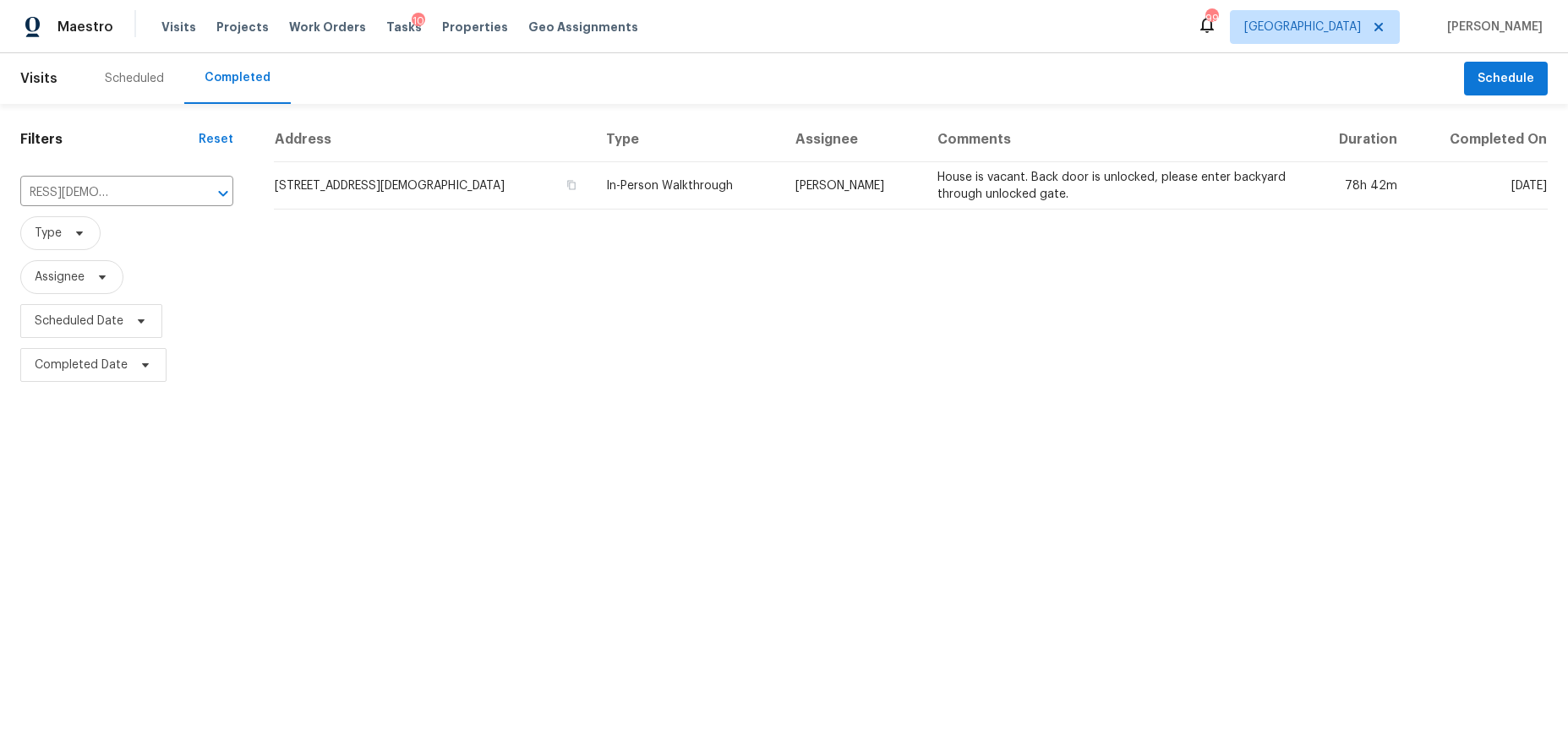 type on "[STREET_ADDRESS][DEMOGRAPHIC_DATA]" 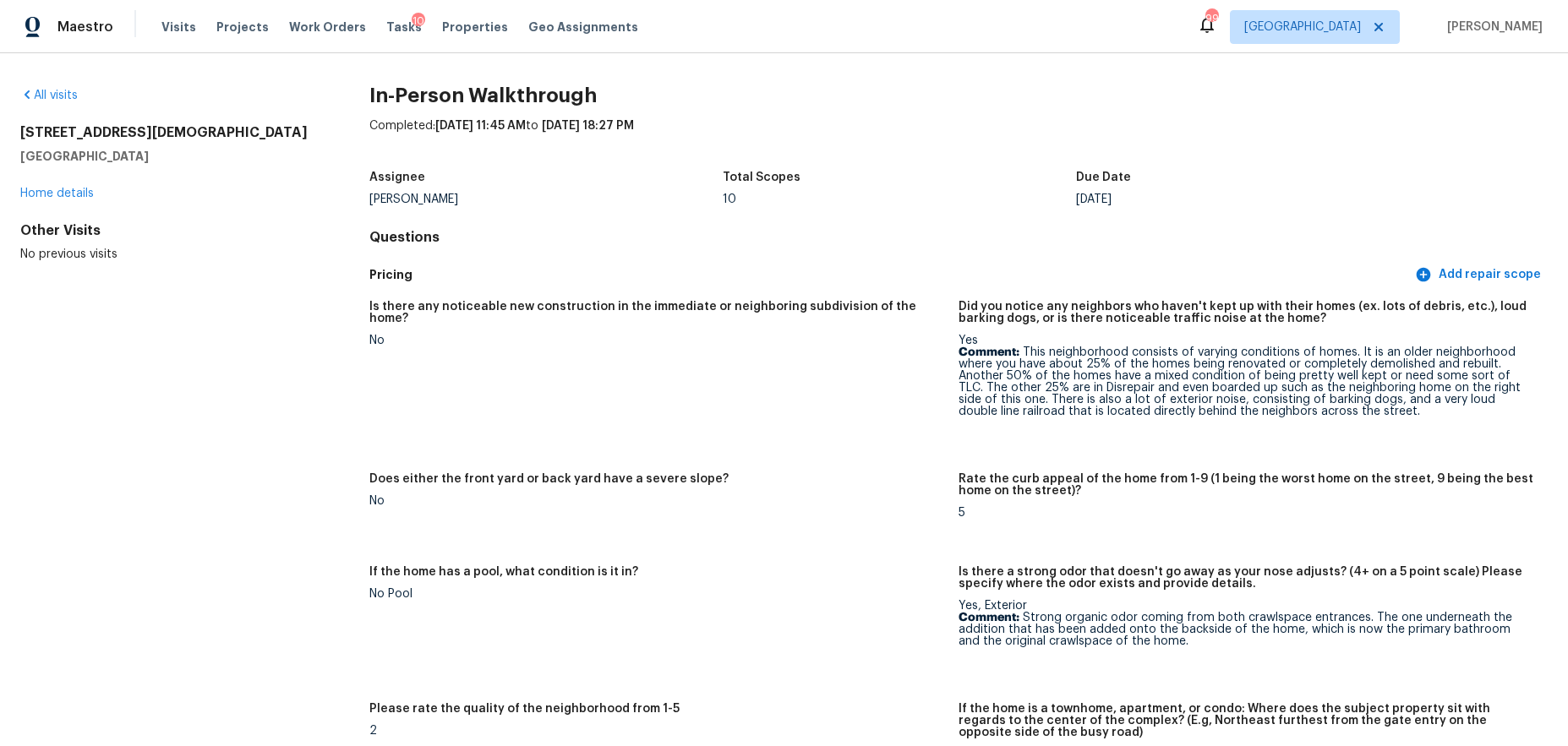 scroll, scrollTop: 0, scrollLeft: 0, axis: both 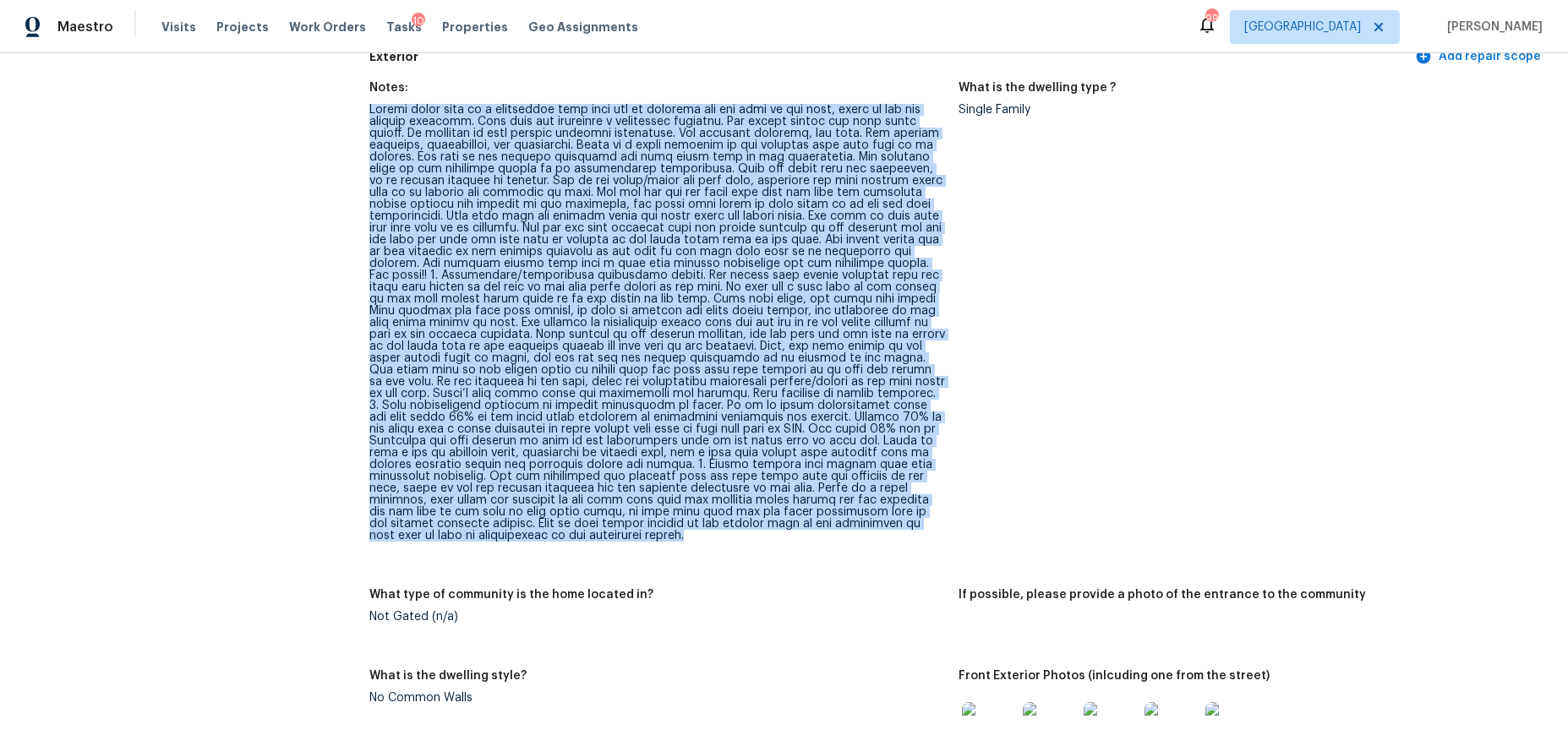 drag, startPoint x: 705, startPoint y: 500, endPoint x: 342, endPoint y: 114, distance: 529.8726 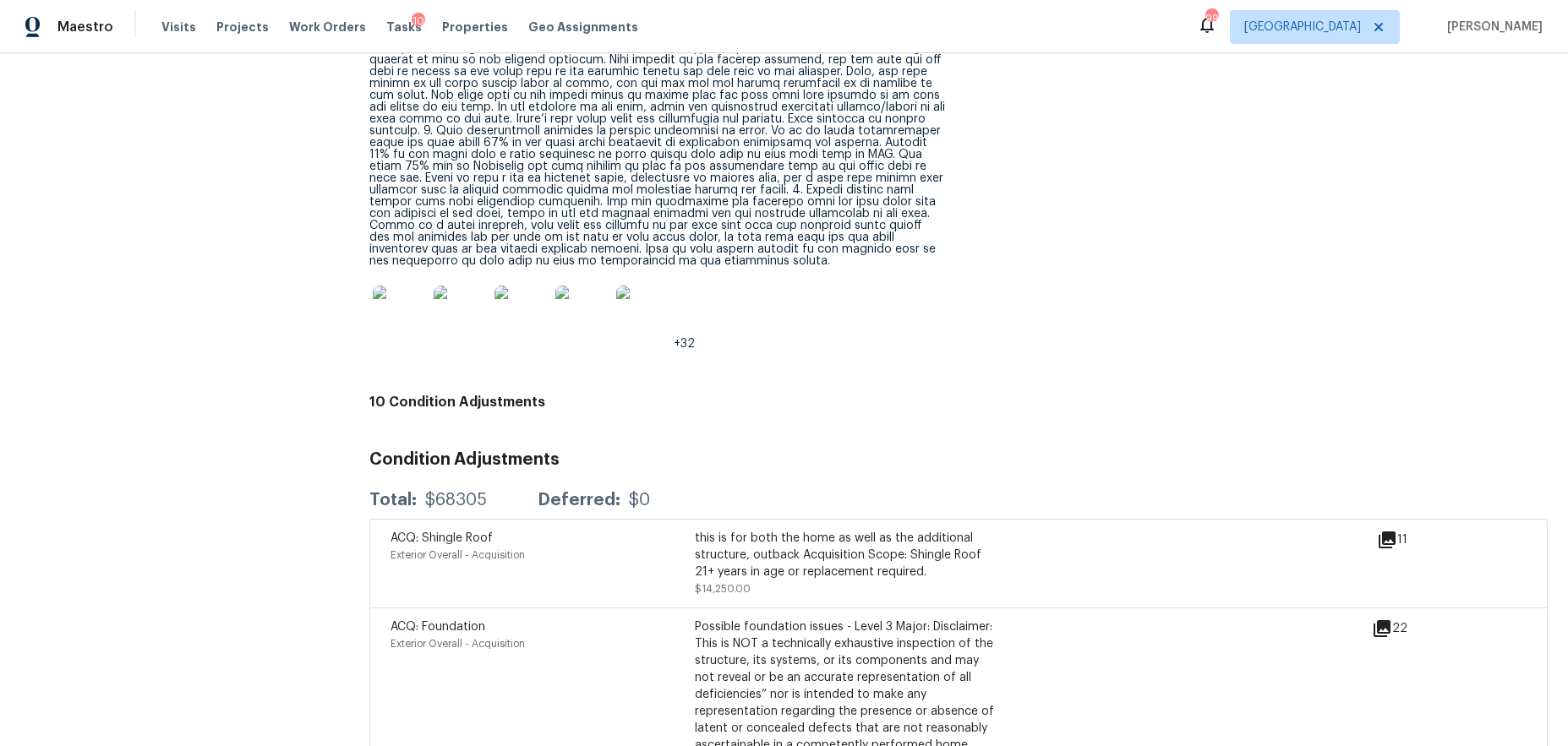 scroll, scrollTop: 5211, scrollLeft: 0, axis: vertical 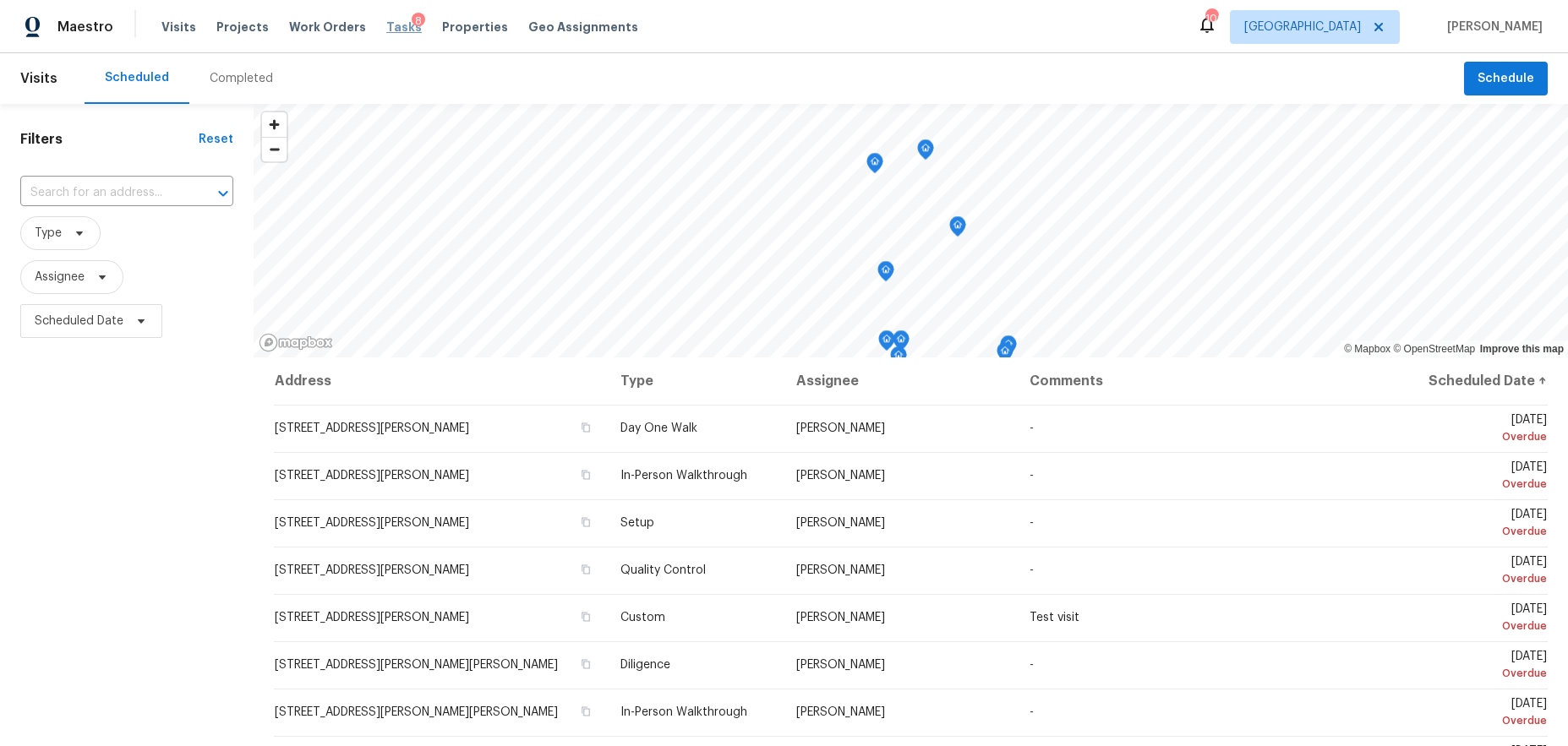 click on "Tasks" at bounding box center [404, 27] 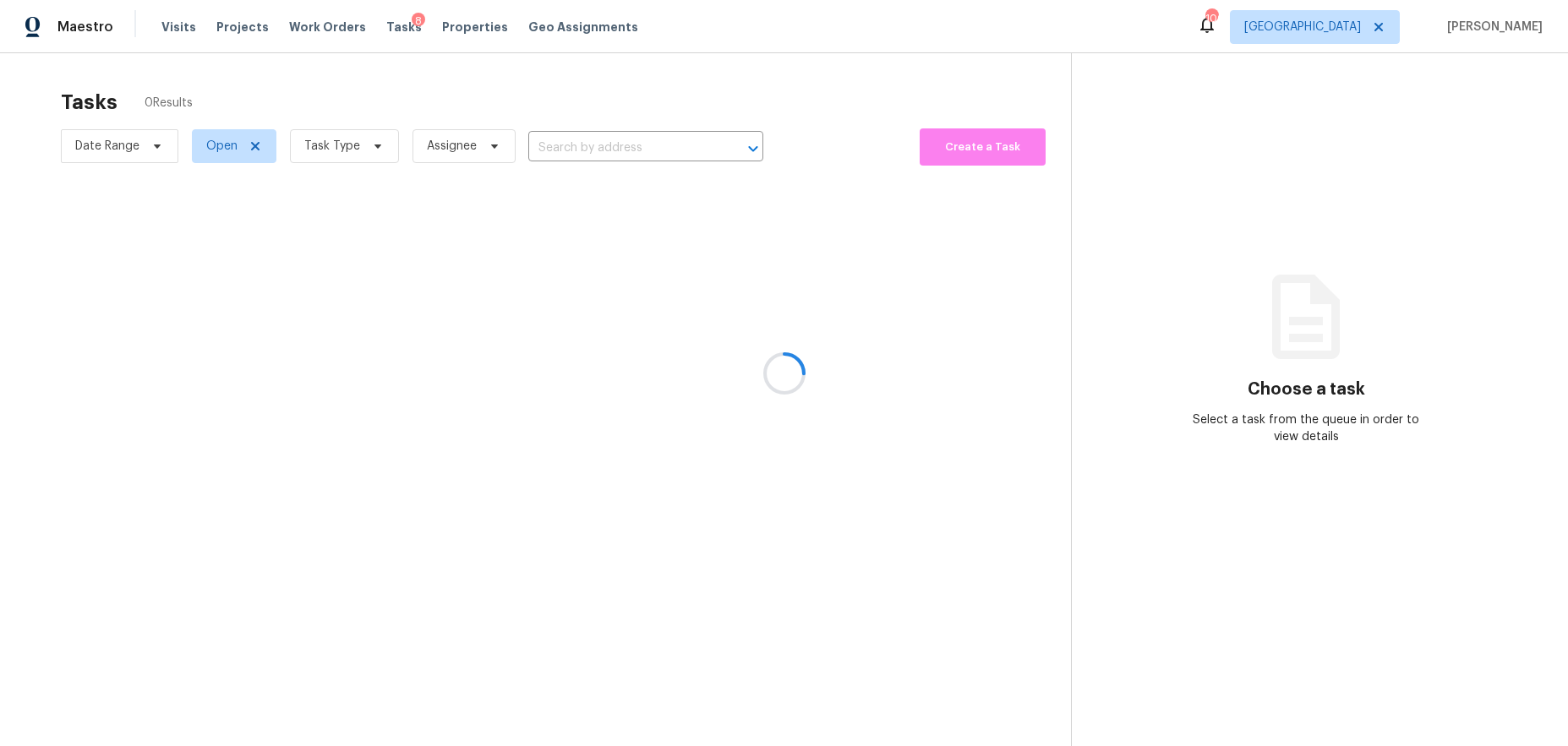 click at bounding box center [784, 373] 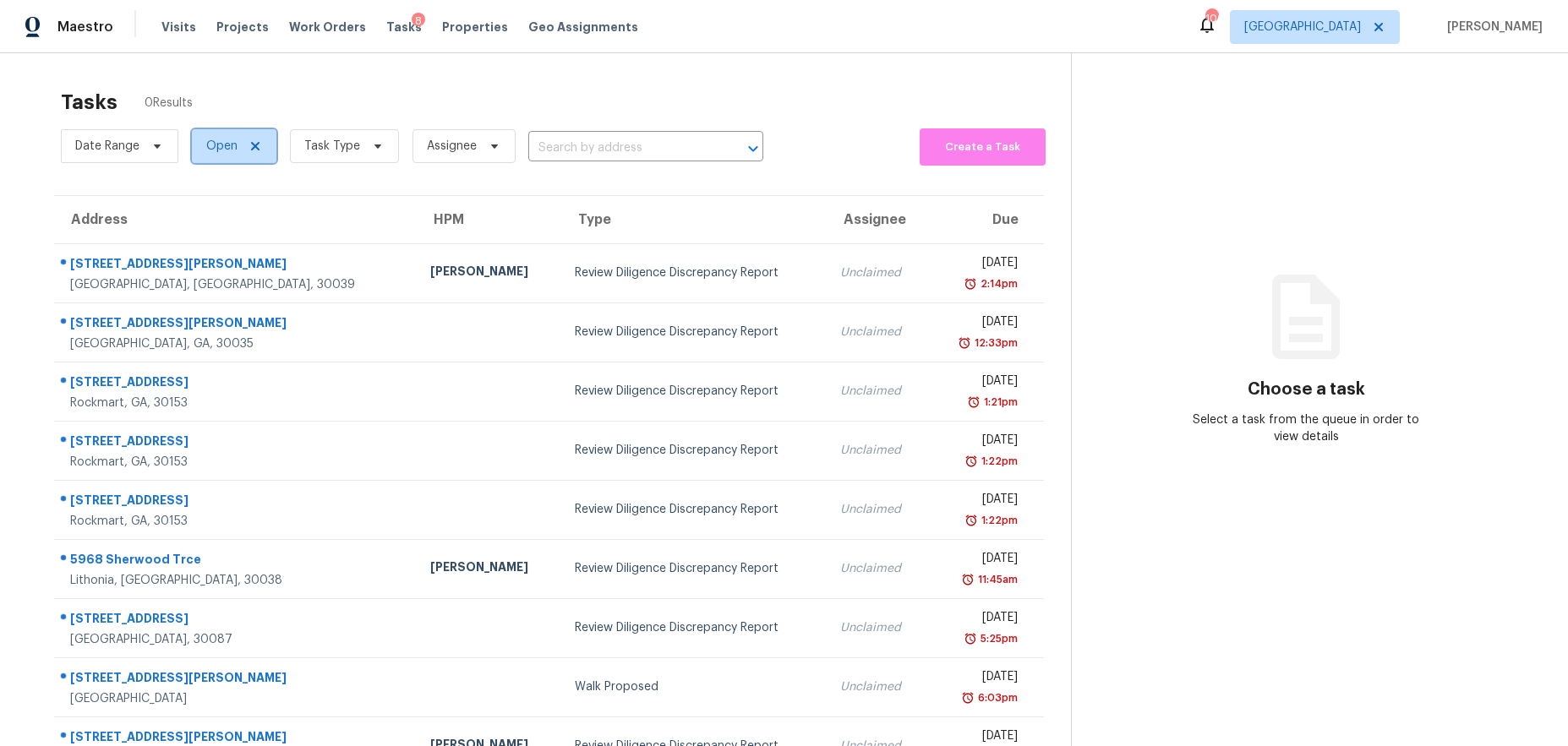 click 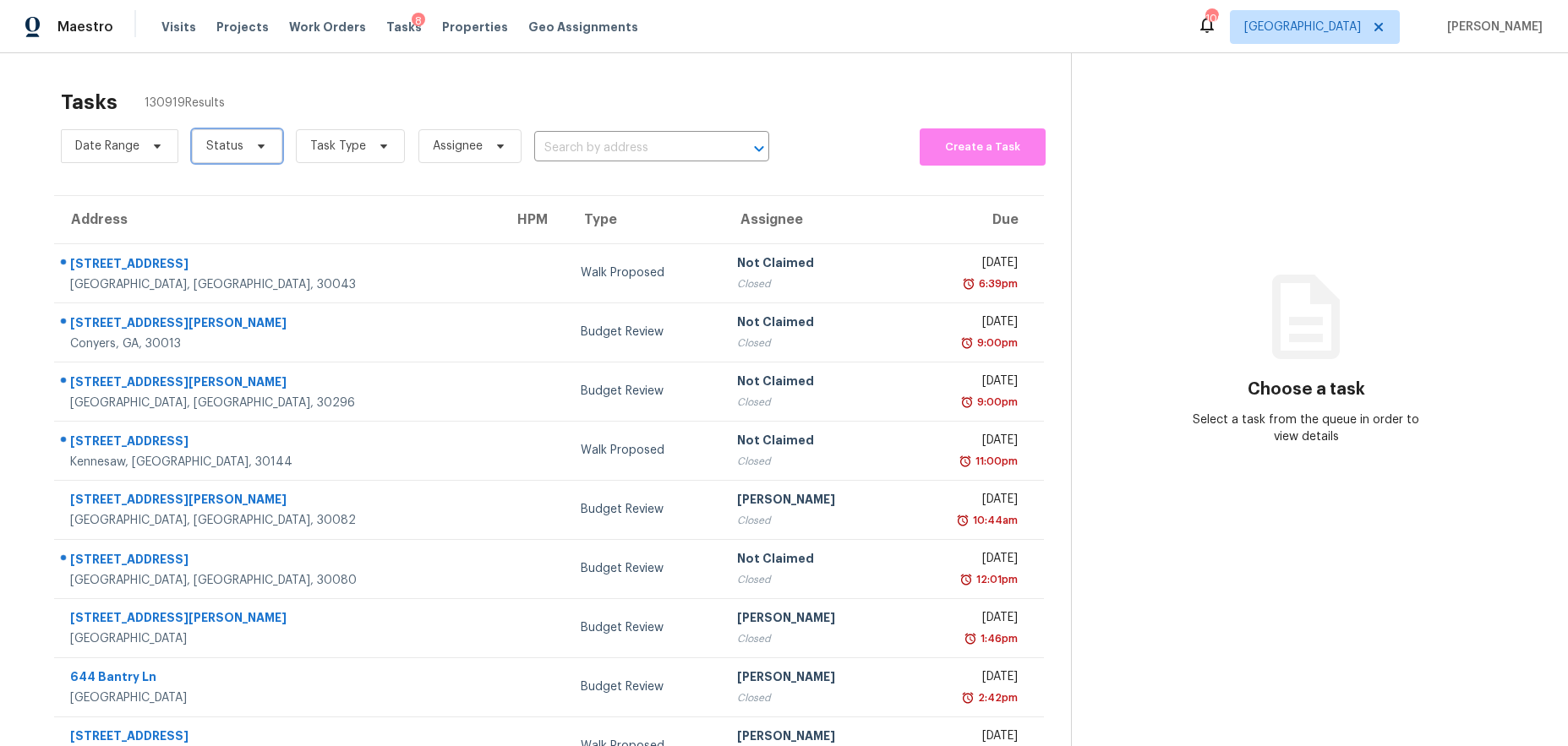 click 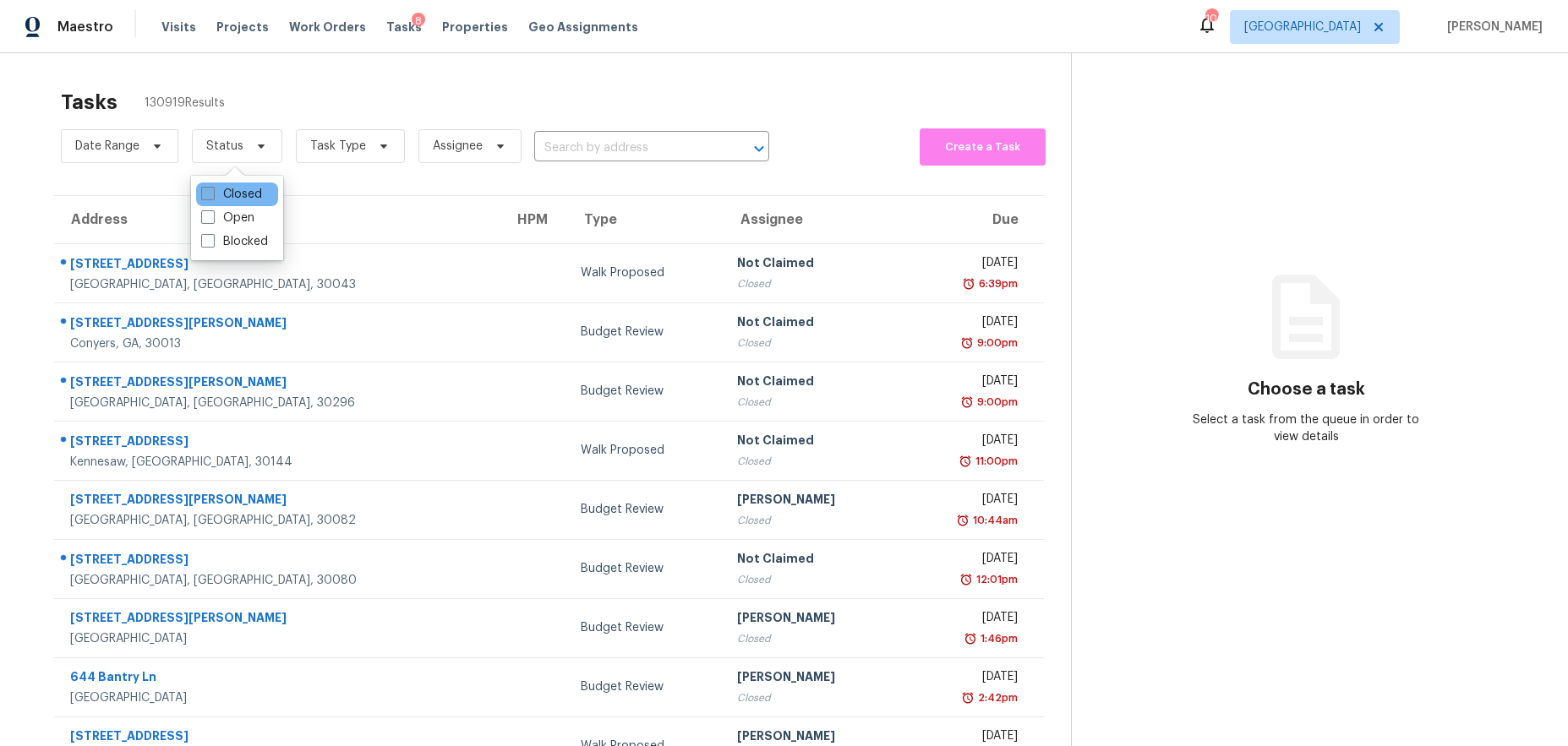 click at bounding box center [208, 193] 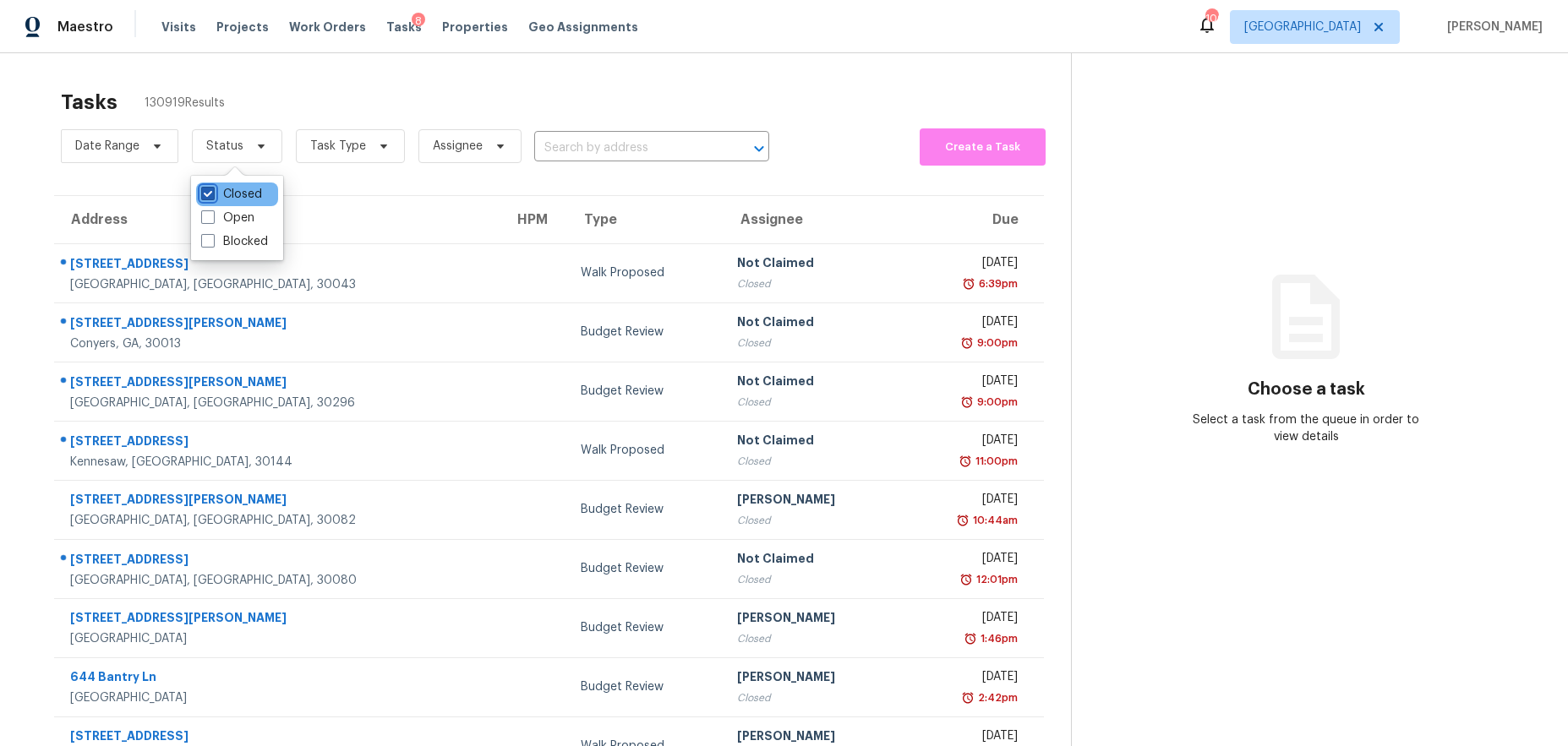 checkbox on "true" 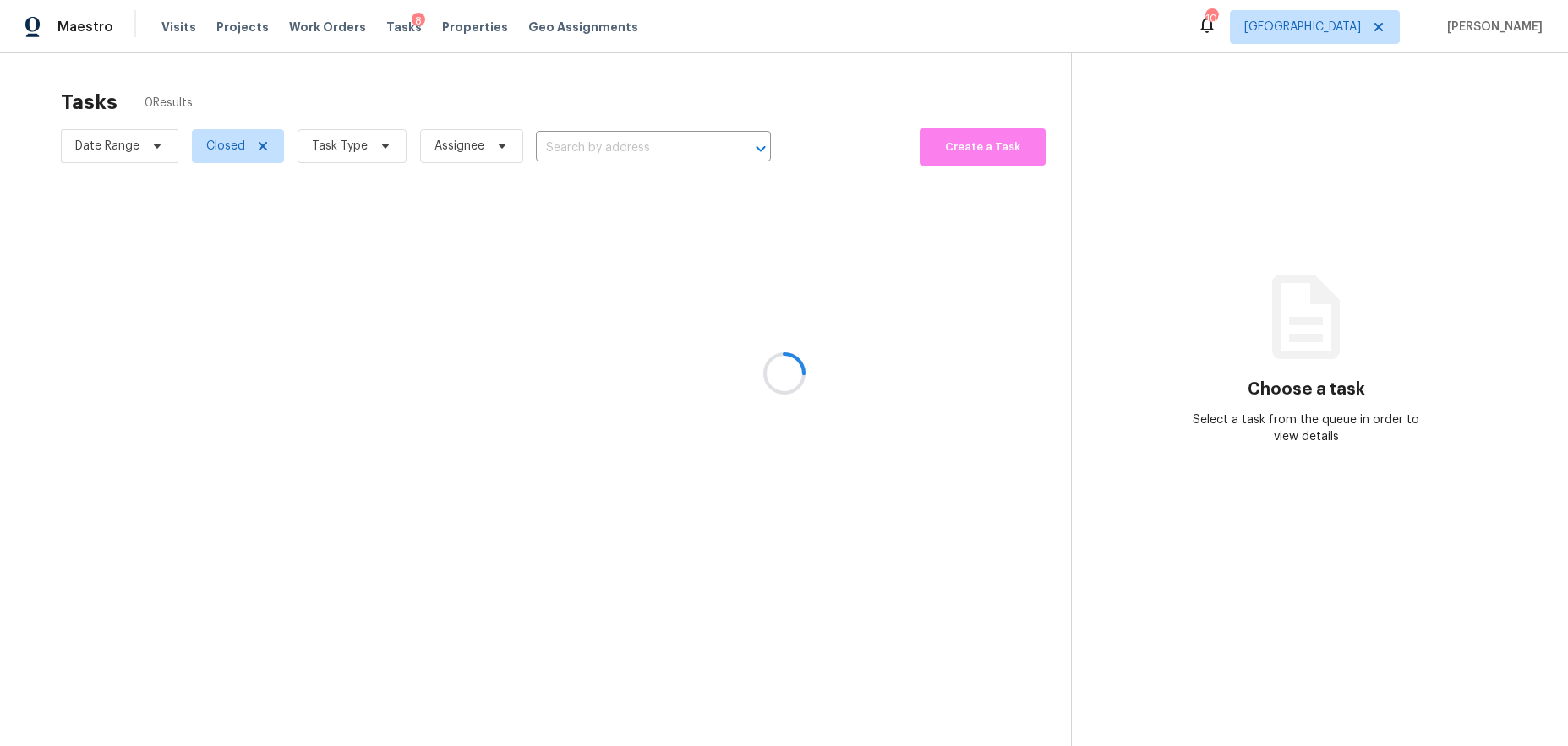 click at bounding box center [784, 373] 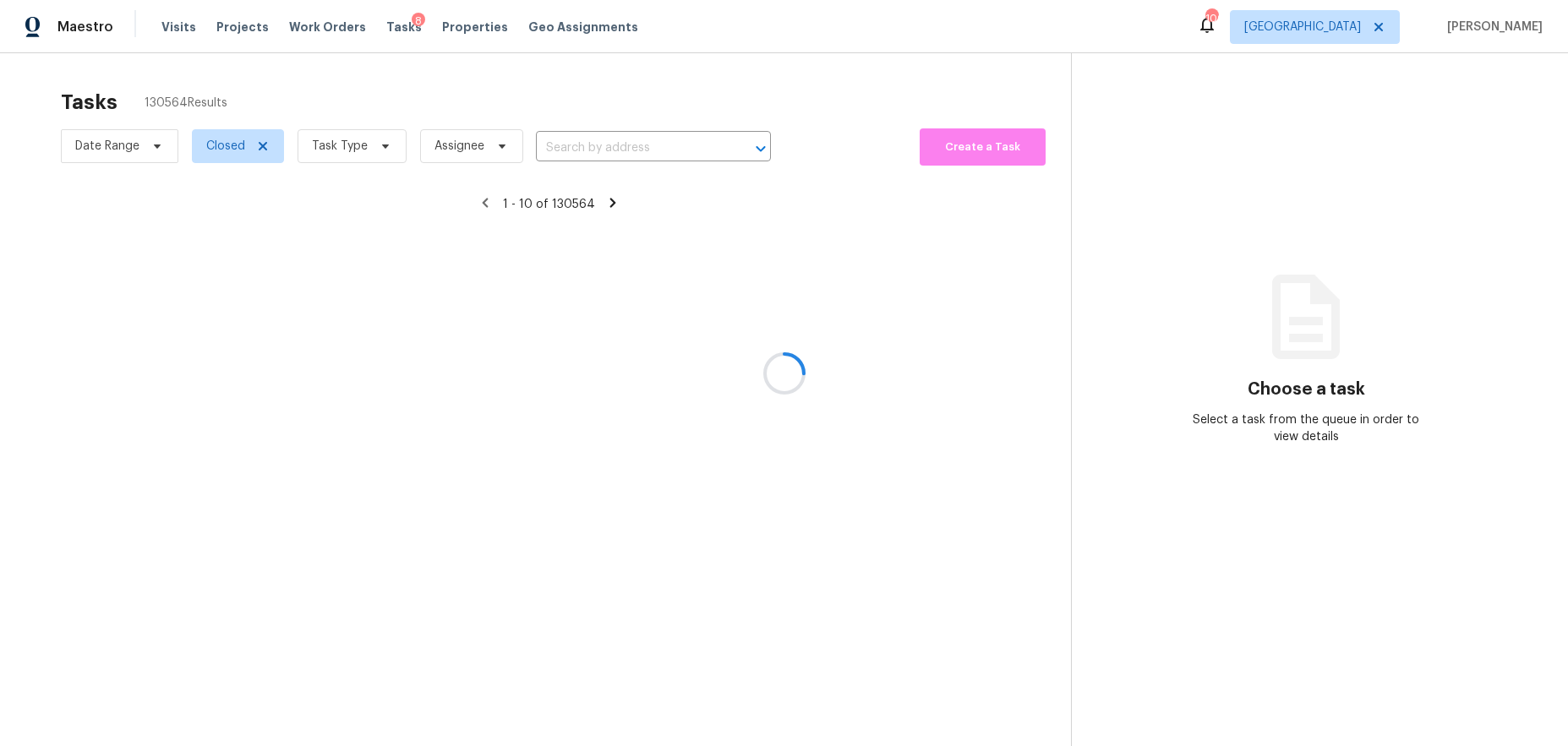 click at bounding box center [784, 373] 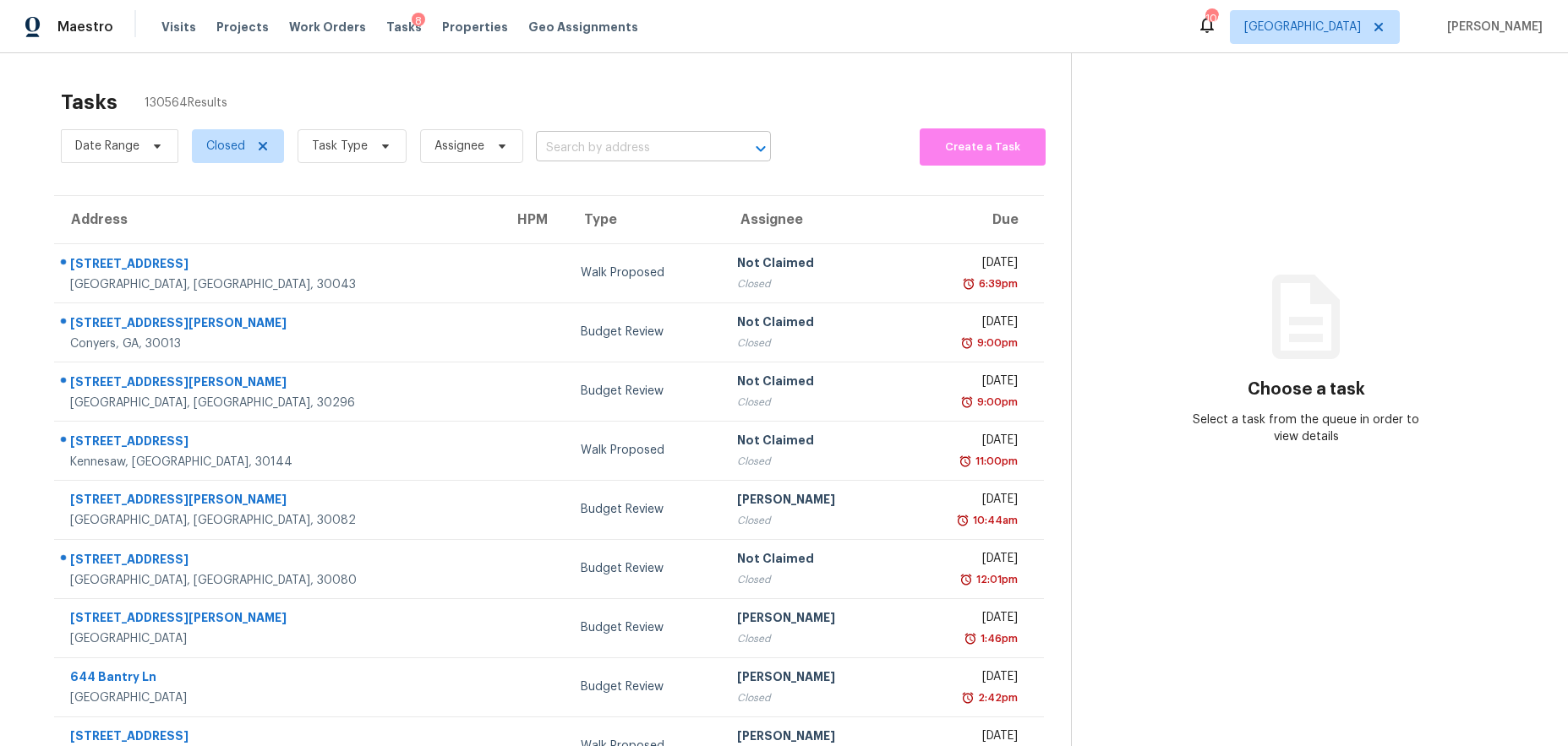 click at bounding box center [630, 148] 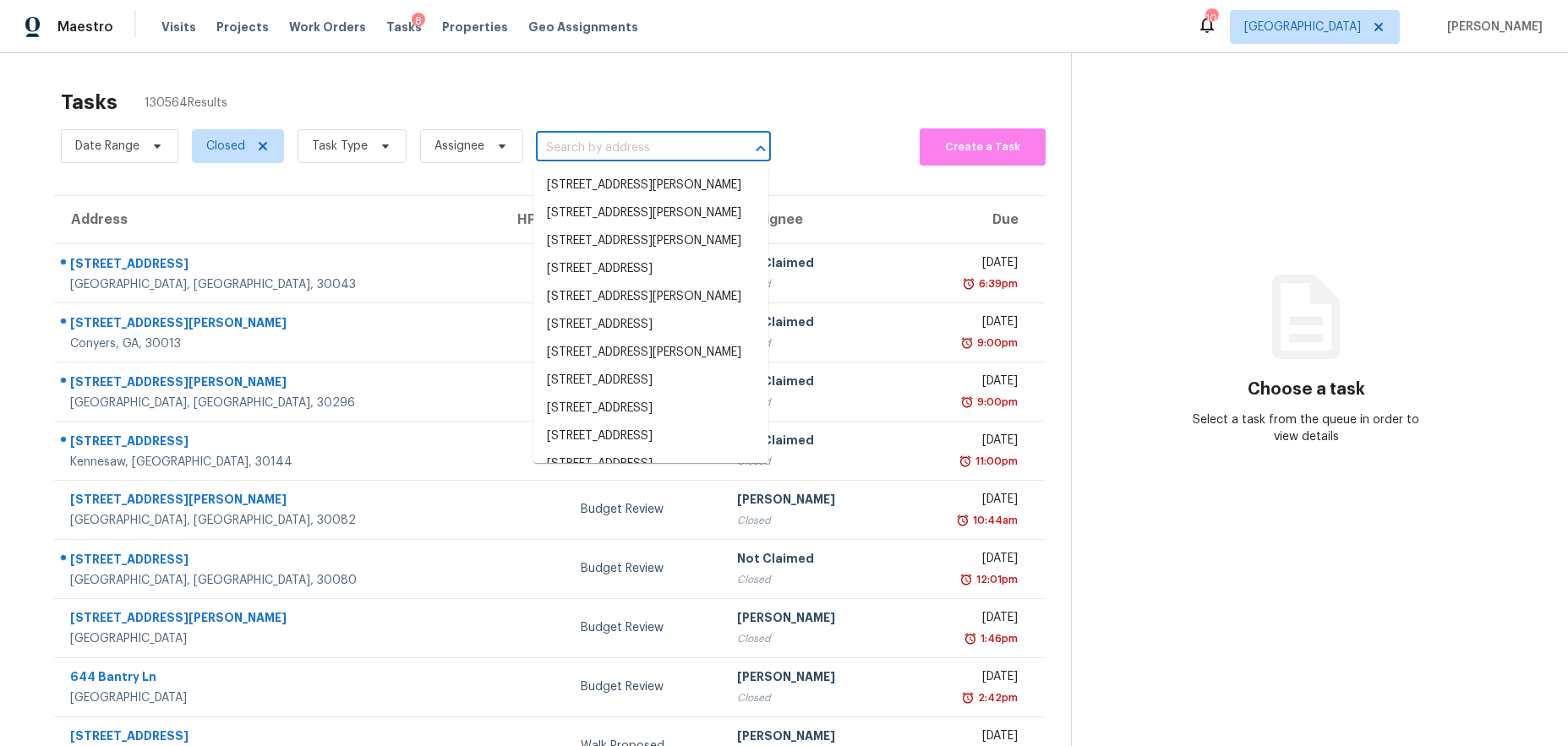paste on "254 Bethlehem Church Rd, Carrollton, GA 30117" 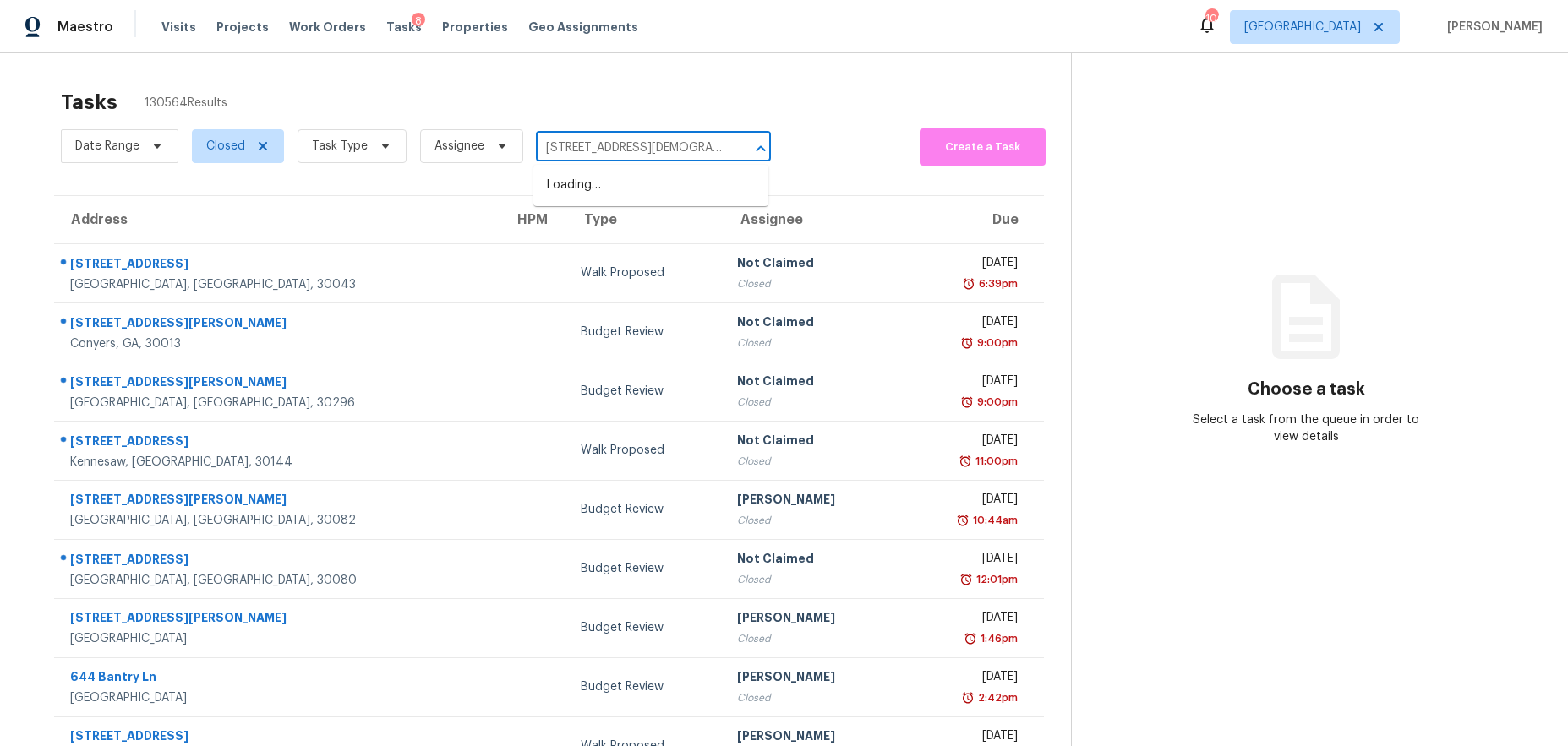 scroll, scrollTop: 0, scrollLeft: 86, axis: horizontal 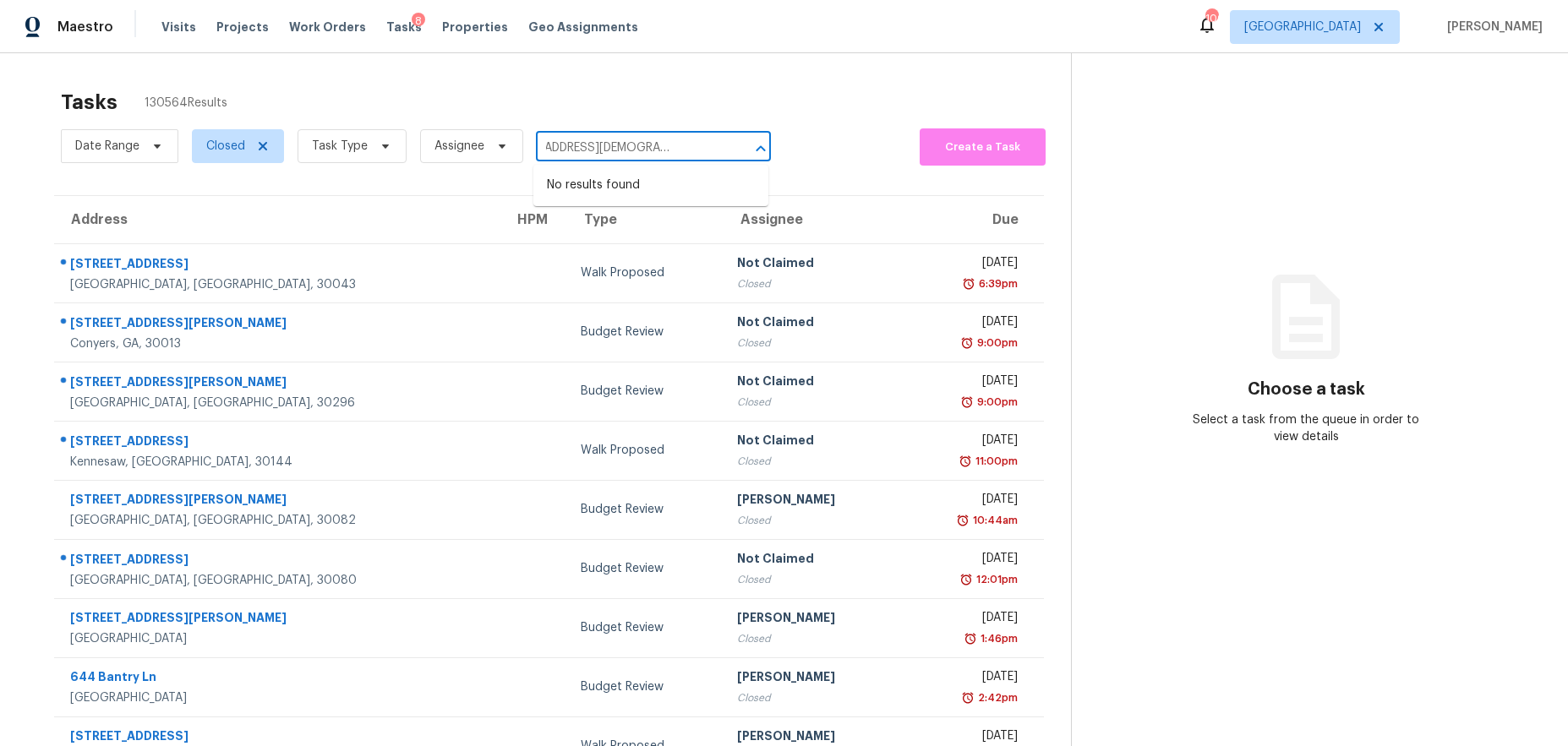 type on "254 Bethlehem Church Rd, Carrollton, GA 30117" 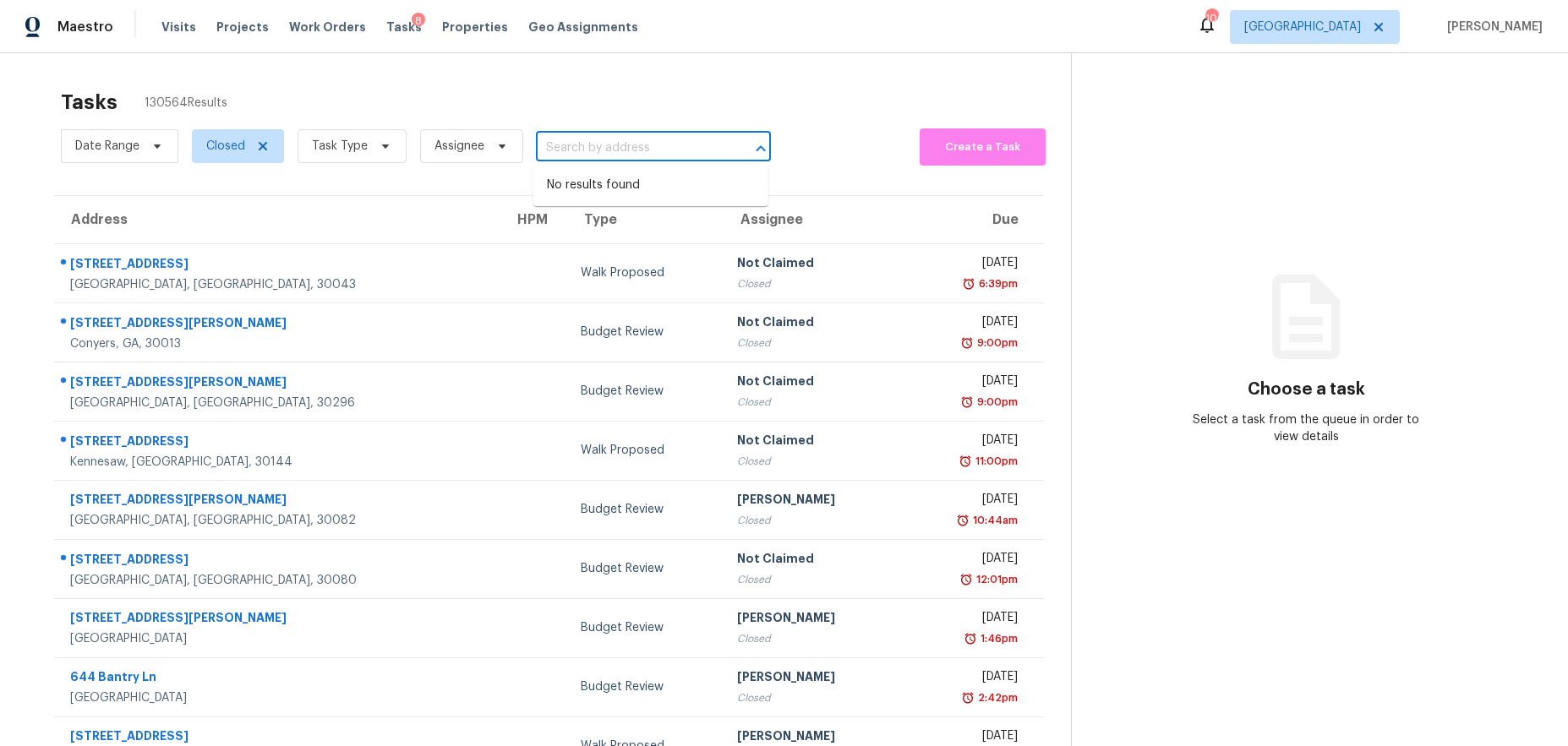 scroll, scrollTop: 0, scrollLeft: 0, axis: both 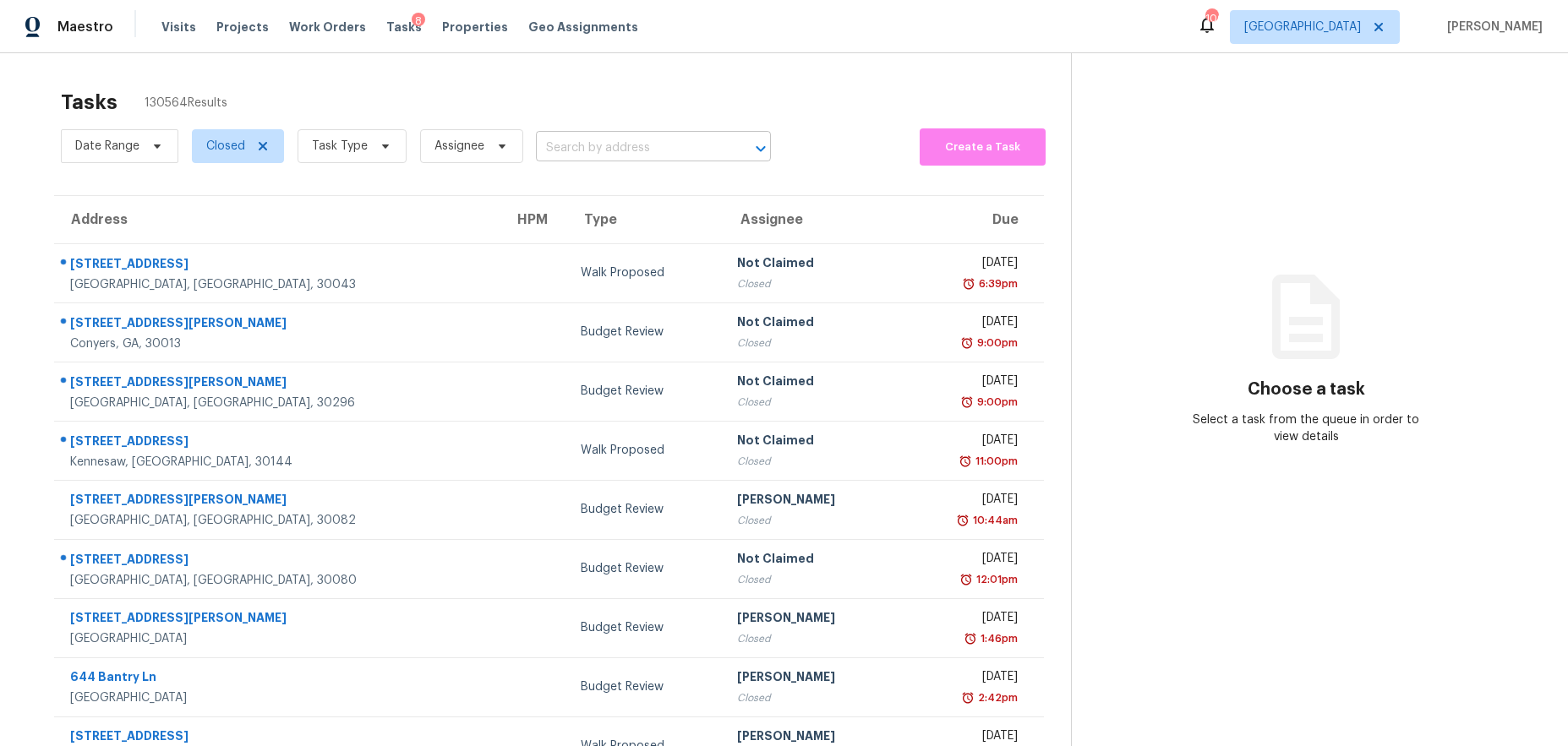 click at bounding box center [630, 148] 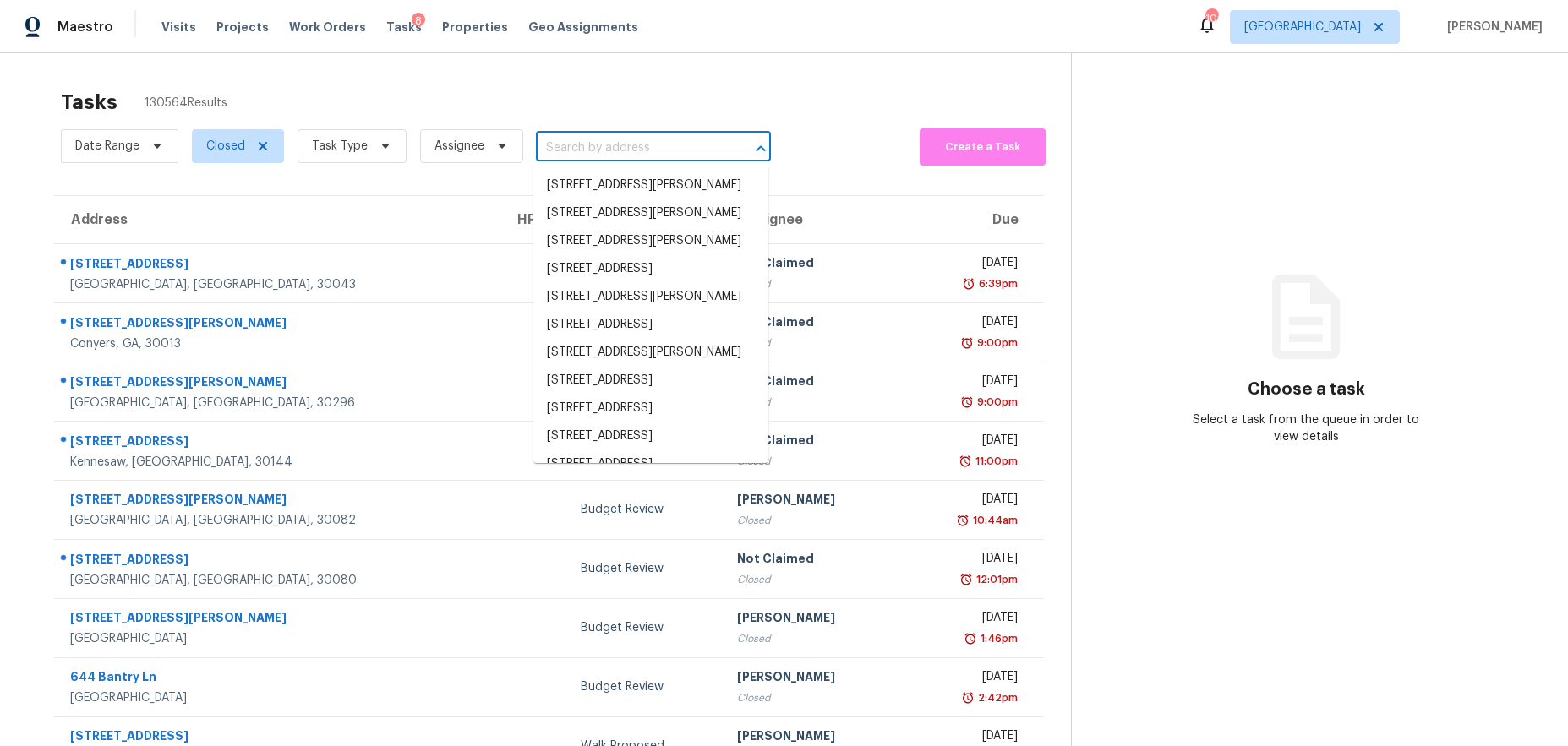 paste on "408 Walnut Dr, Woodstock, GA 30189" 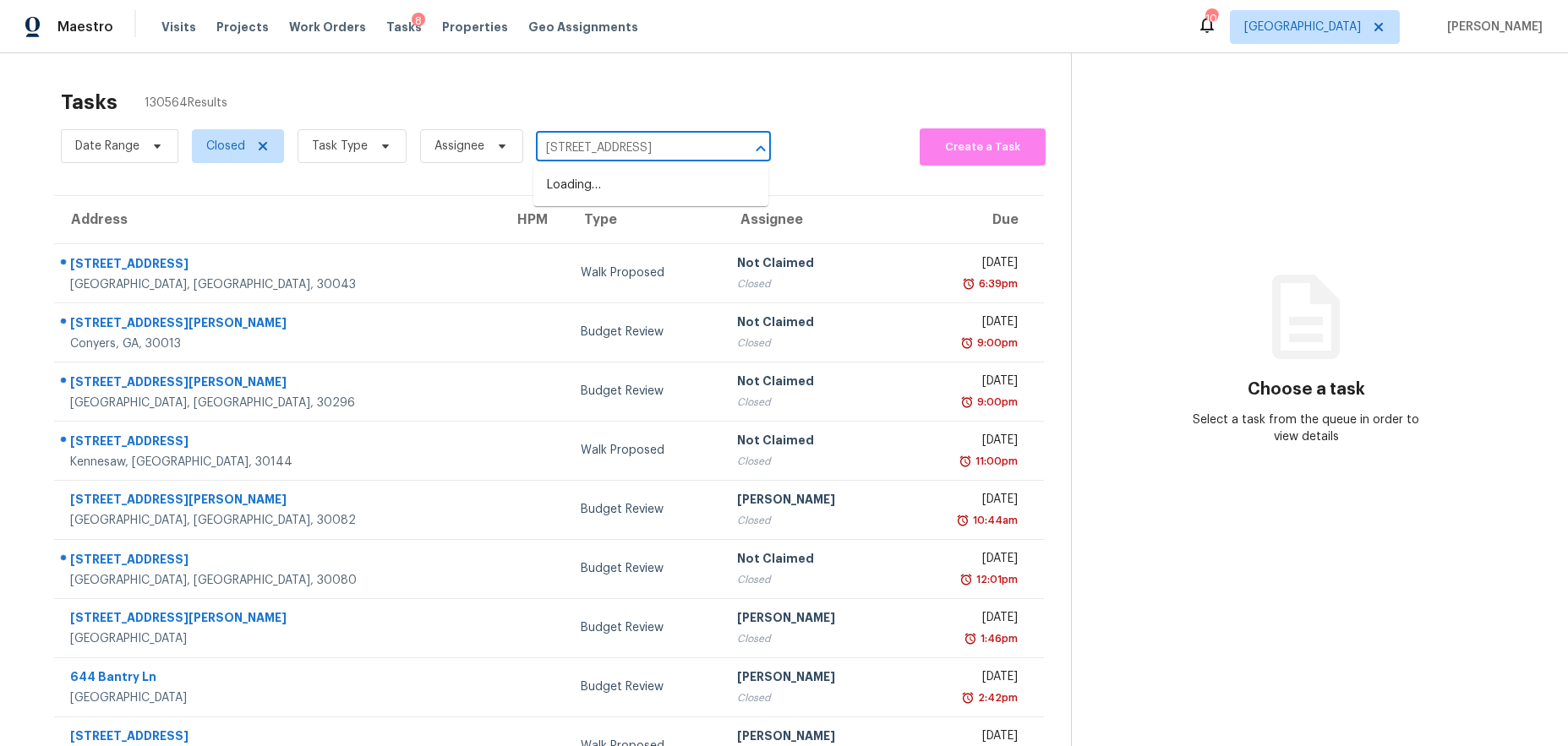scroll, scrollTop: 0, scrollLeft: 30, axis: horizontal 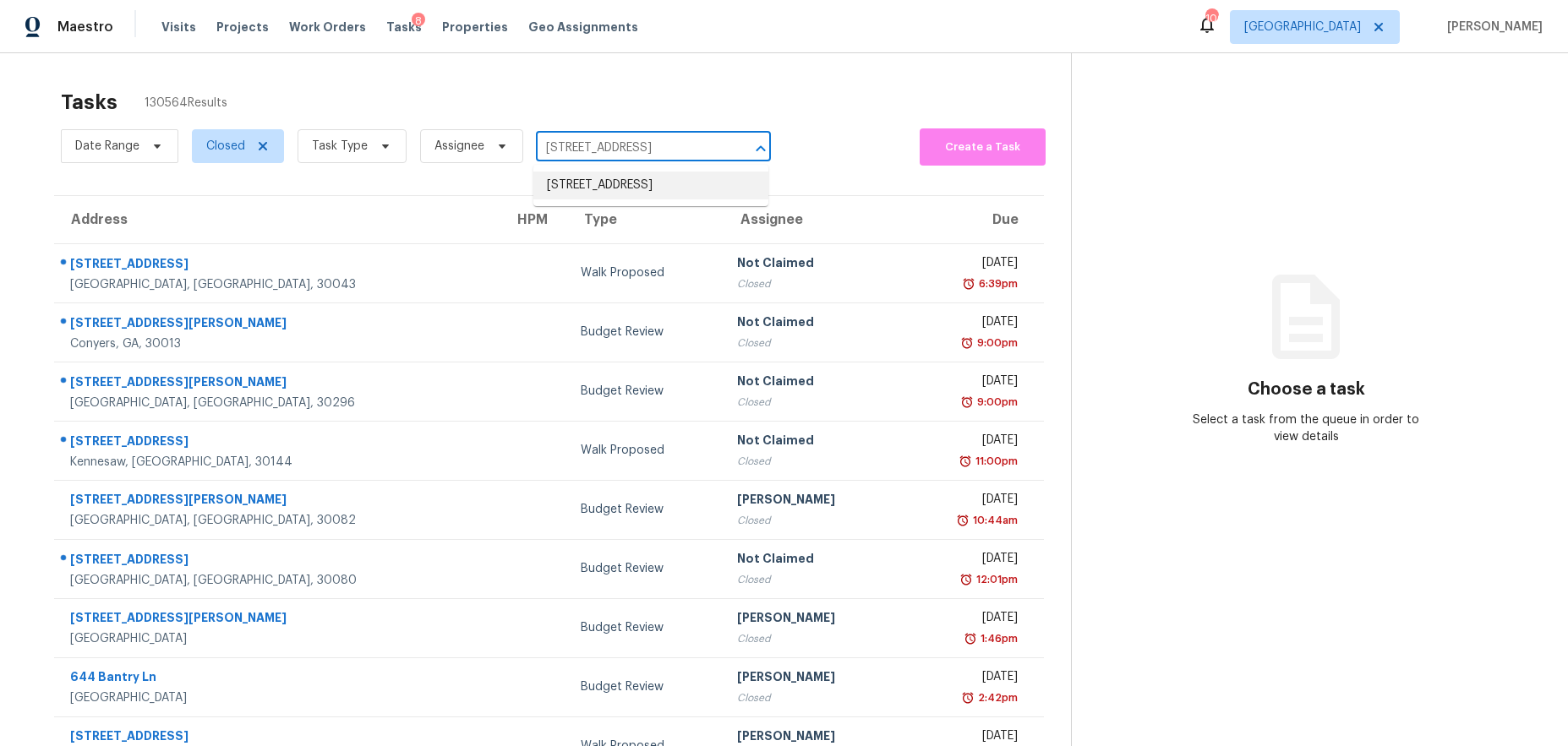 click on "408 Walnut Dr, Woodstock, GA 30189" at bounding box center [651, 185] 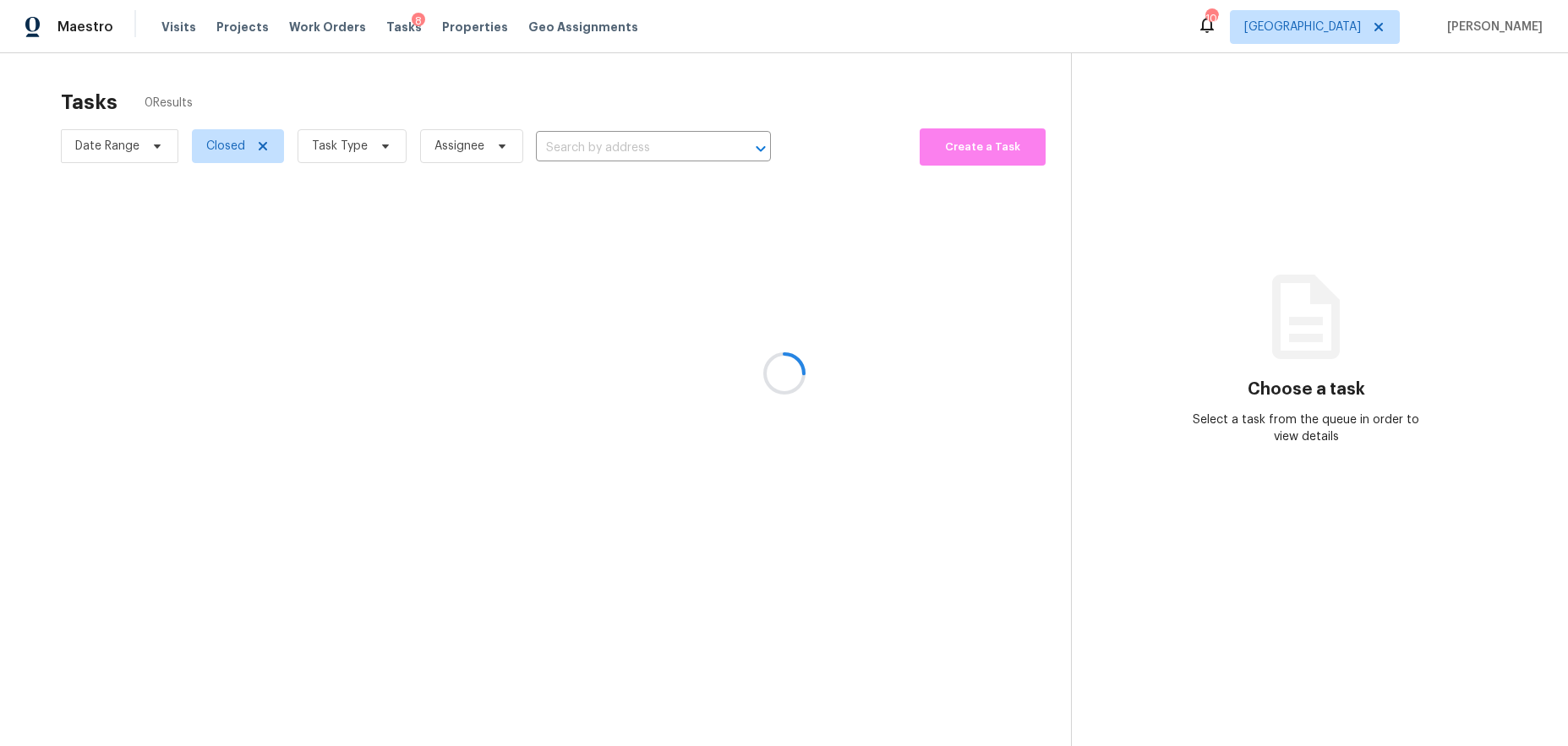 type on "408 Walnut Dr, Woodstock, GA 30189" 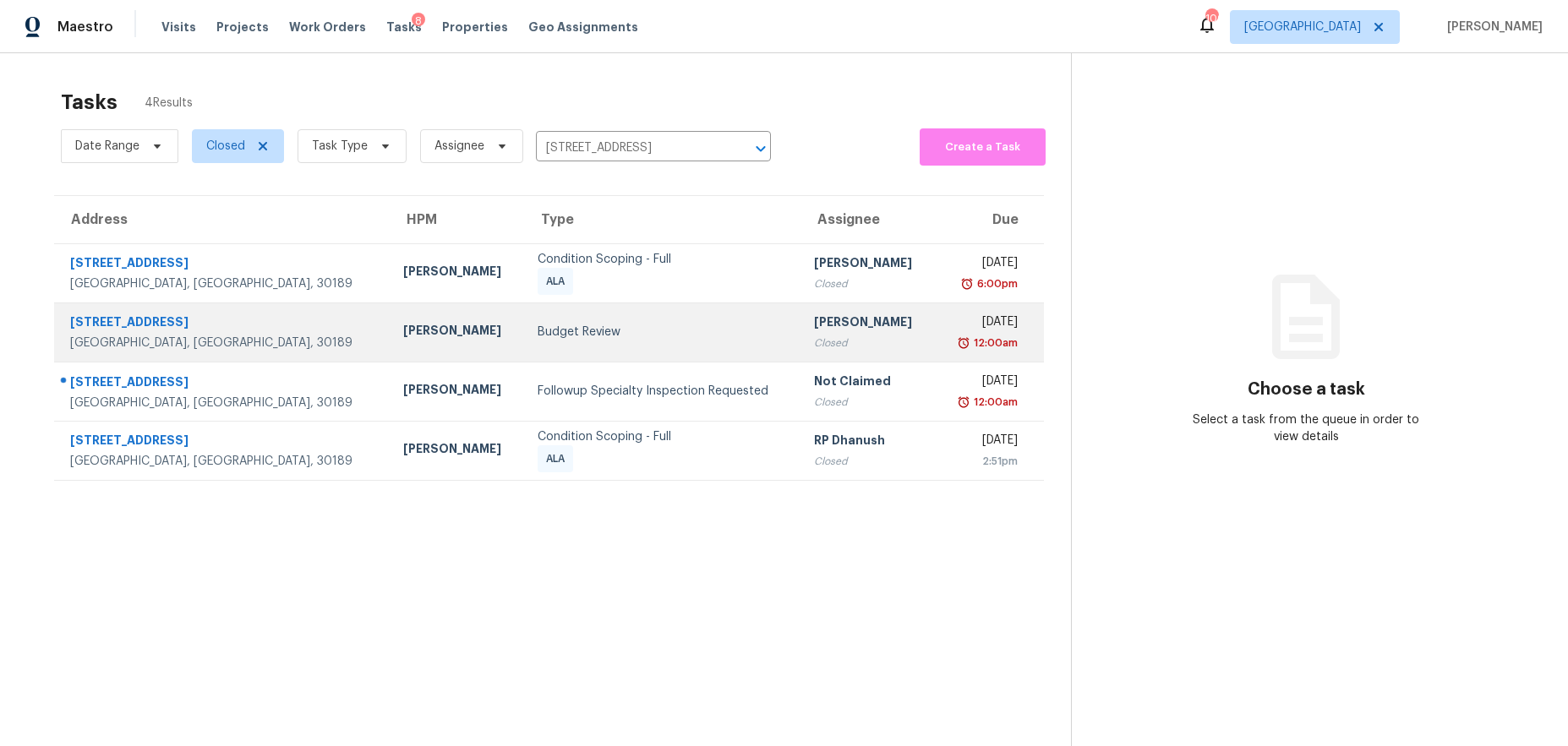 click on "408 Walnut Dr" at bounding box center [223, 324] 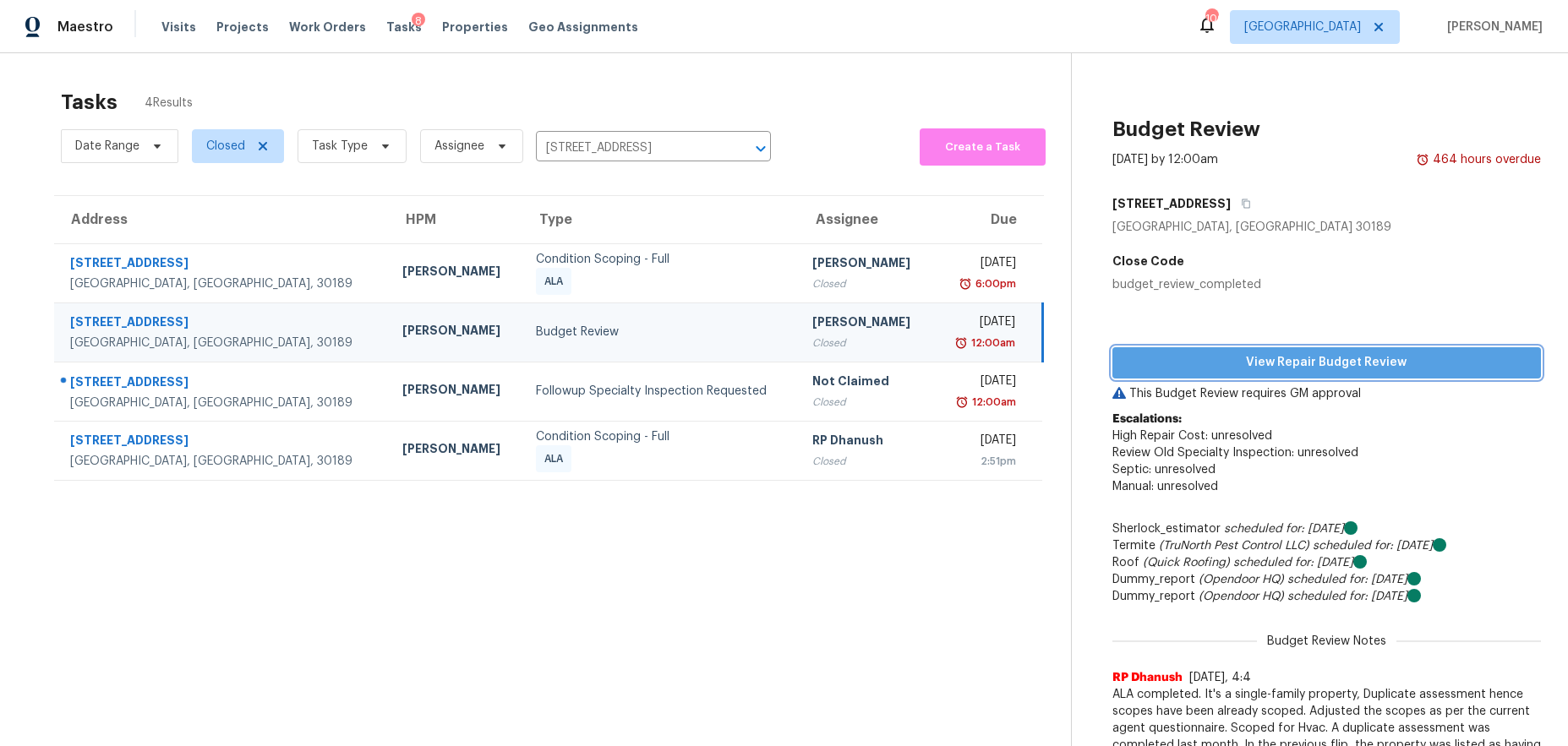 click on "View Repair Budget Review" at bounding box center (1327, 362) 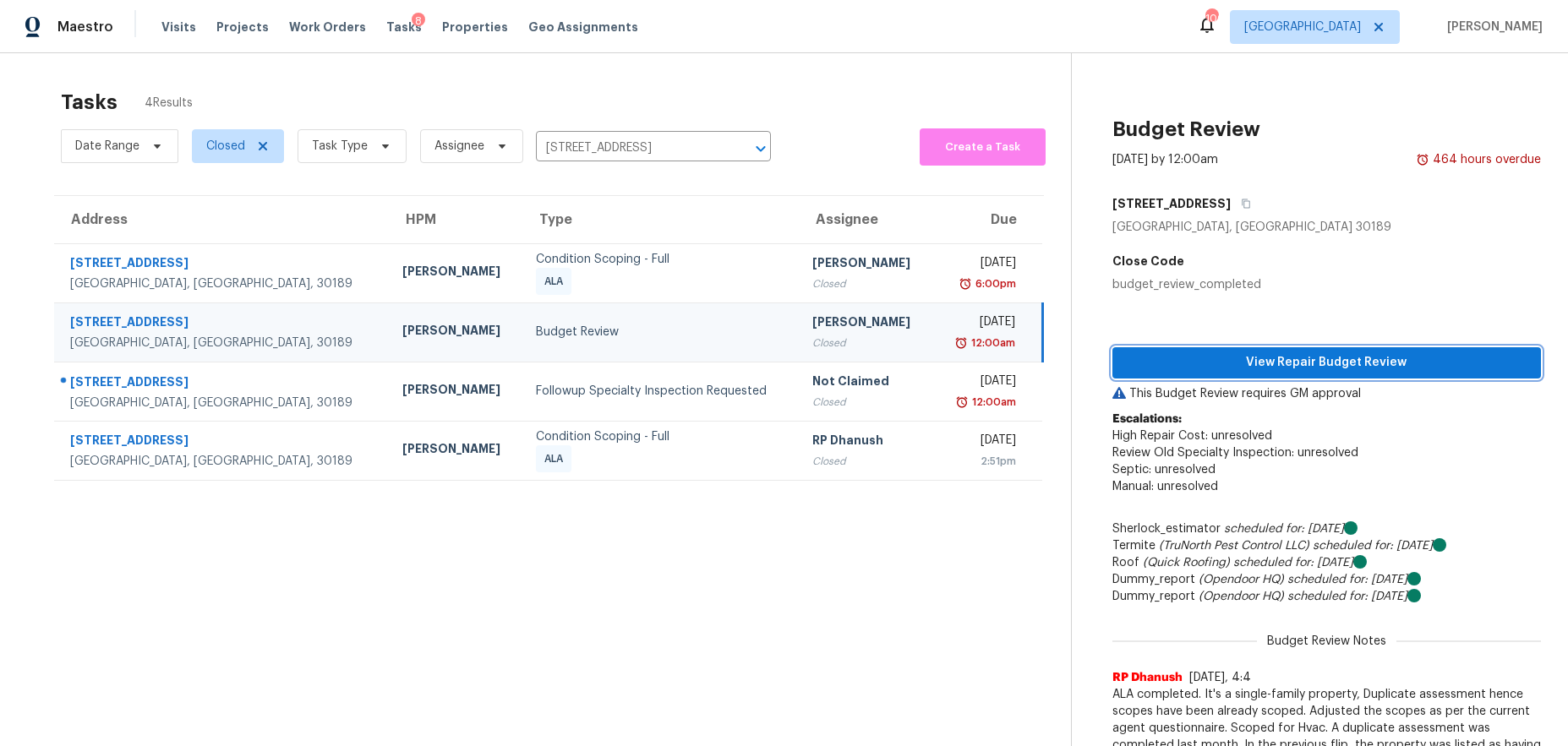 type 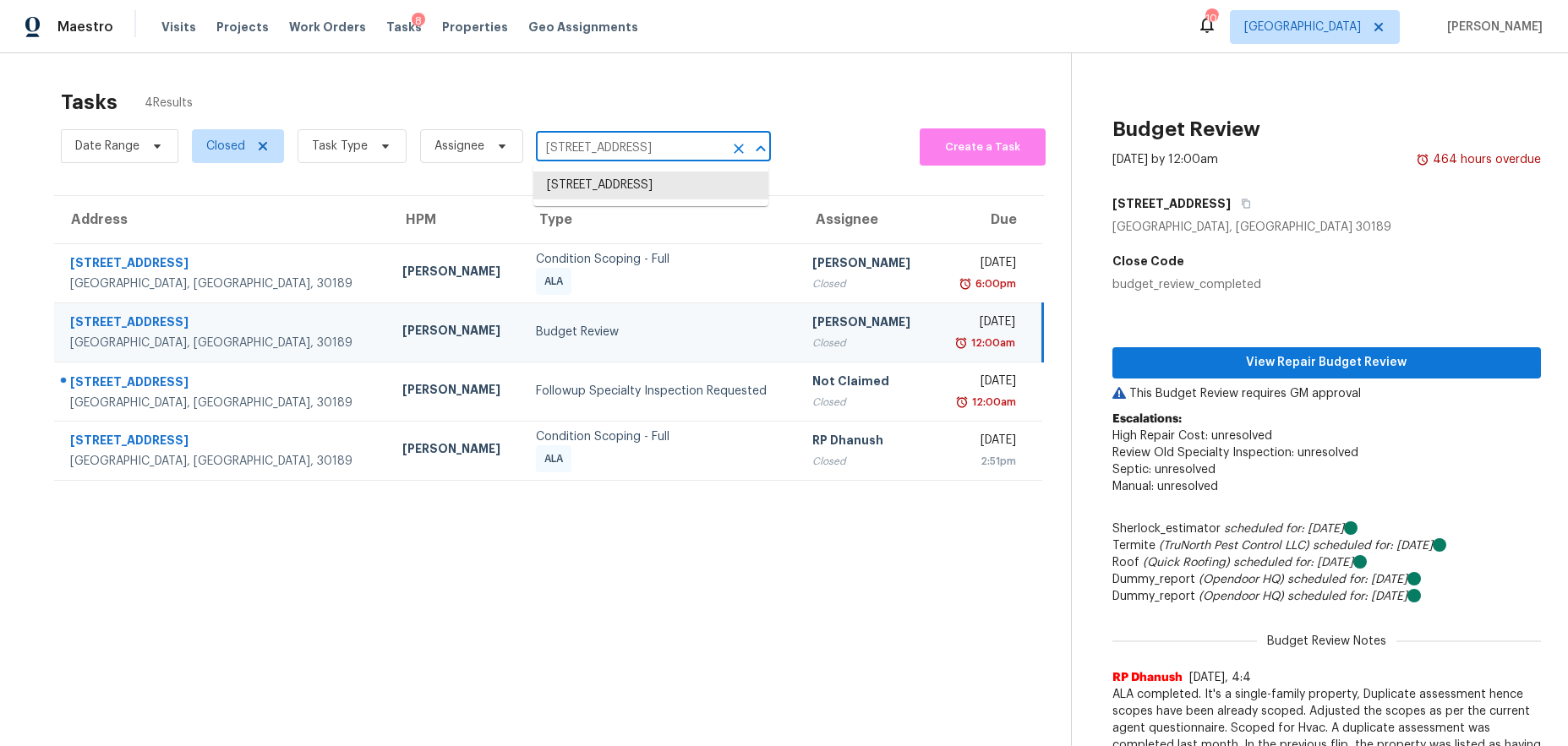 click on "408 Walnut Dr, Woodstock, GA 30189" at bounding box center [630, 148] 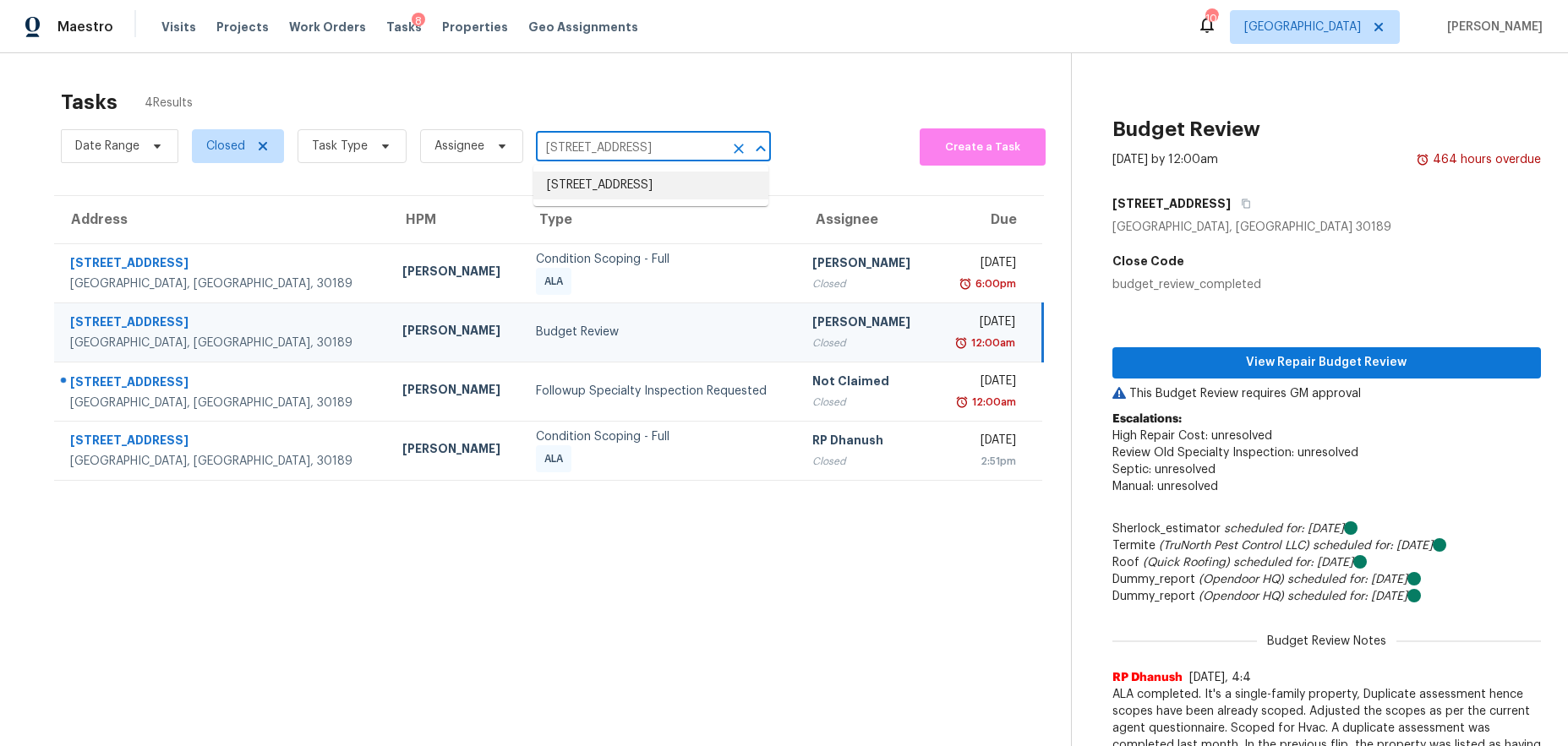 click on "40 Ashland Grv, Sharpsburg, GA 30277" at bounding box center (651, 185) 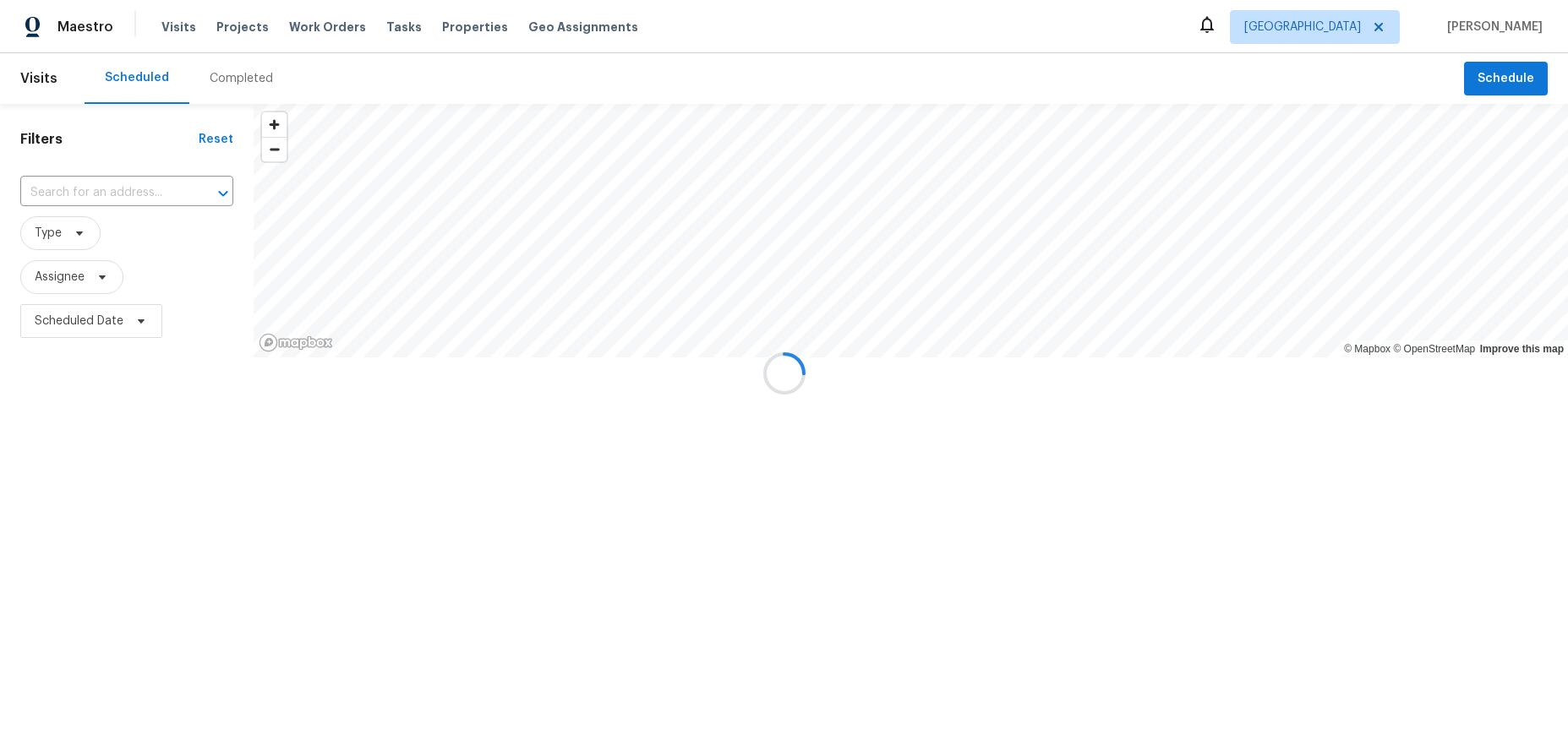 scroll, scrollTop: 0, scrollLeft: 0, axis: both 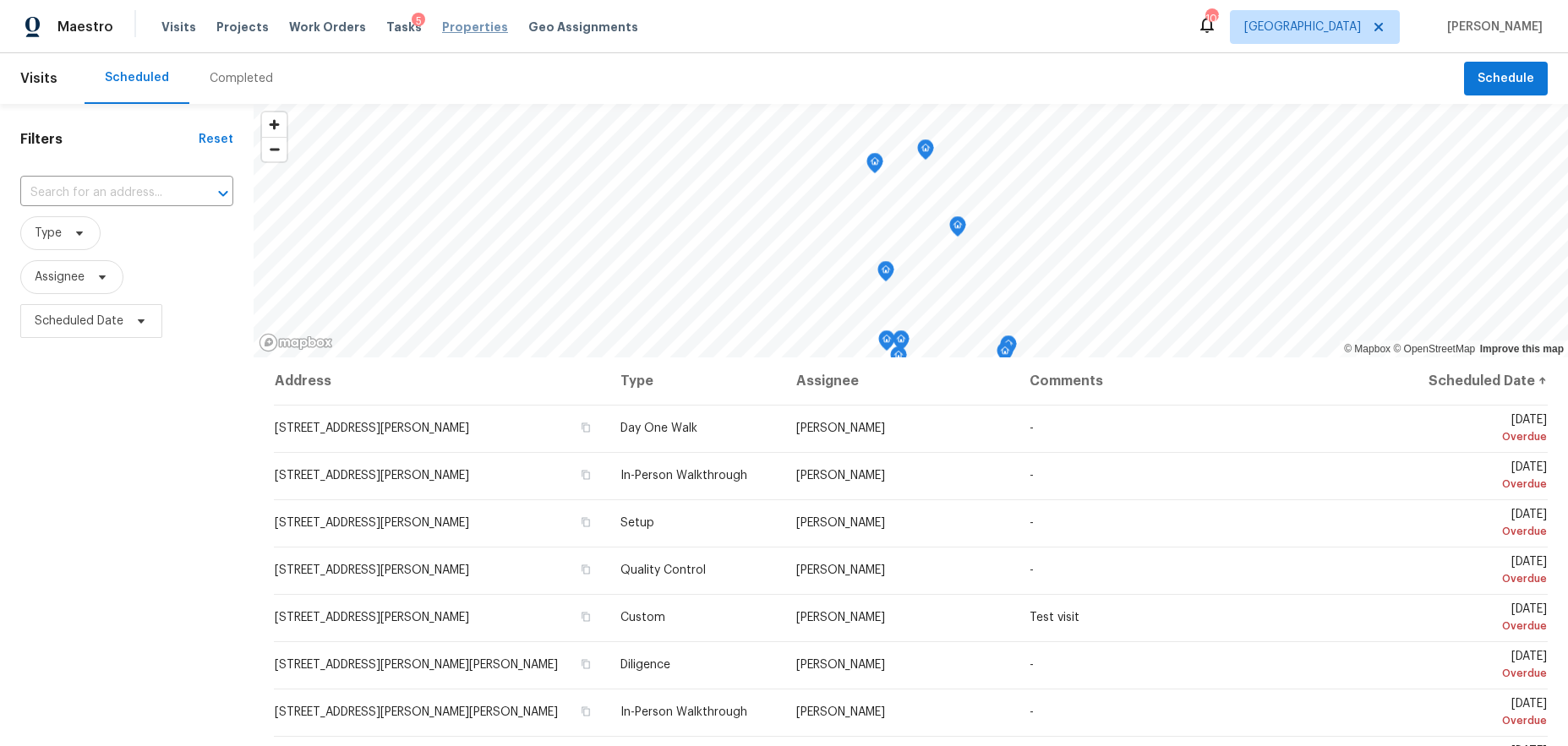 click on "Properties" at bounding box center (475, 27) 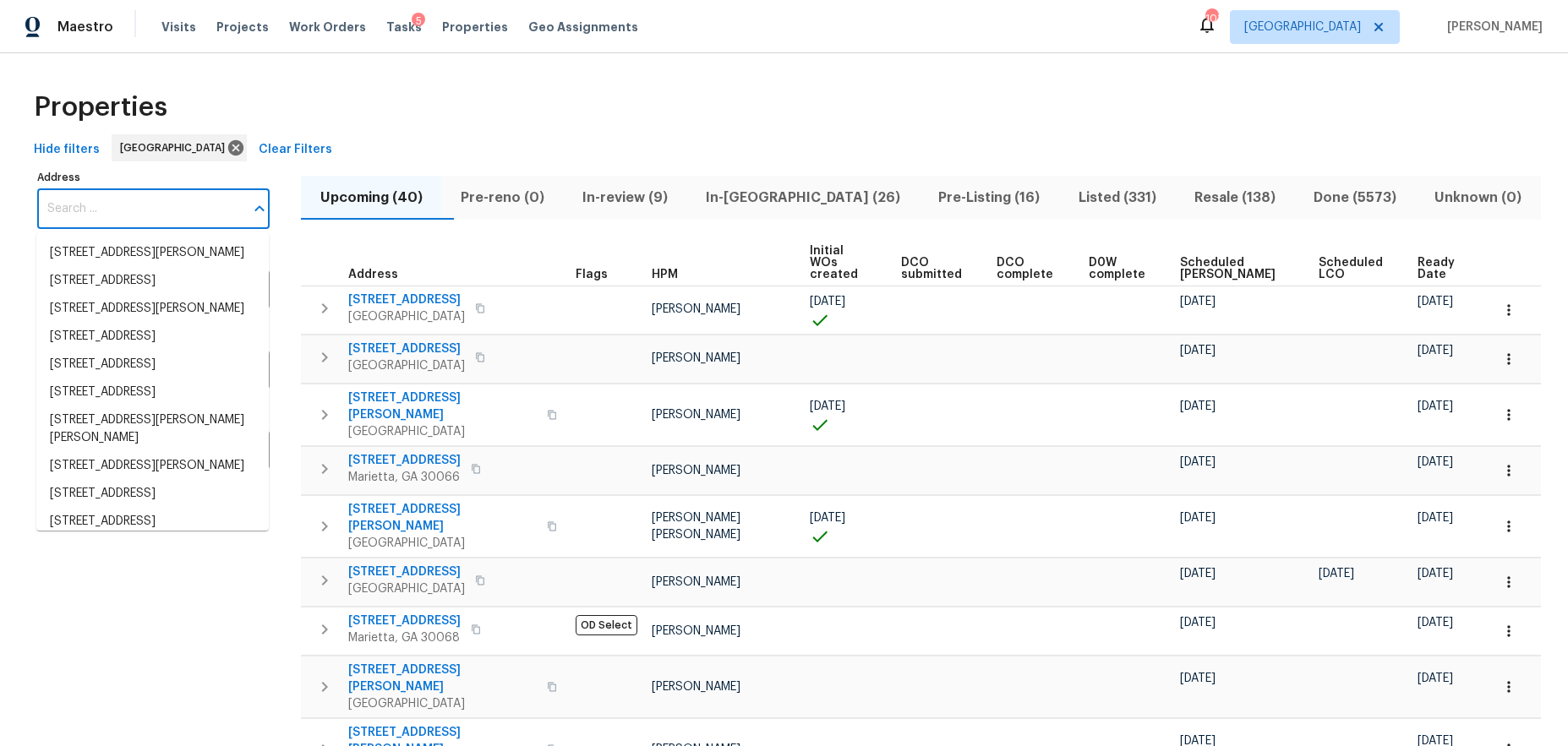 click on "Address" at bounding box center (140, 209) 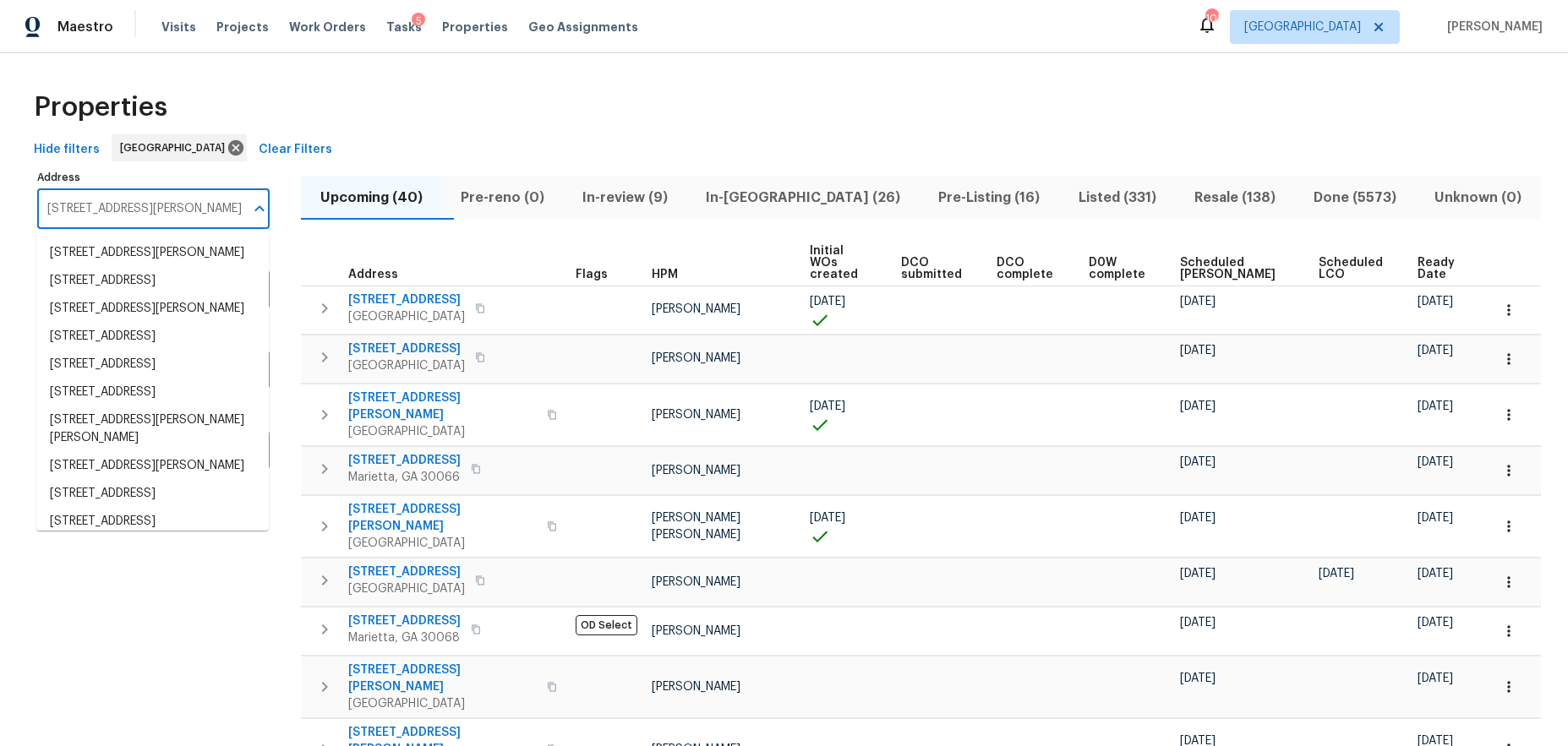 scroll, scrollTop: 0, scrollLeft: 22, axis: horizontal 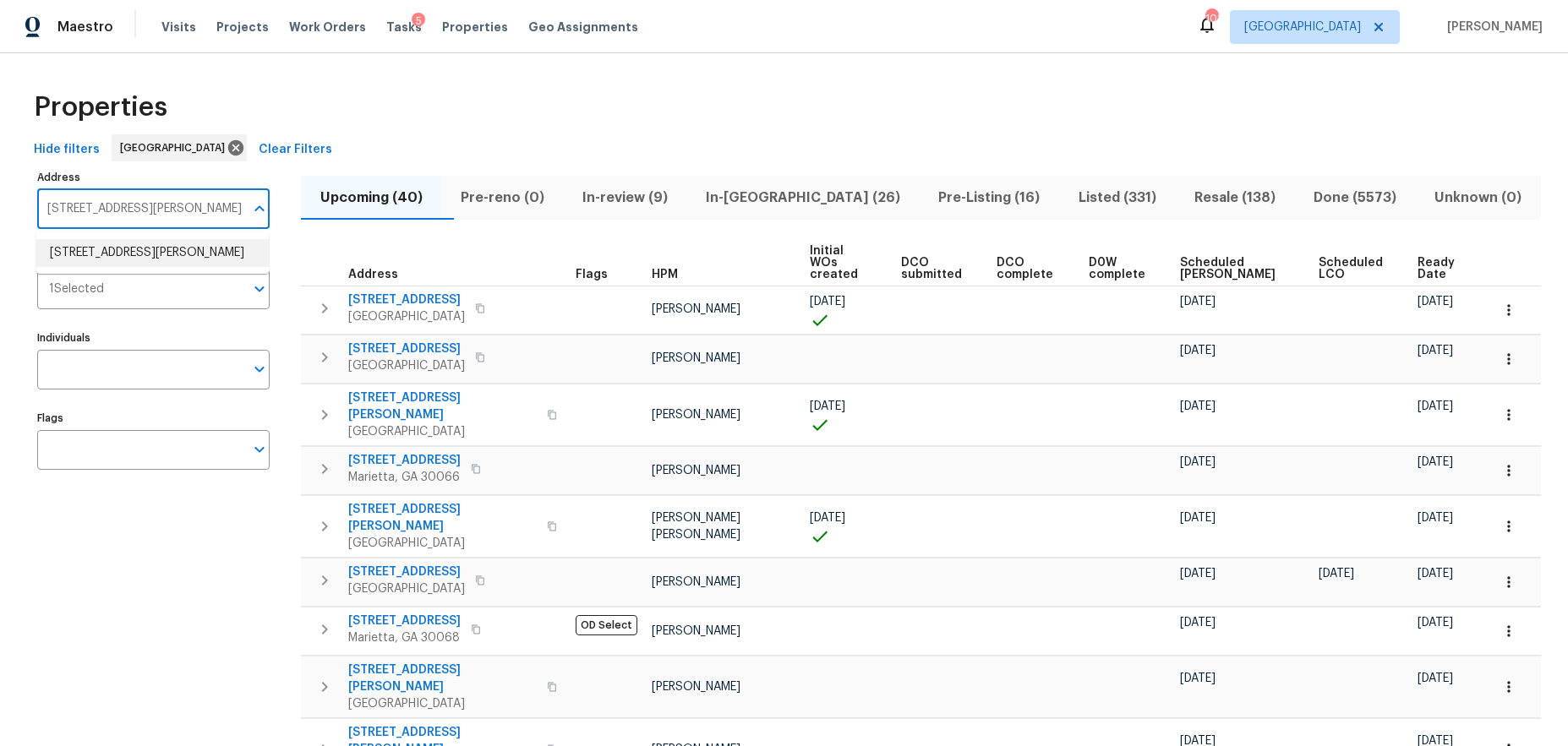 click on "[STREET_ADDRESS][PERSON_NAME]" at bounding box center [152, 253] 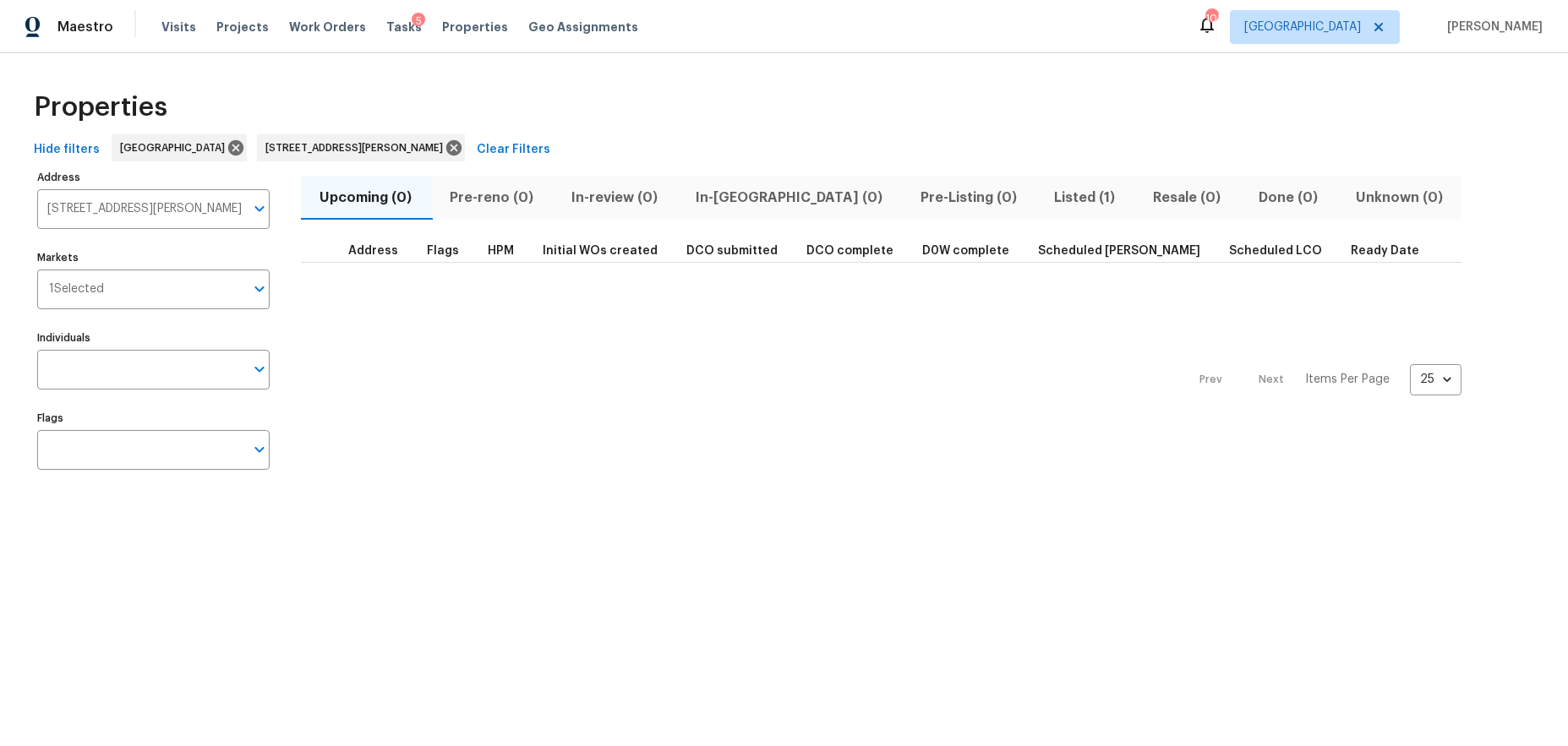 click on "Listed (1)" at bounding box center [1084, 198] 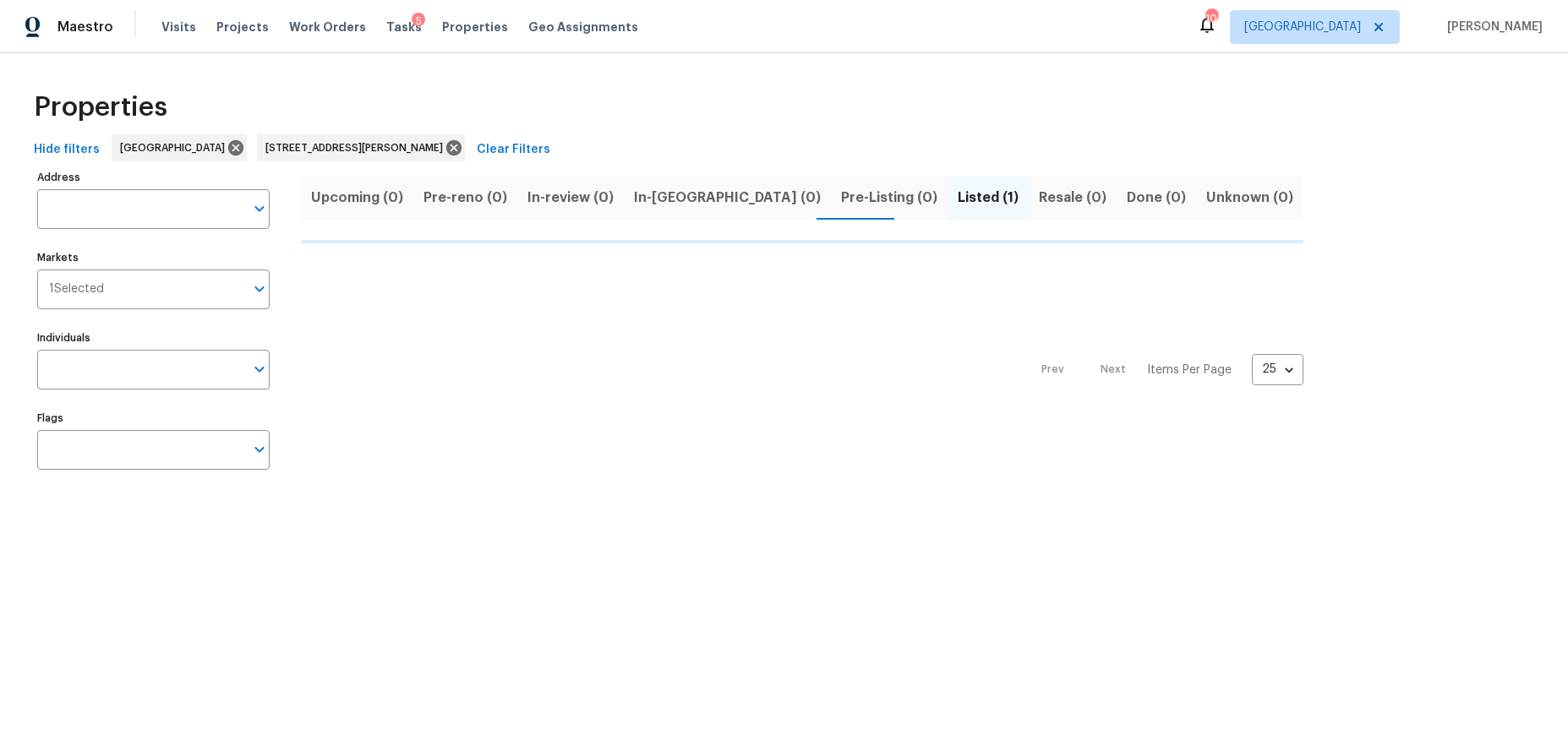 type on "[STREET_ADDRESS][PERSON_NAME]" 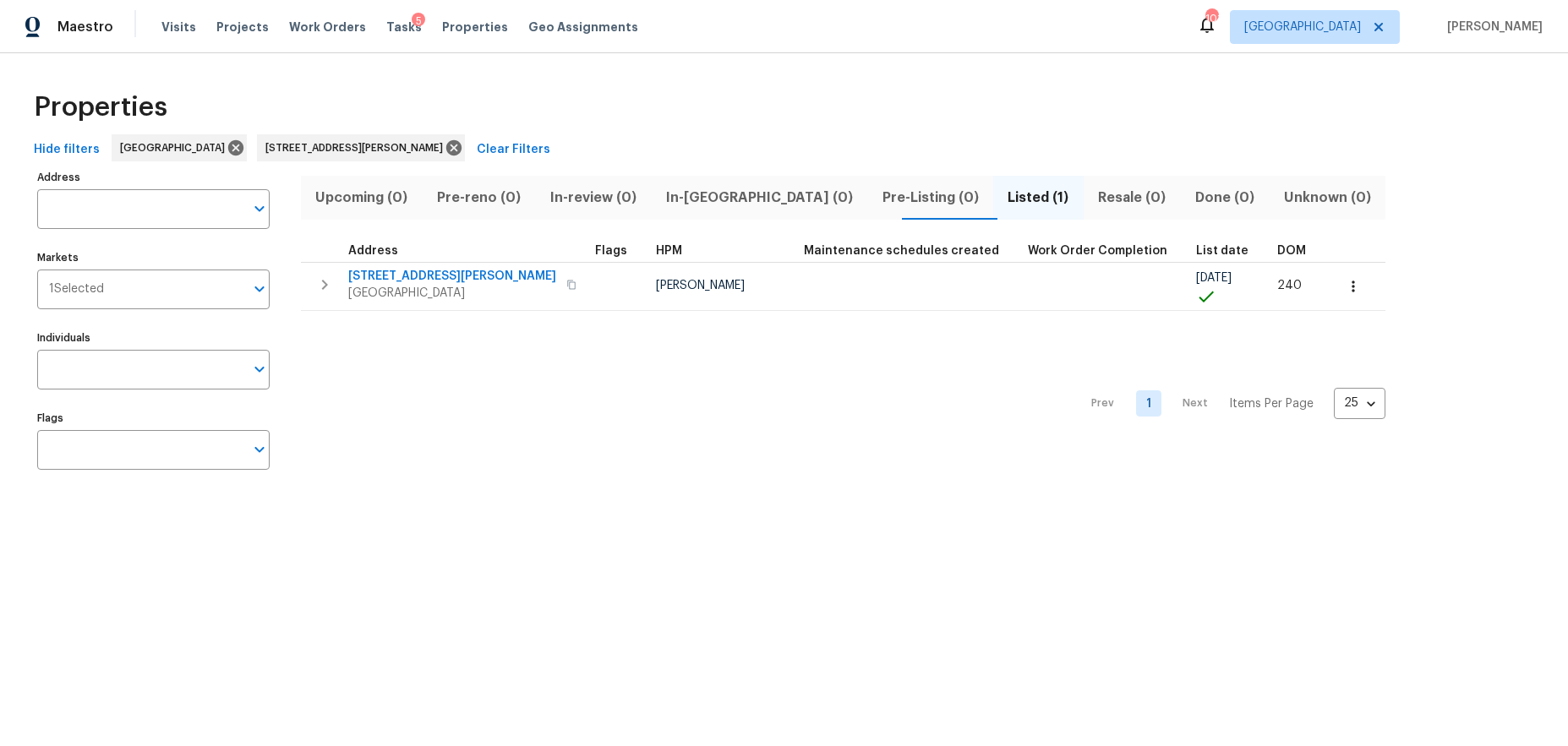 type on "[STREET_ADDRESS][PERSON_NAME]" 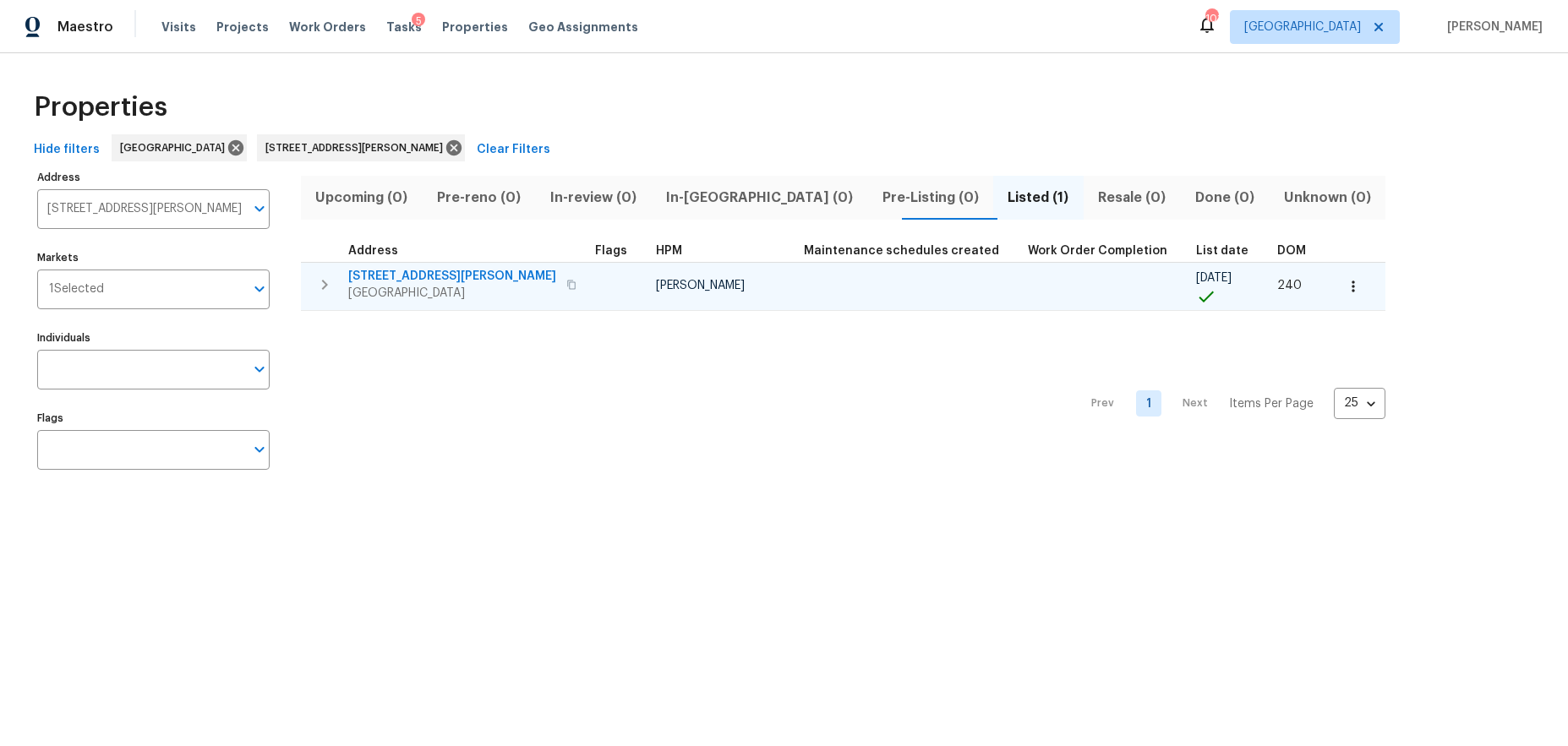 click 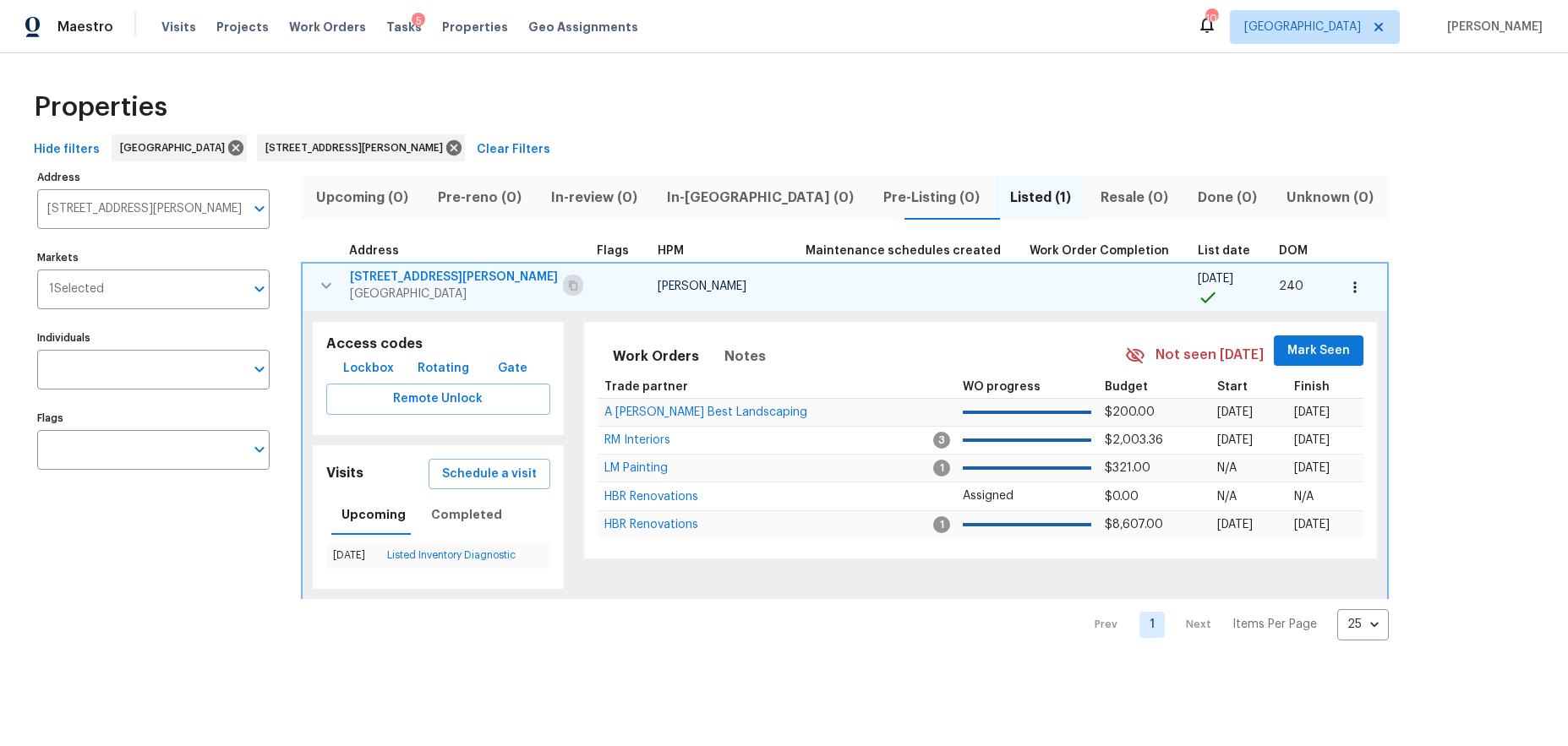 click 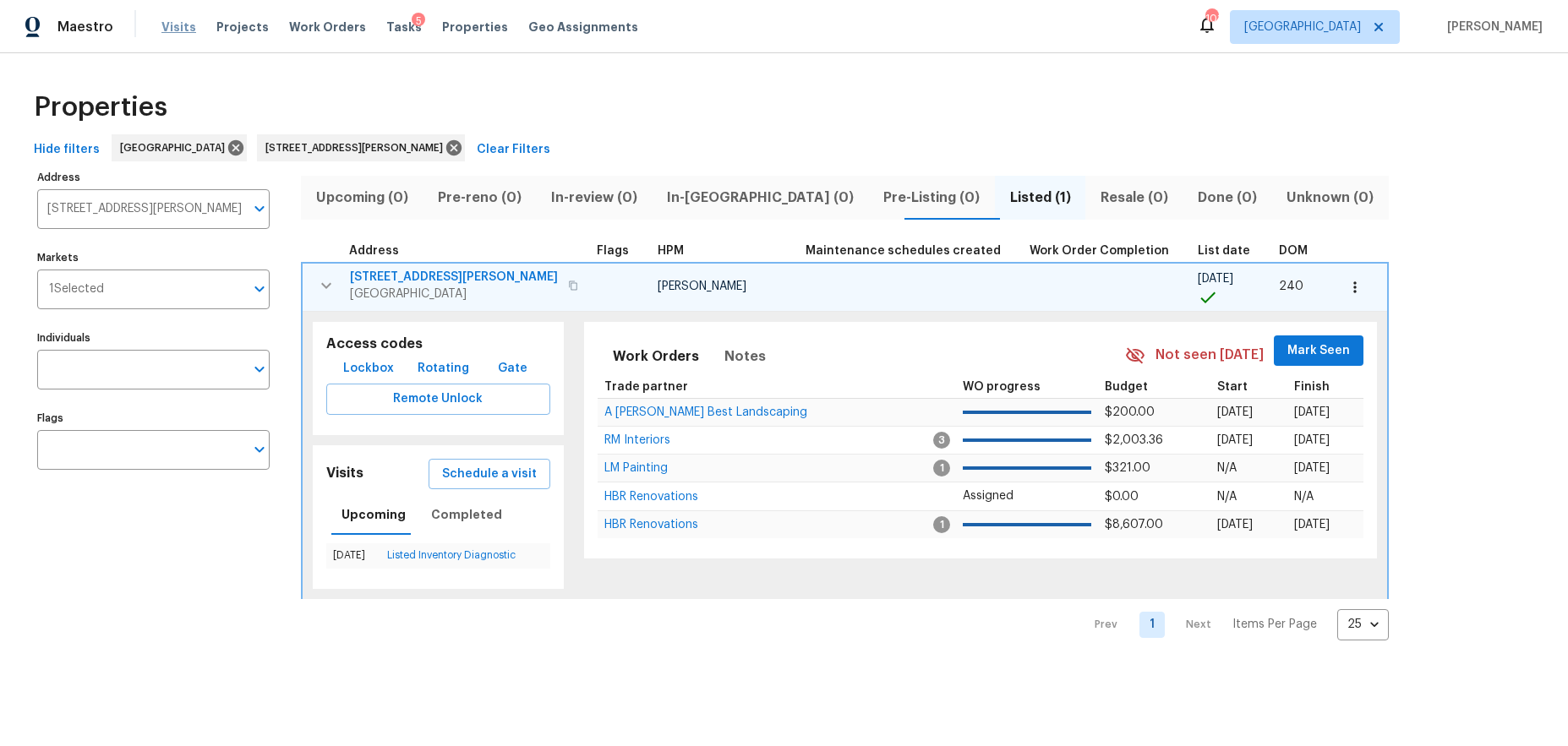 click on "Visits" at bounding box center (178, 27) 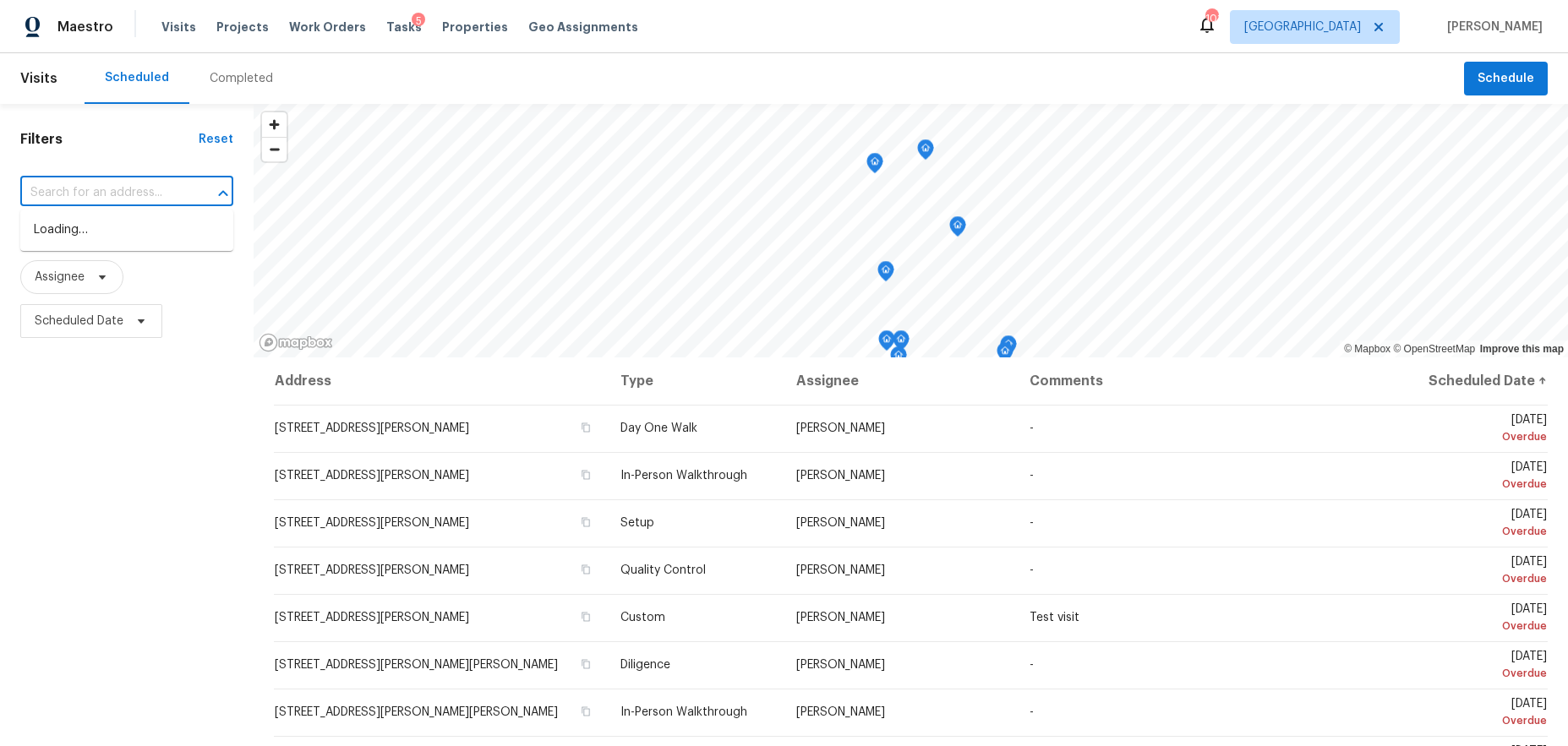 click at bounding box center [103, 193] 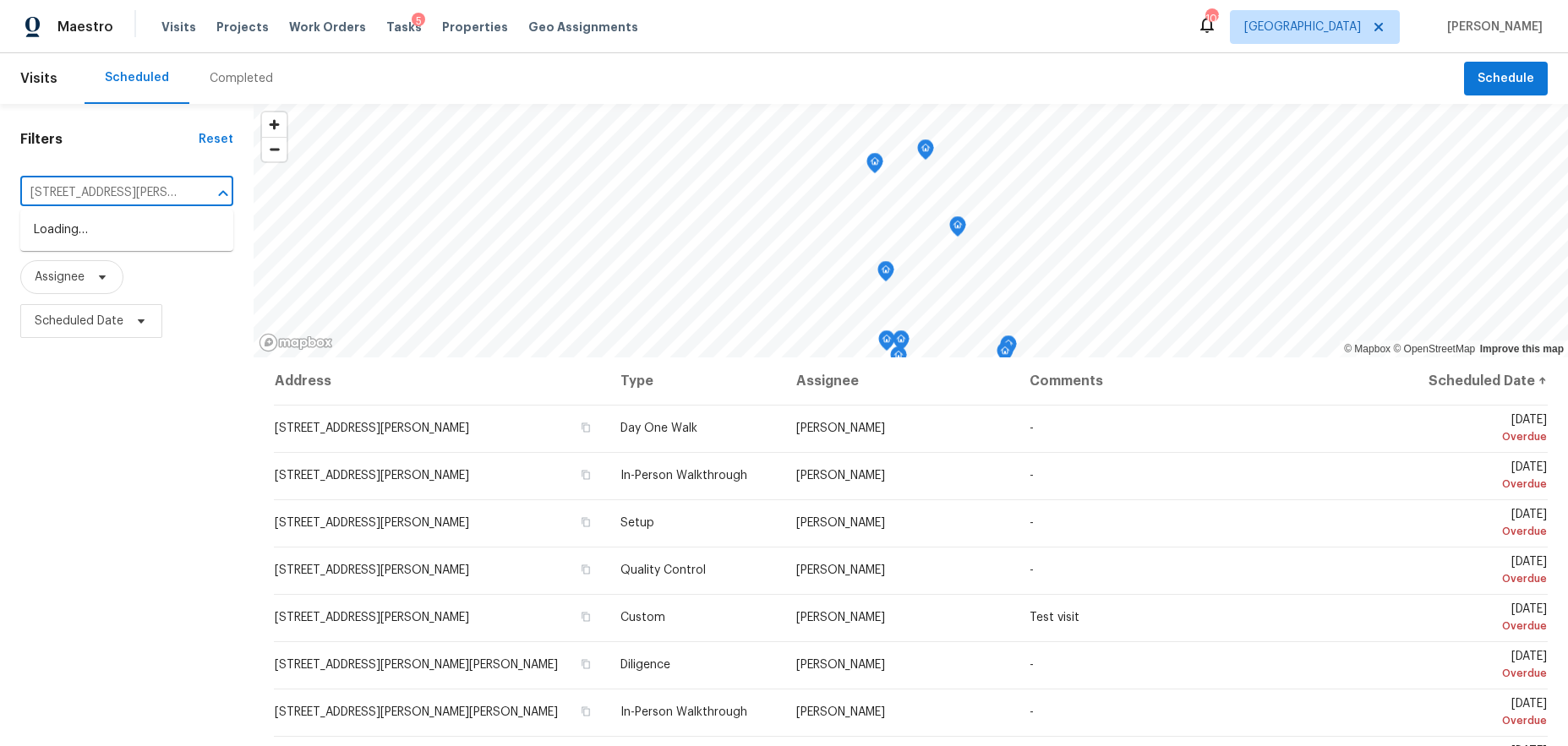scroll, scrollTop: 0, scrollLeft: 57, axis: horizontal 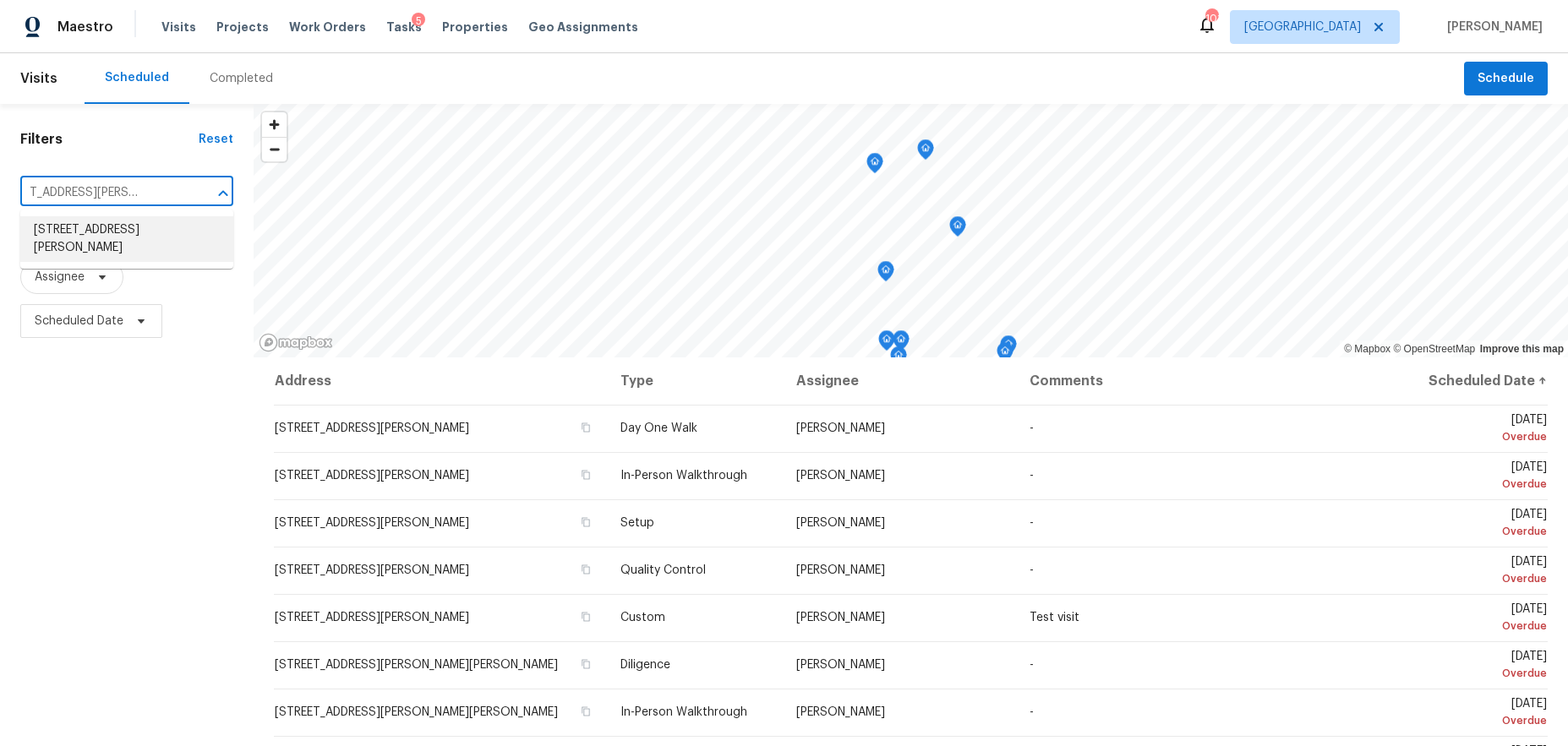 click on "[STREET_ADDRESS][PERSON_NAME]" at bounding box center [127, 239] 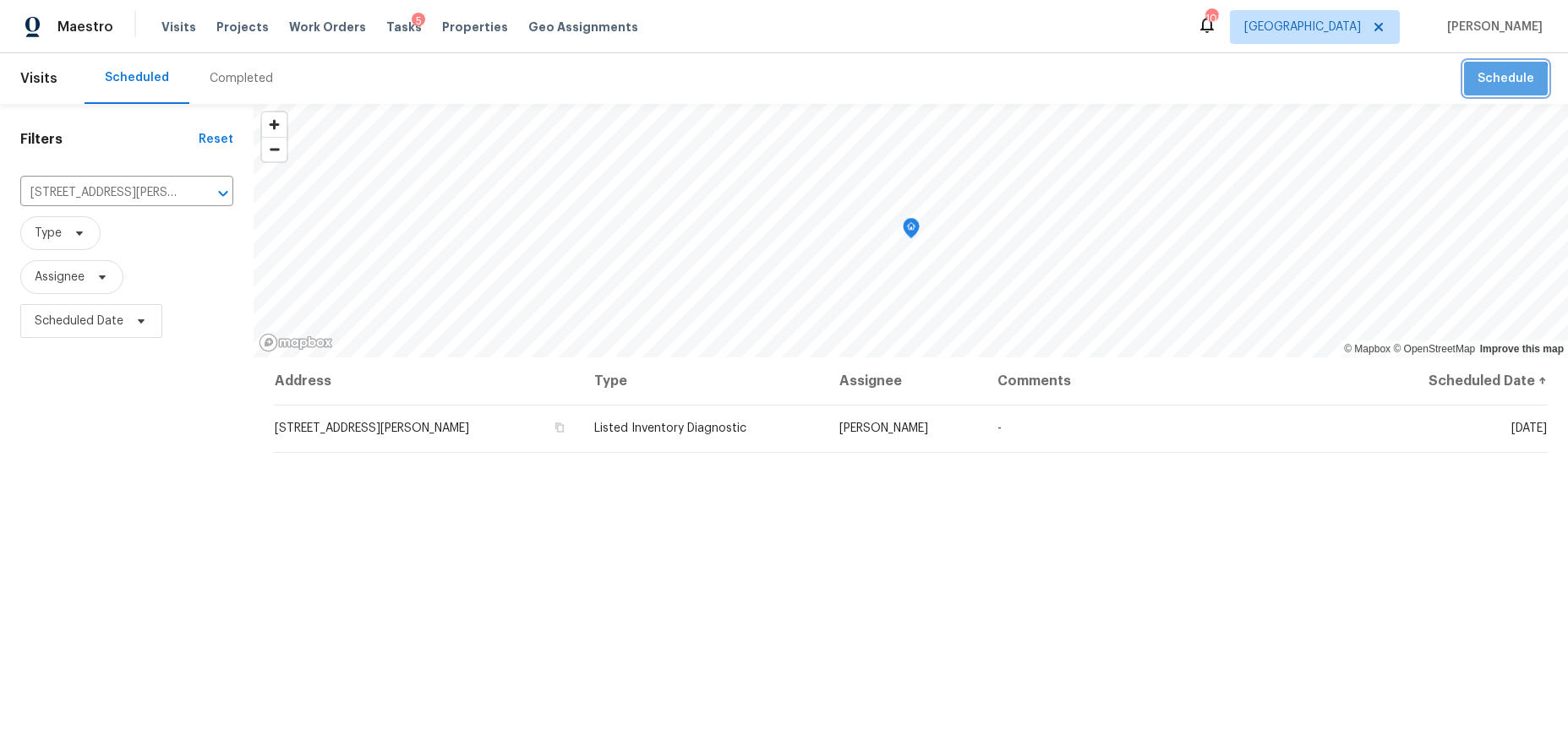 click on "Schedule" at bounding box center (1505, 79) 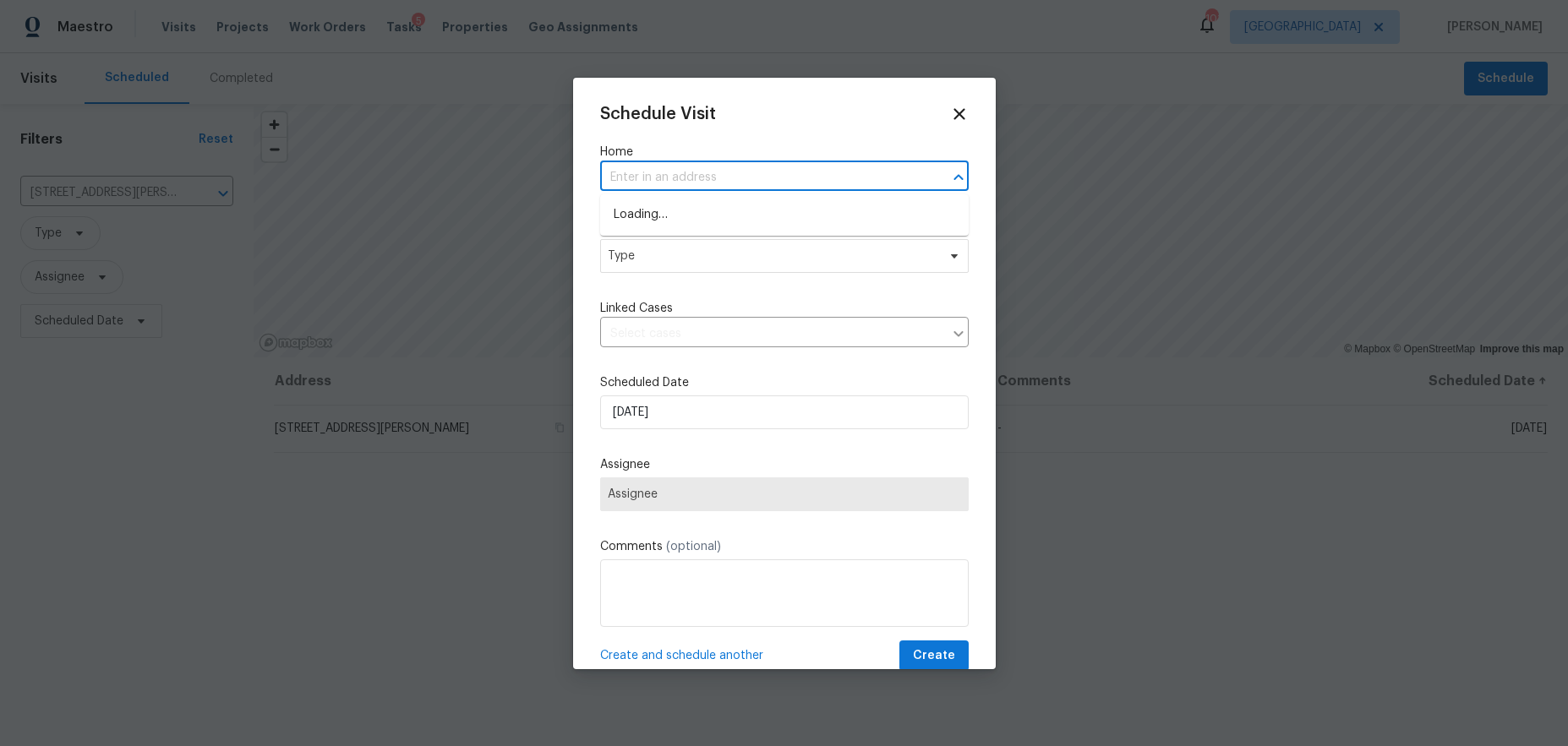 click at bounding box center [761, 177] 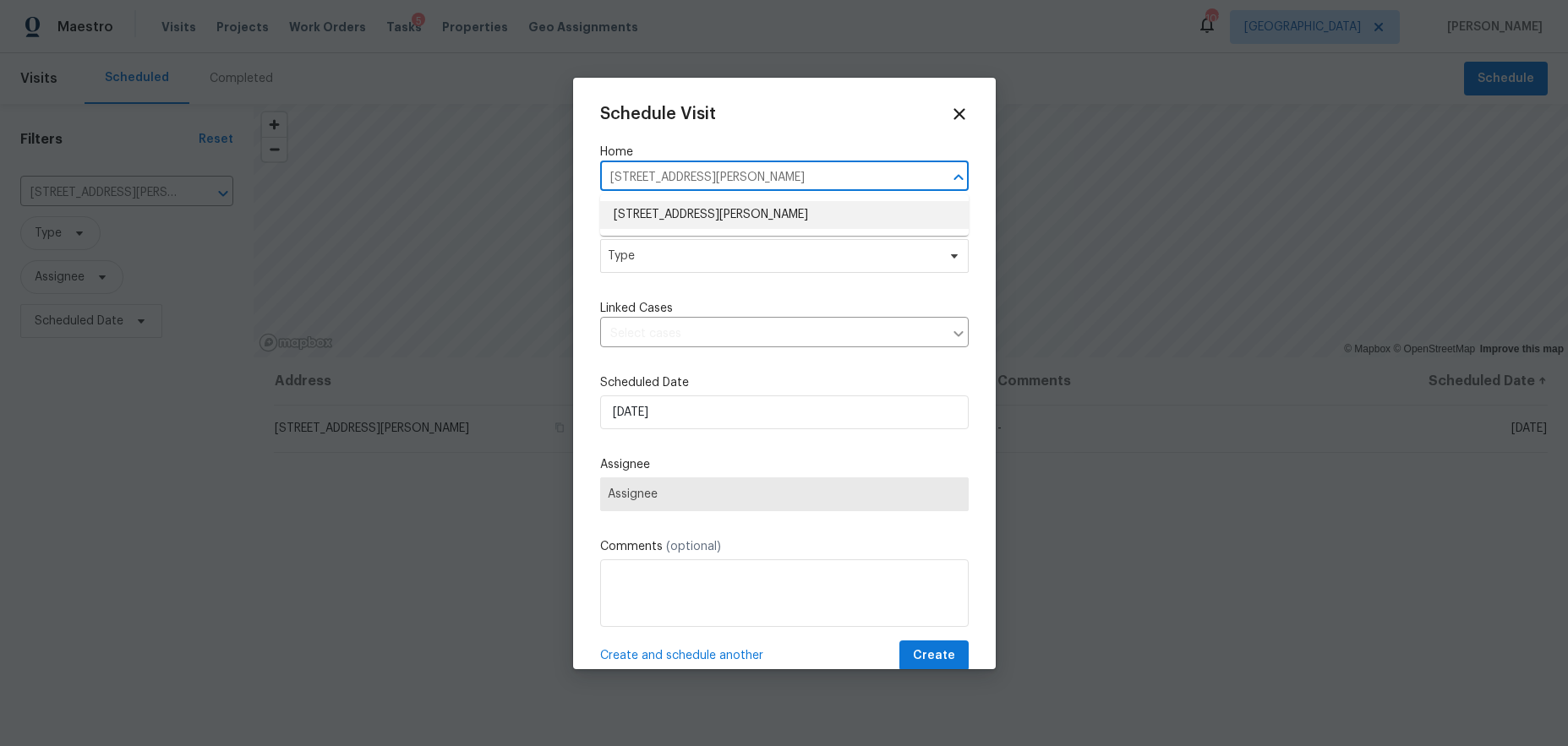 click on "[STREET_ADDRESS][PERSON_NAME]" at bounding box center (784, 215) 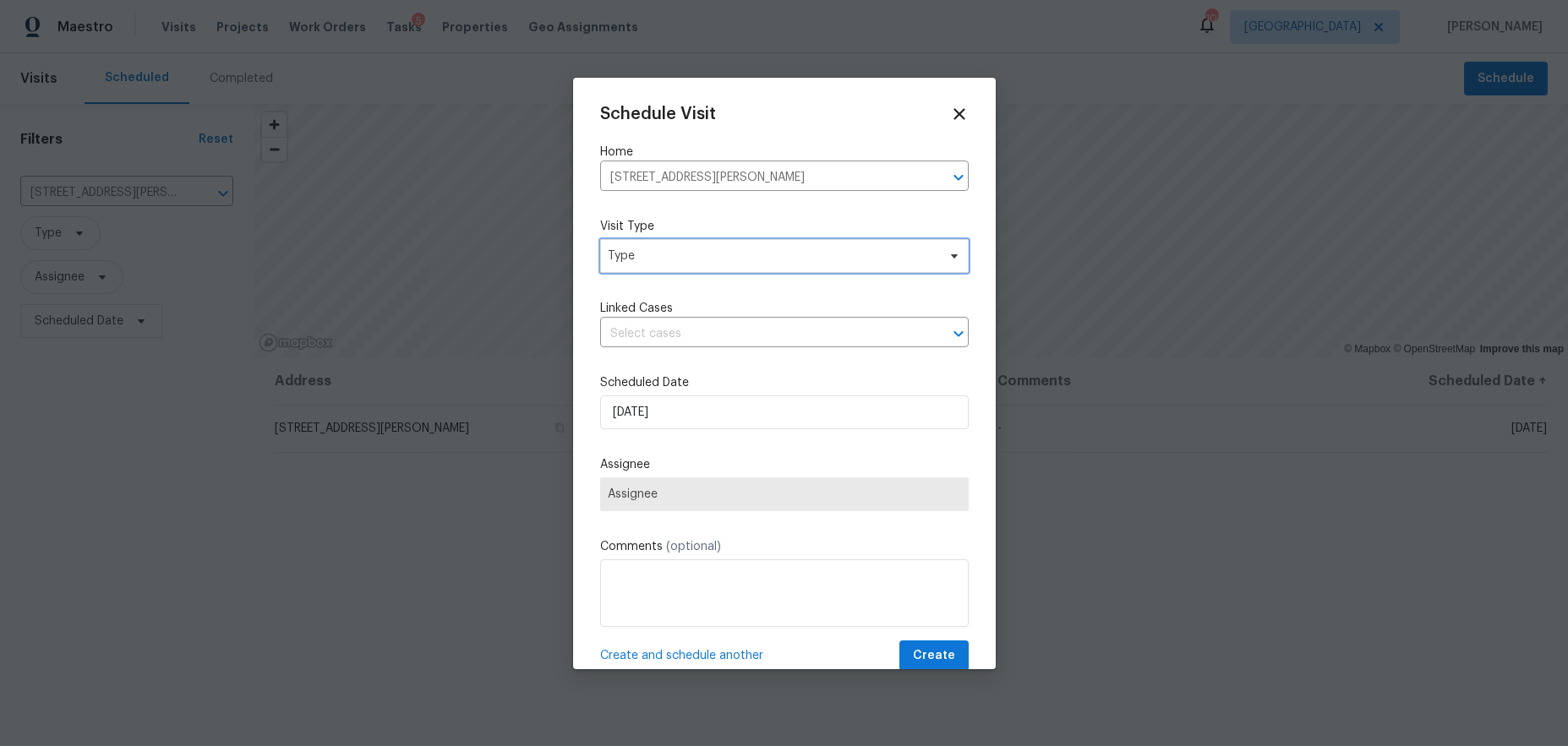 click on "Type" at bounding box center (784, 256) 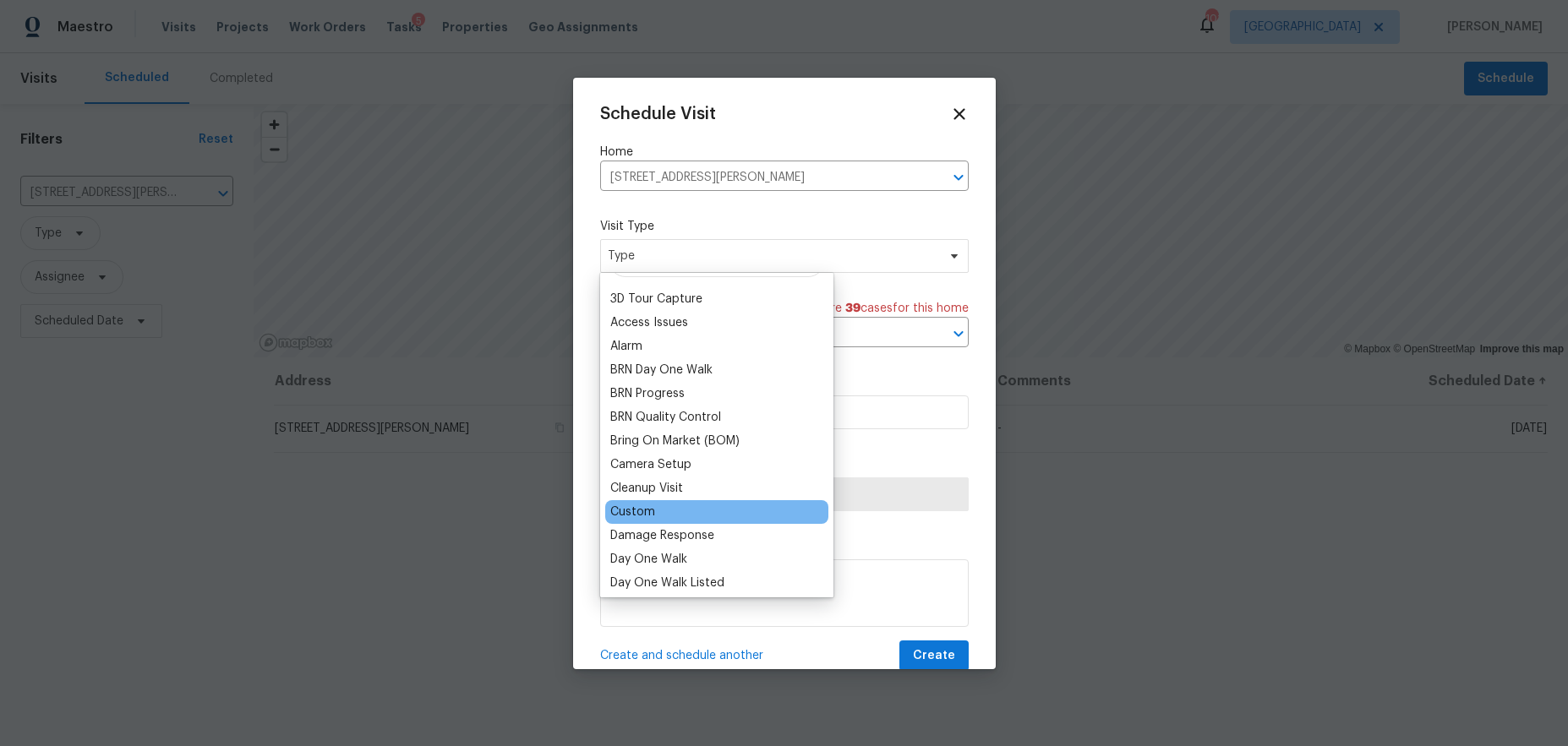 scroll, scrollTop: 0, scrollLeft: 0, axis: both 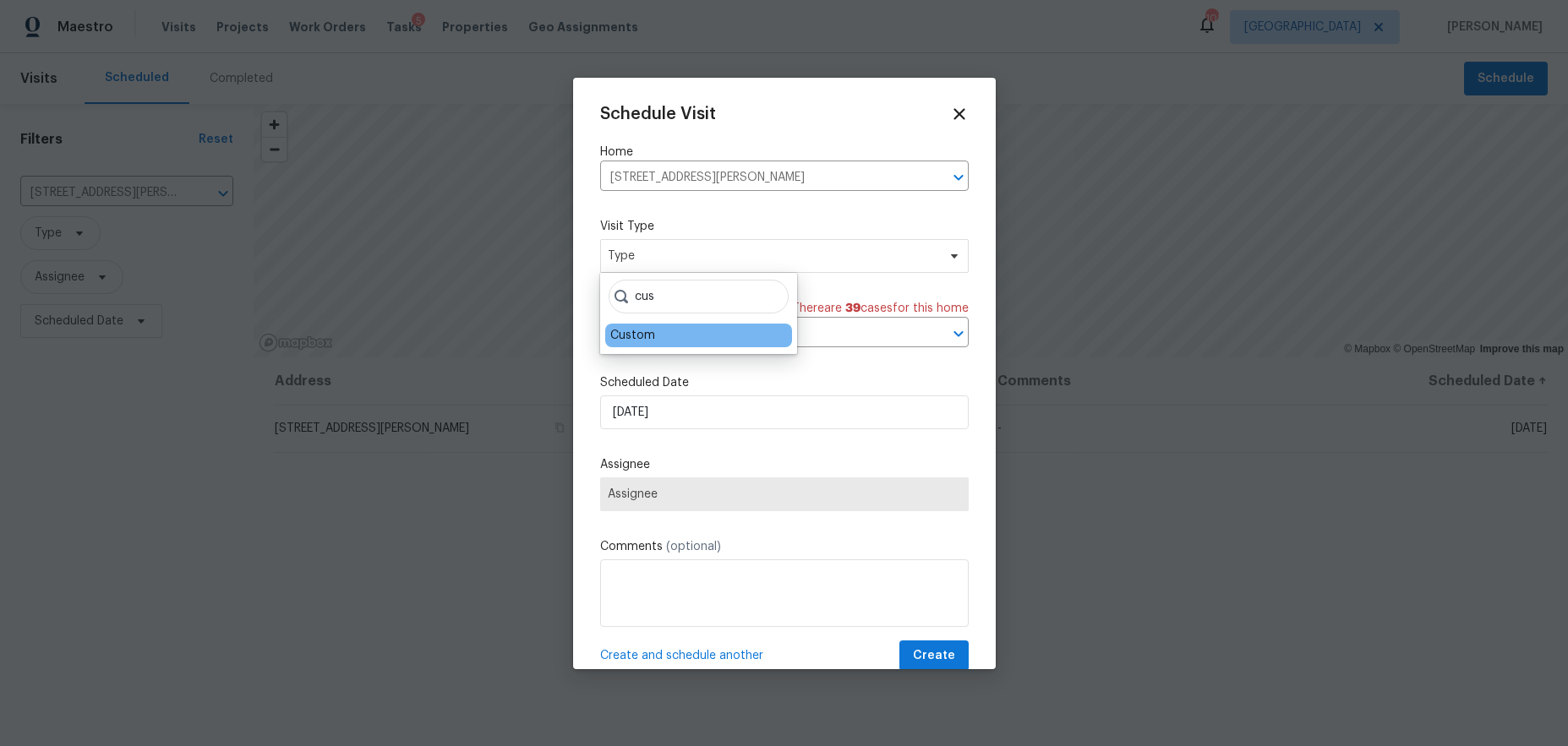 type on "cus" 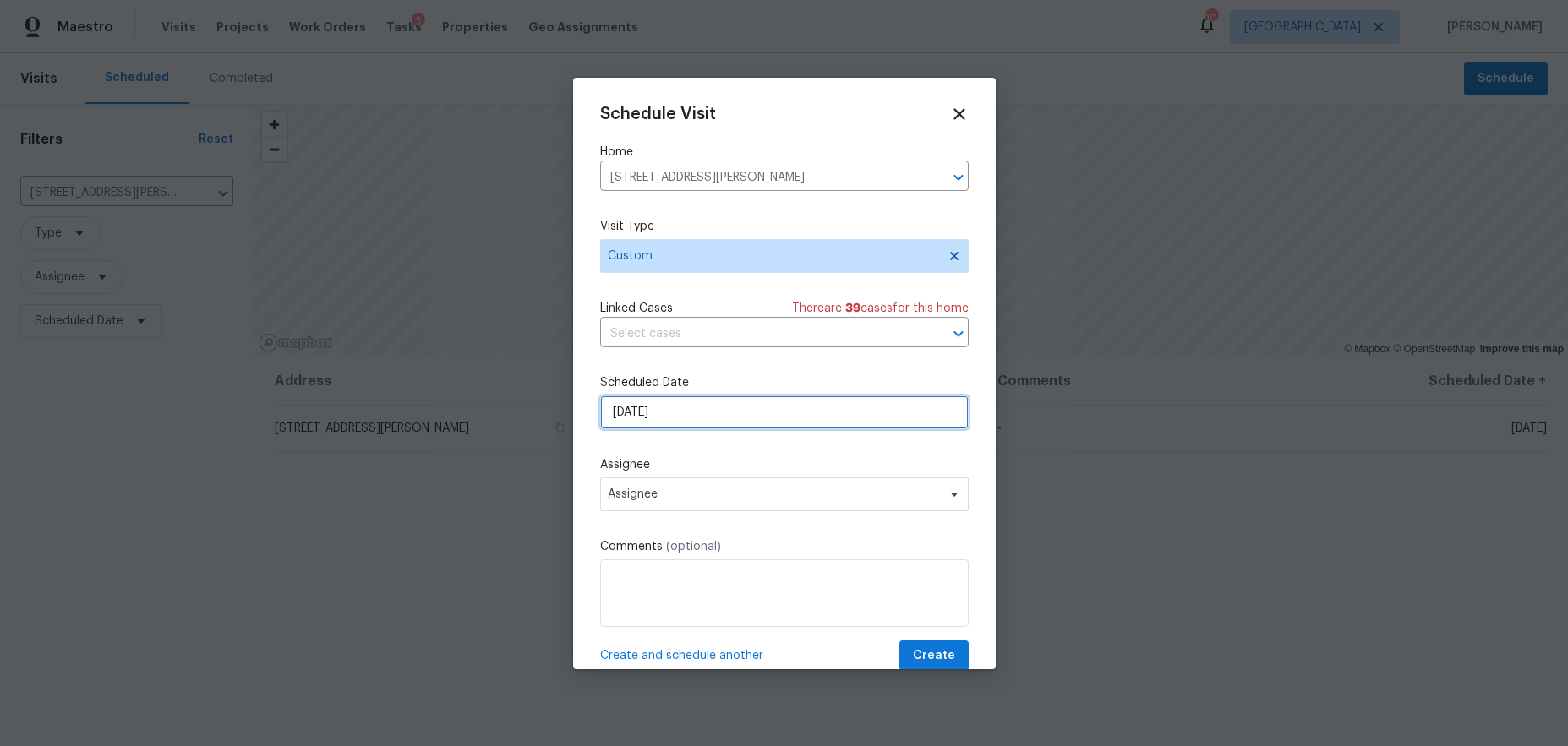 click on "[DATE]" at bounding box center (784, 412) 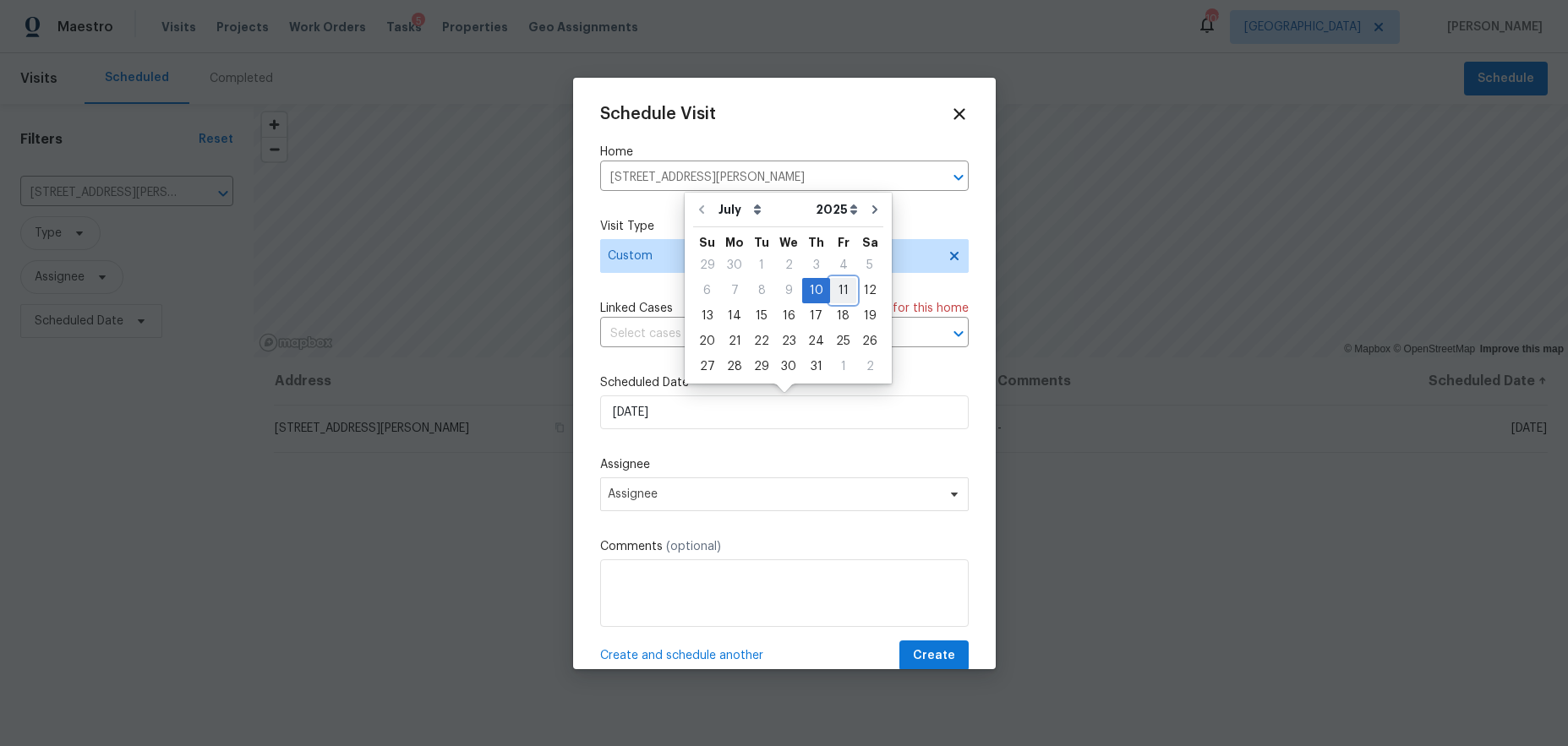 click on "11" at bounding box center [843, 291] 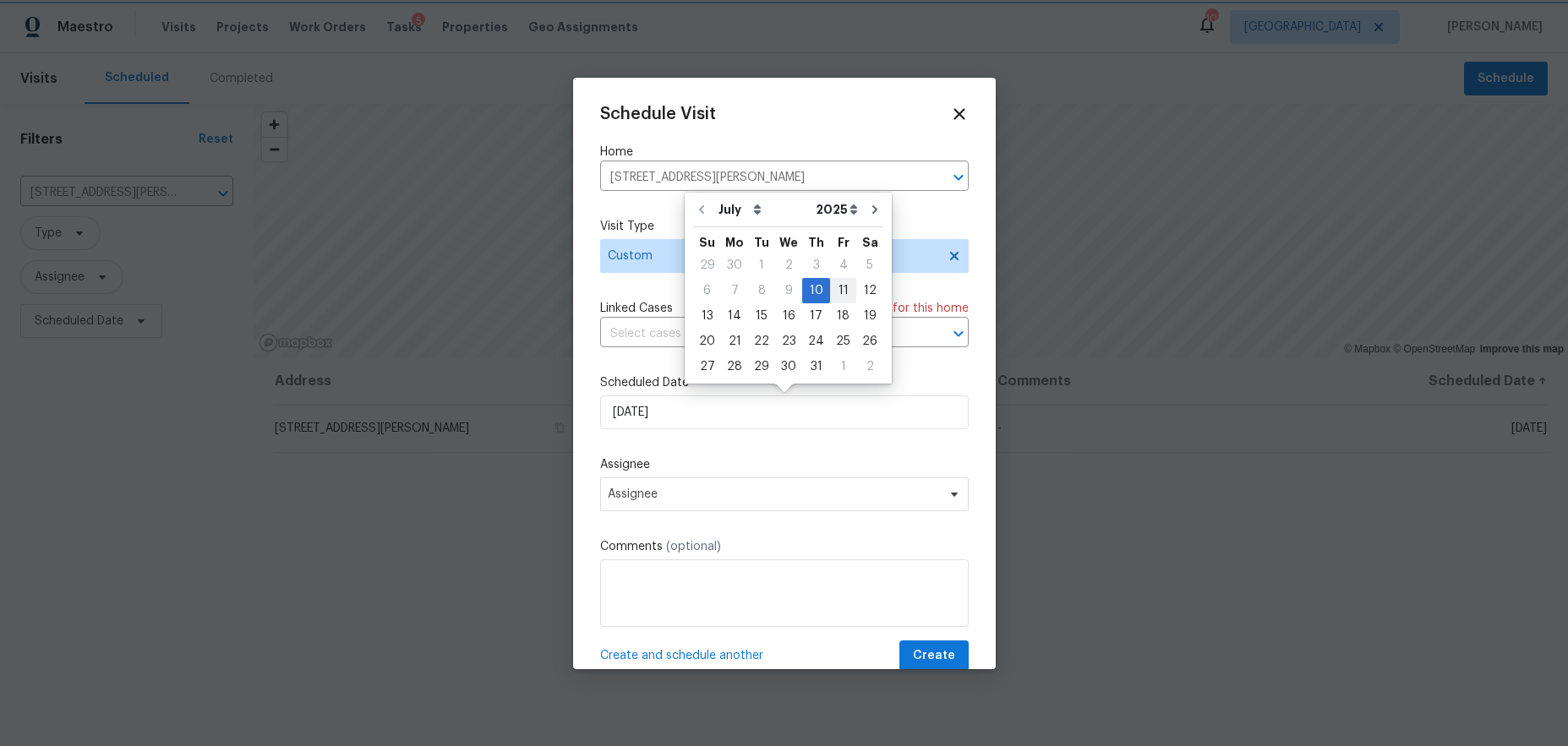 type on "[DATE]" 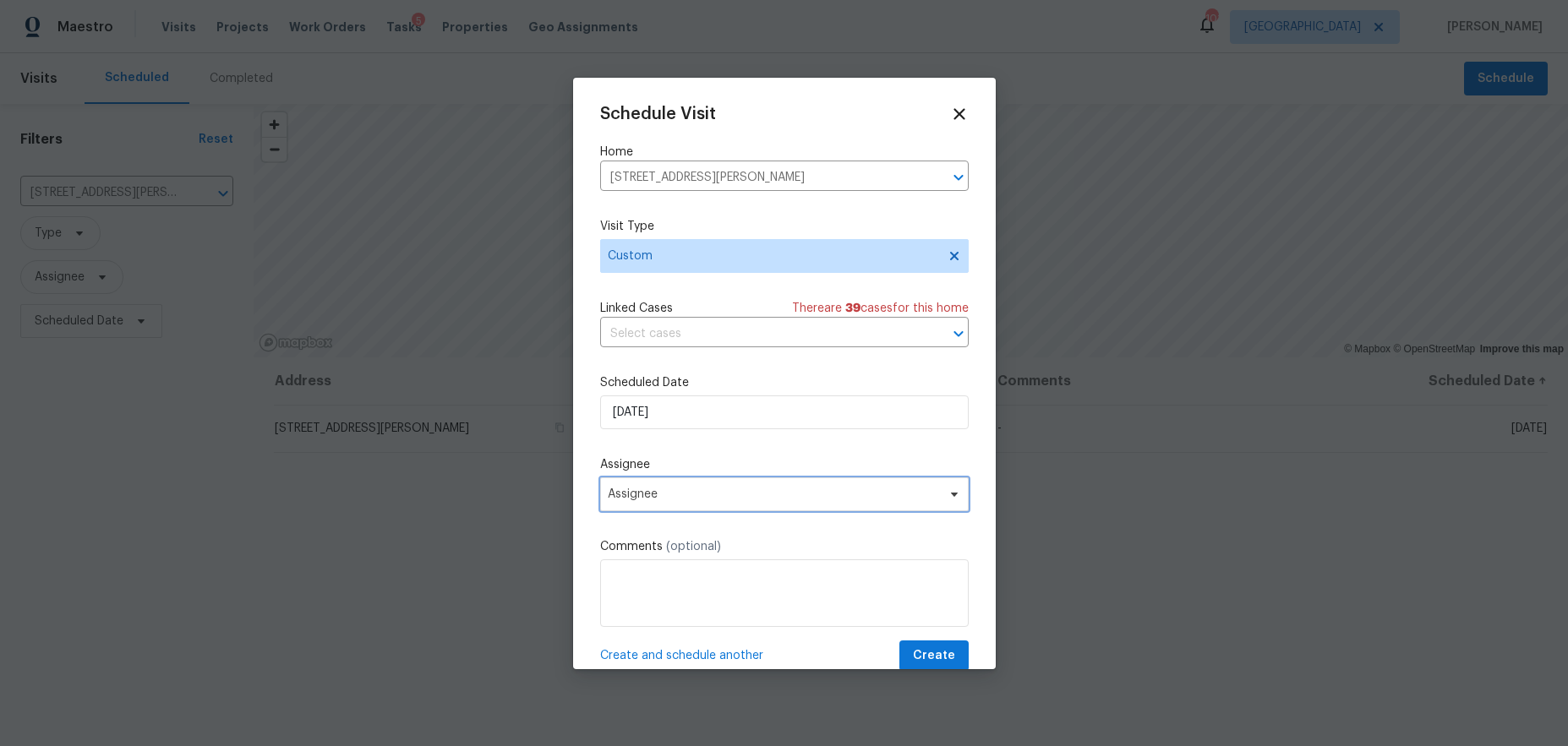 click on "Assignee" at bounding box center [773, 494] 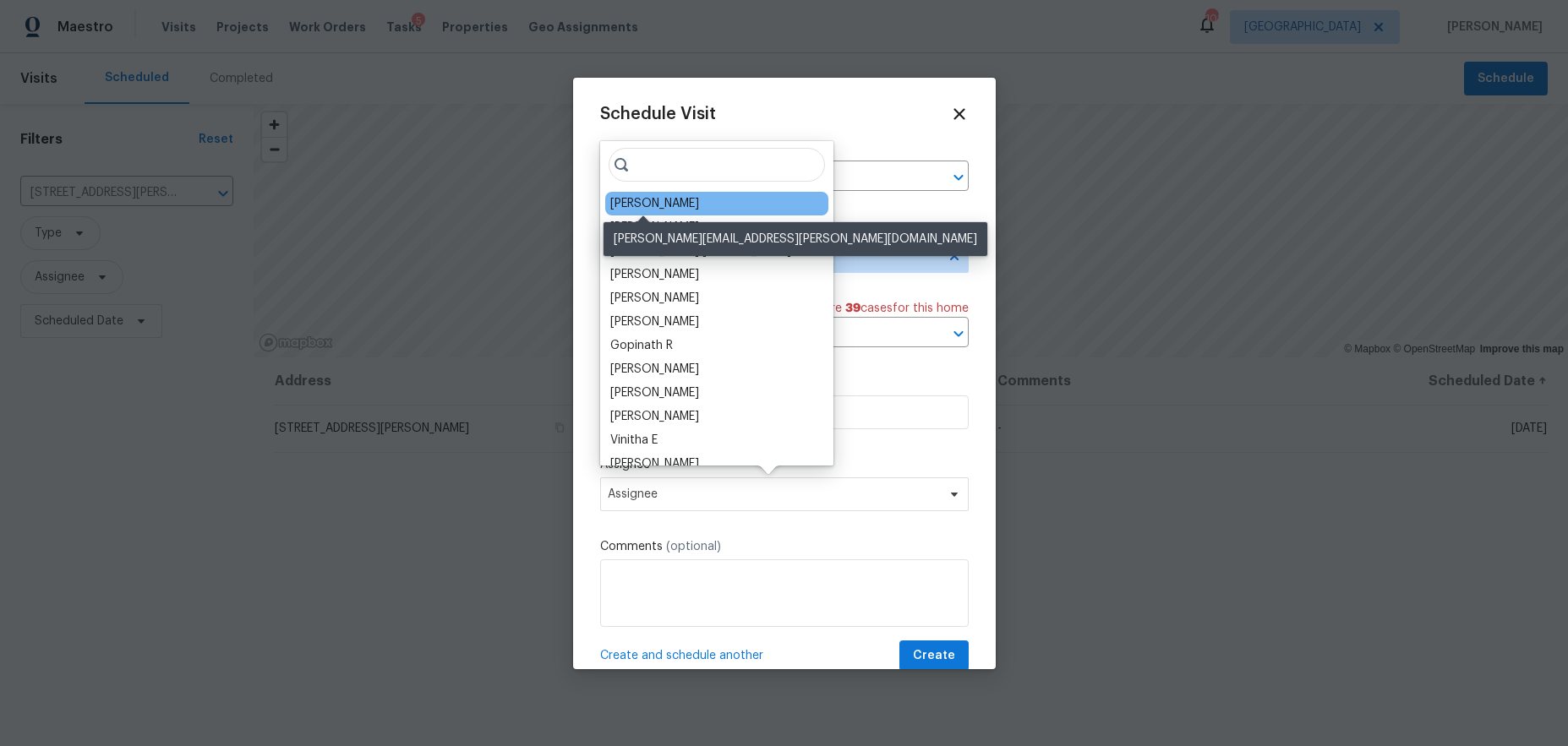 click on "[PERSON_NAME]" at bounding box center (654, 204) 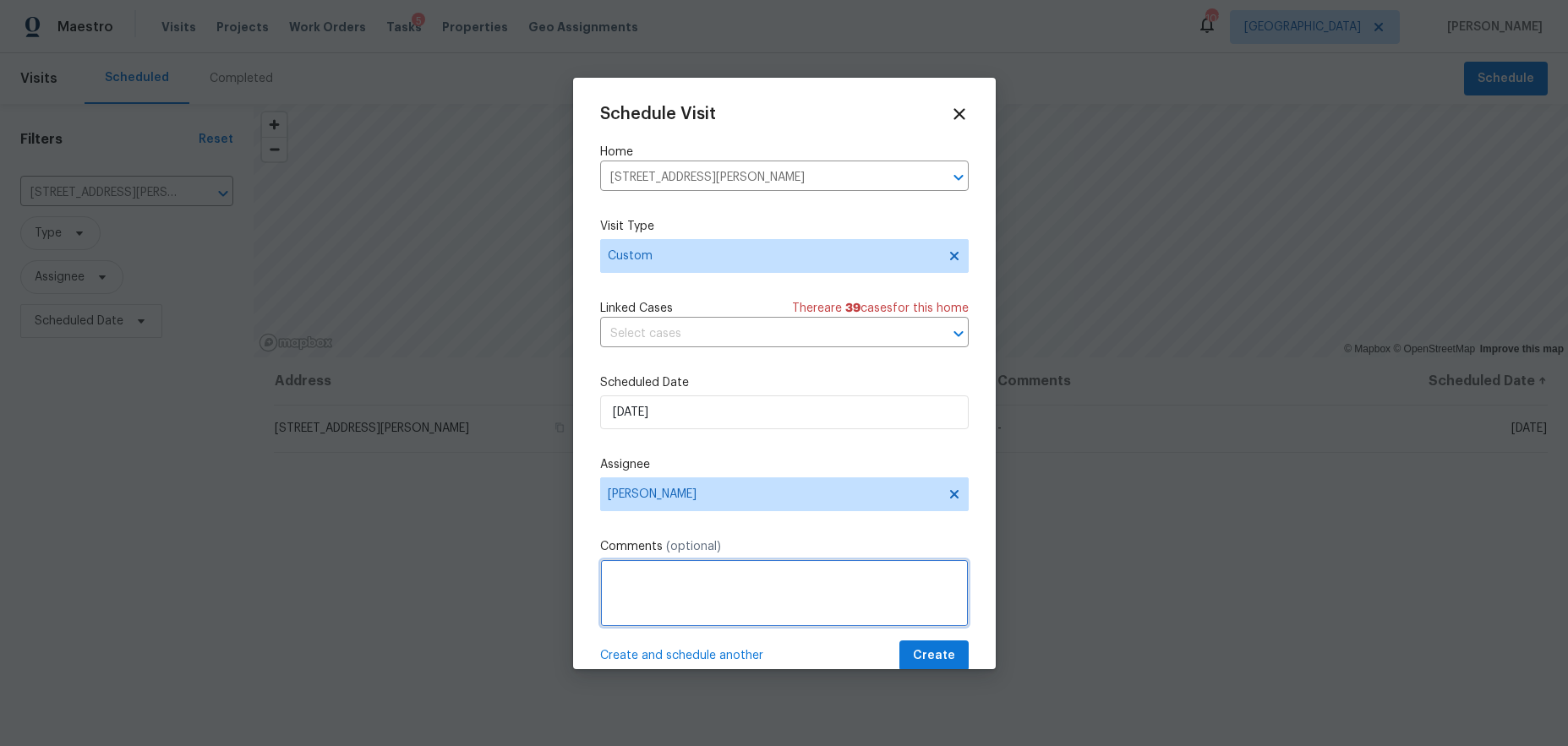 click at bounding box center [784, 593] 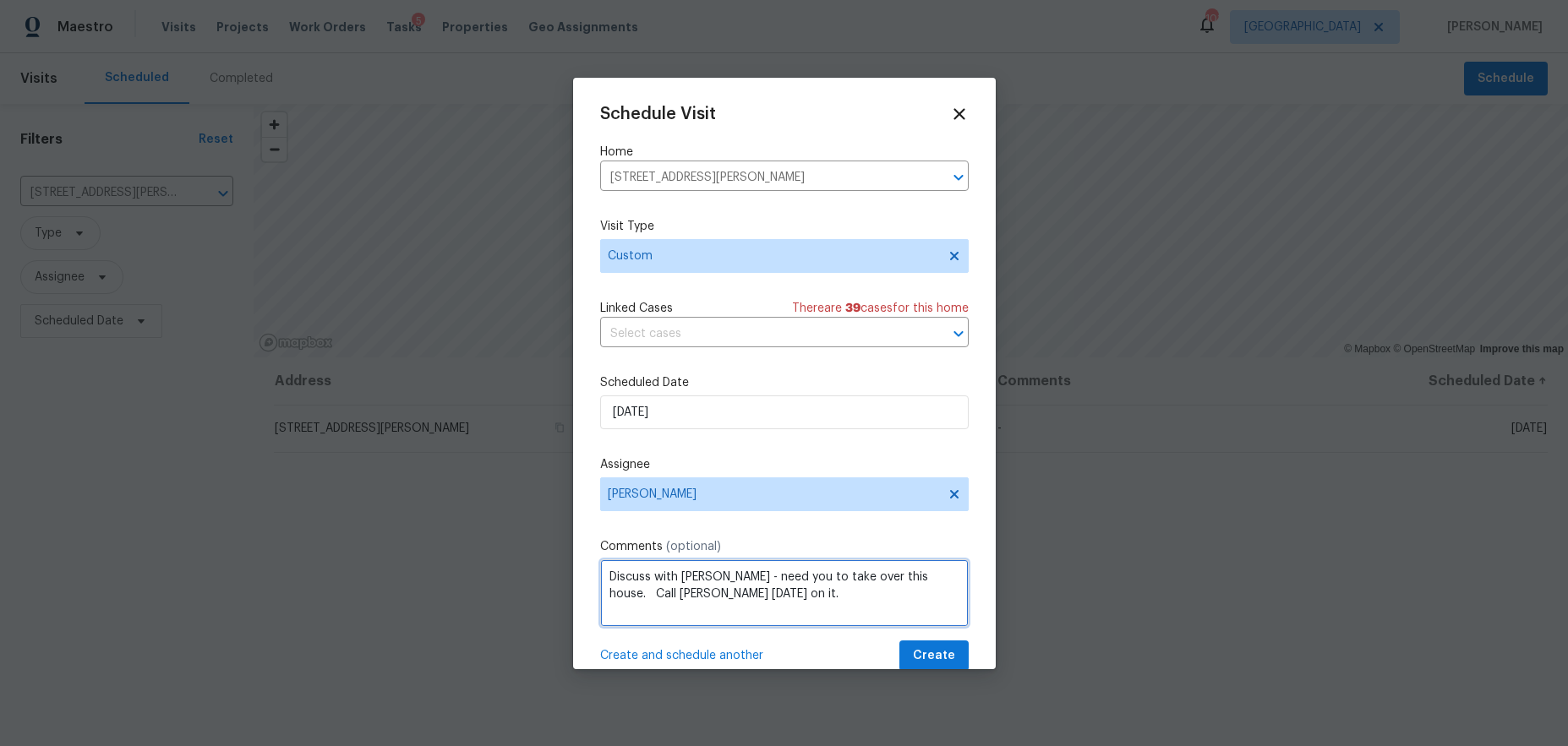type on "Discuss with [PERSON_NAME] - need you to take over this house.   Call [PERSON_NAME] [DATE] on it." 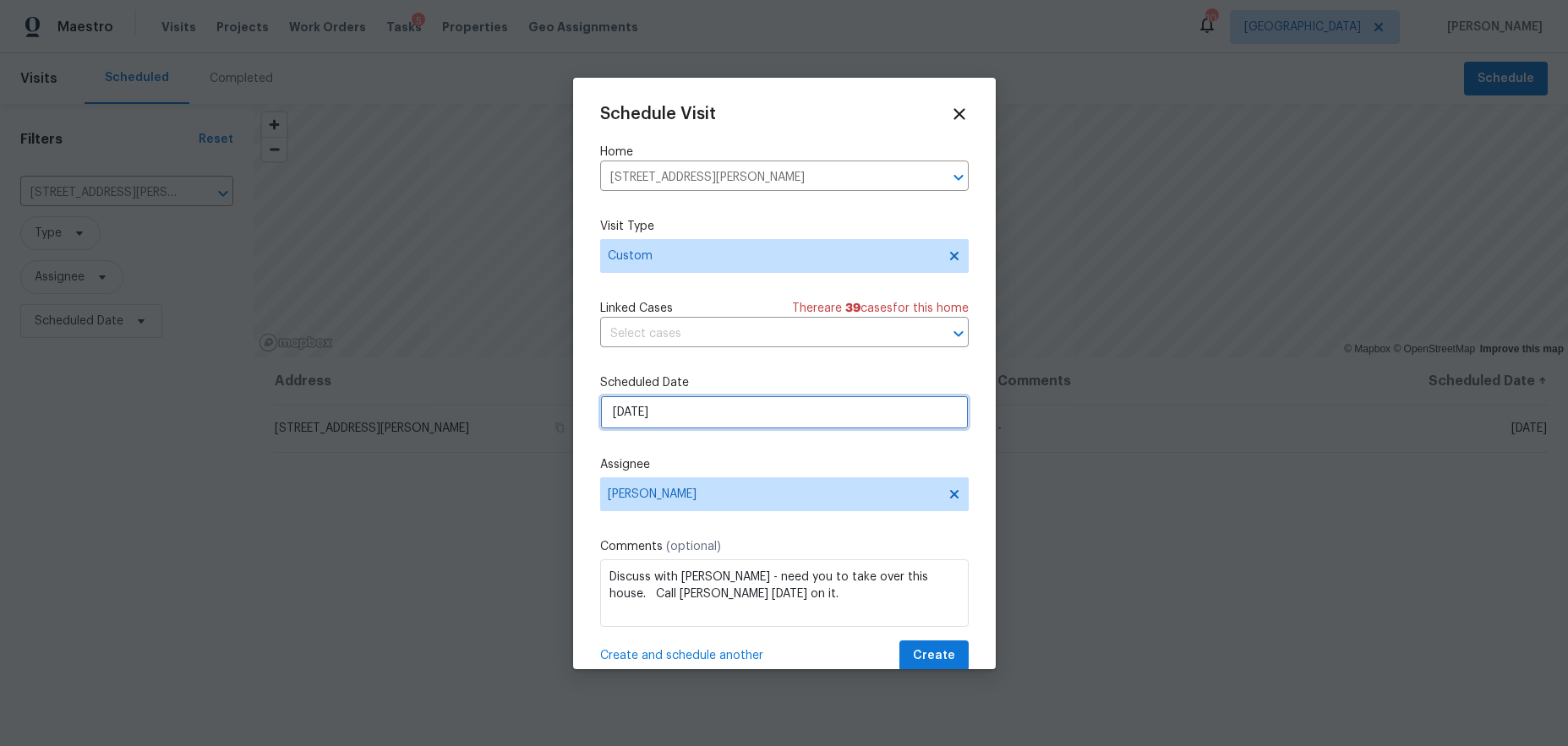 click on "[DATE]" at bounding box center (784, 412) 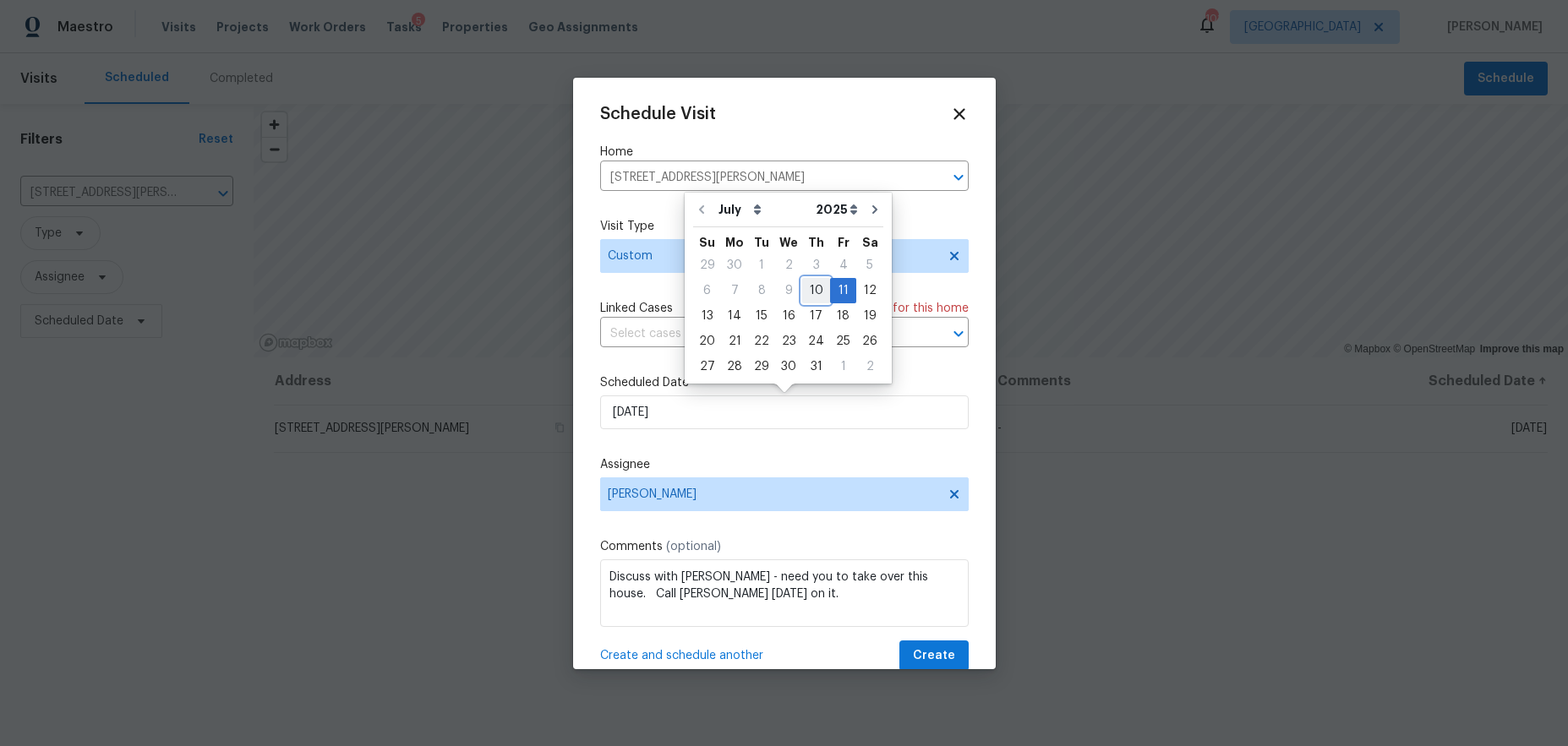 click on "10" at bounding box center (816, 291) 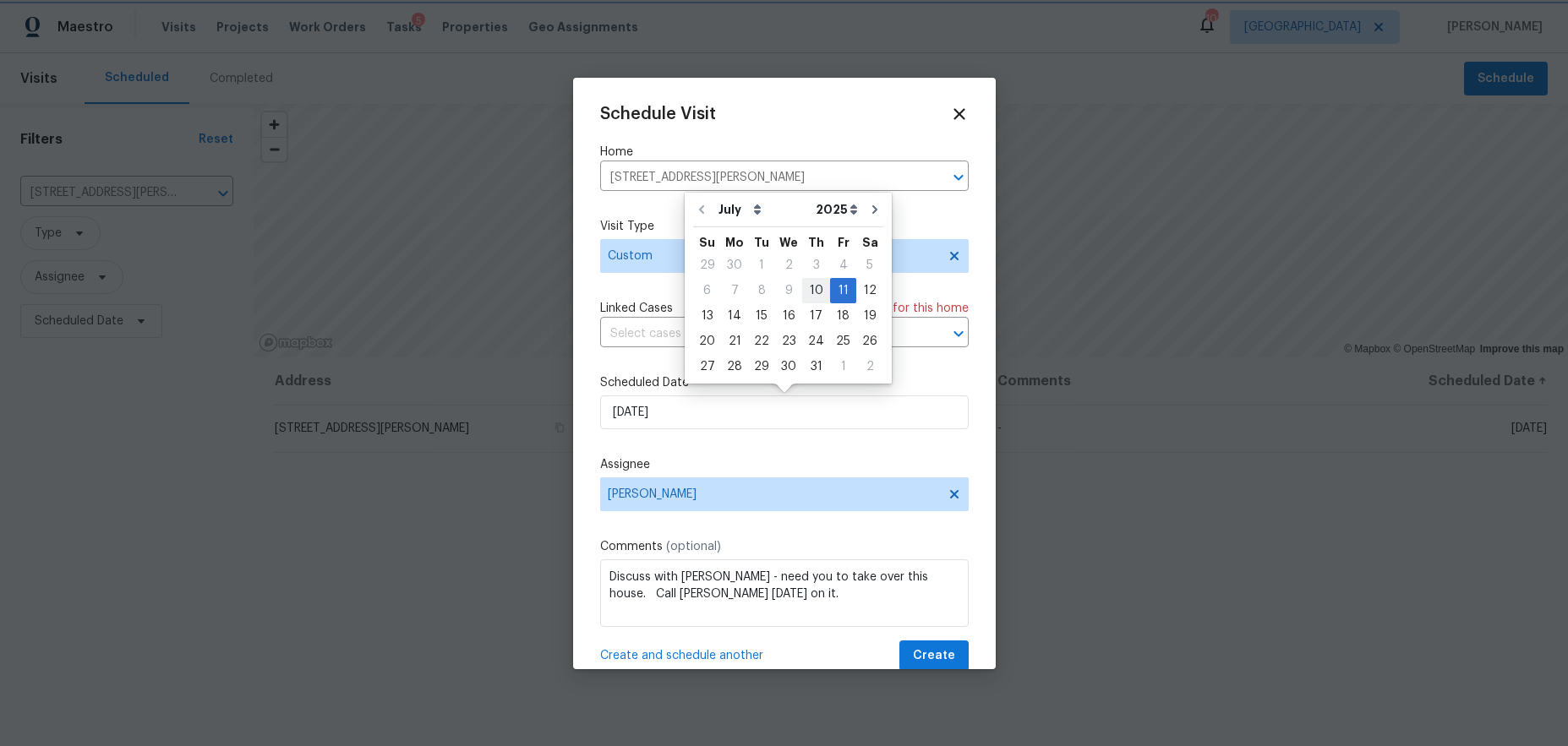 type on "[DATE]" 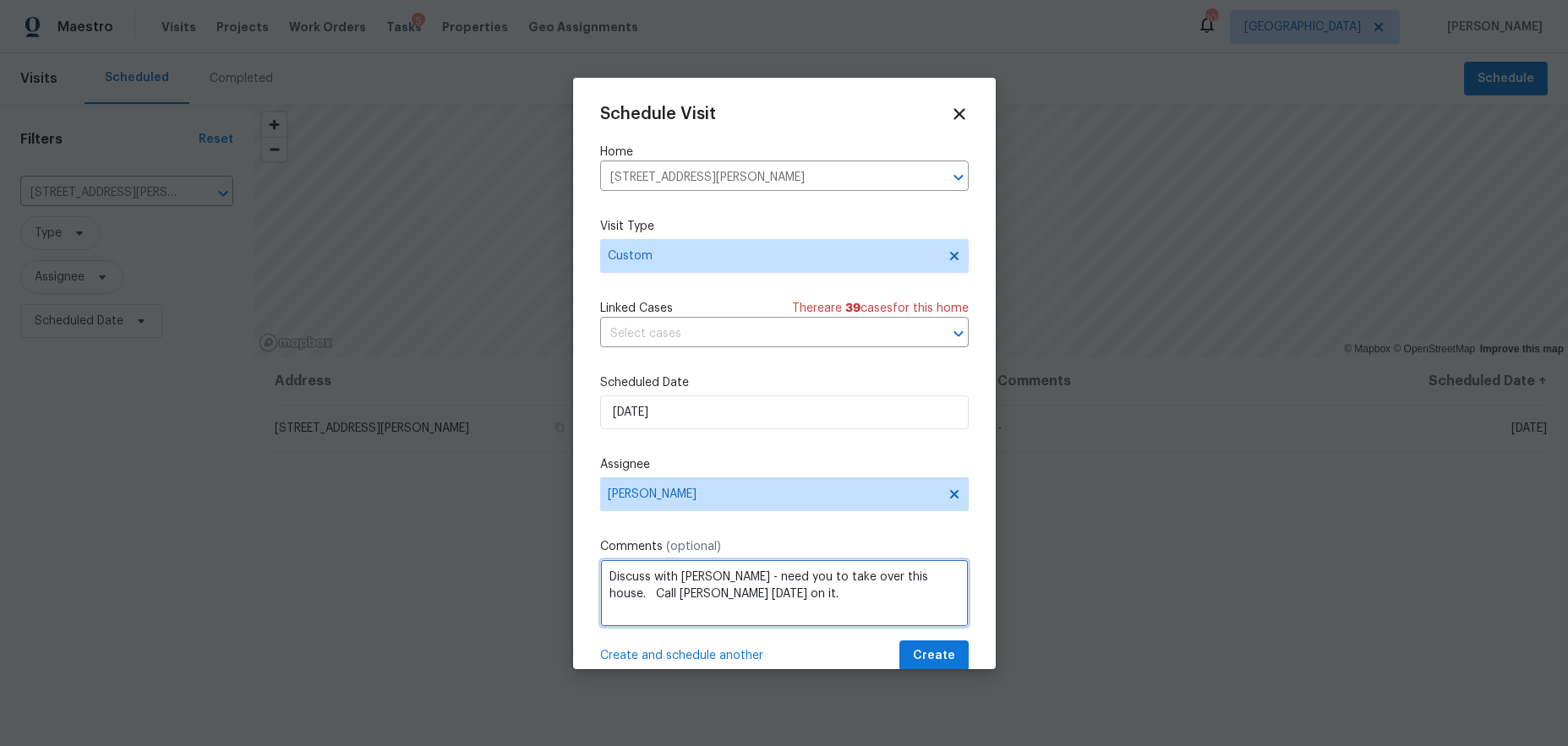 click on "Discuss with [PERSON_NAME] - need you to take over this house.   Call [PERSON_NAME] [DATE] on it." at bounding box center (784, 593) 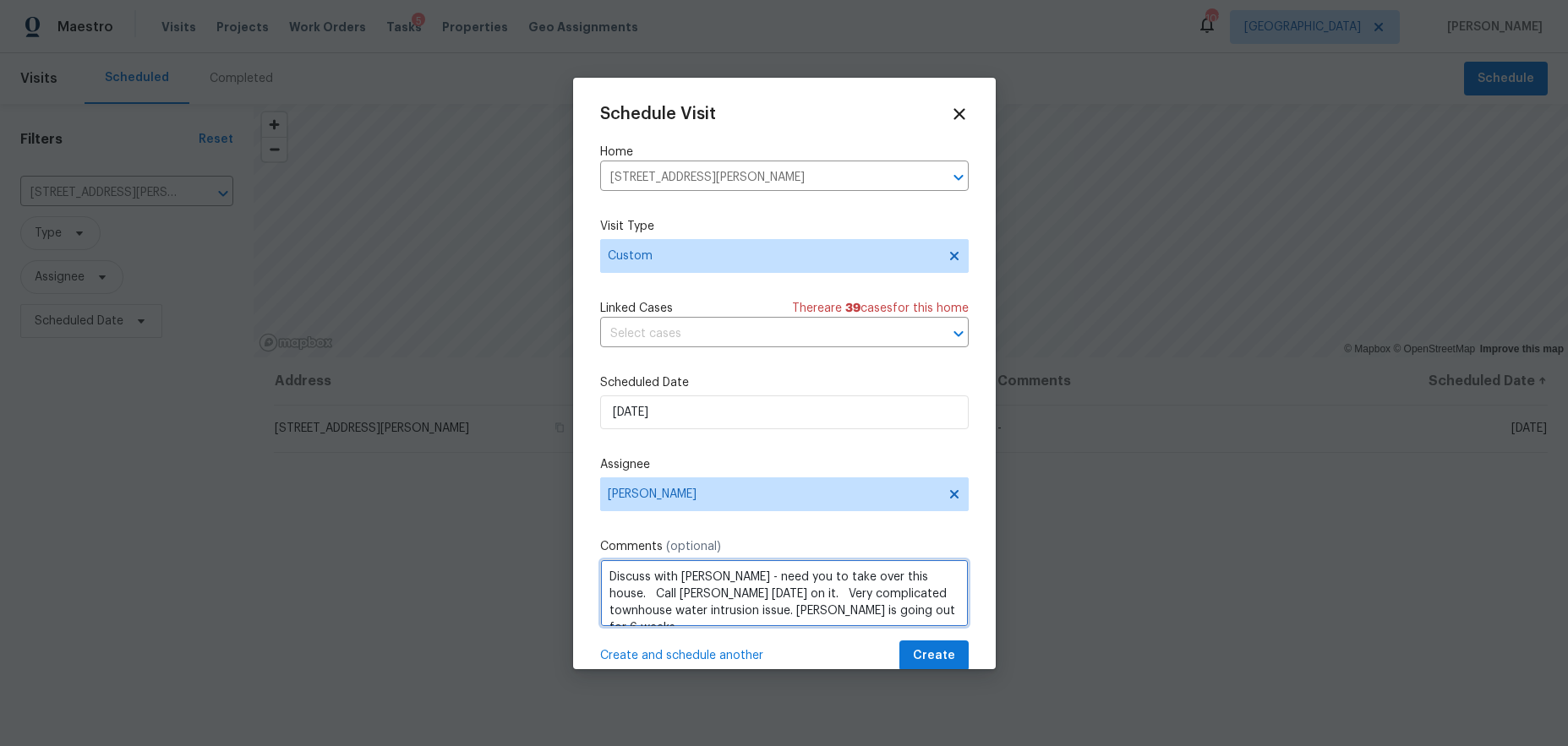 click on "Discuss with [PERSON_NAME] - need you to take over this house.   Call [PERSON_NAME] [DATE] on it.   Very complicated townhouse water intrusion issue. [PERSON_NAME] is going out for 6 weeks." at bounding box center (784, 593) 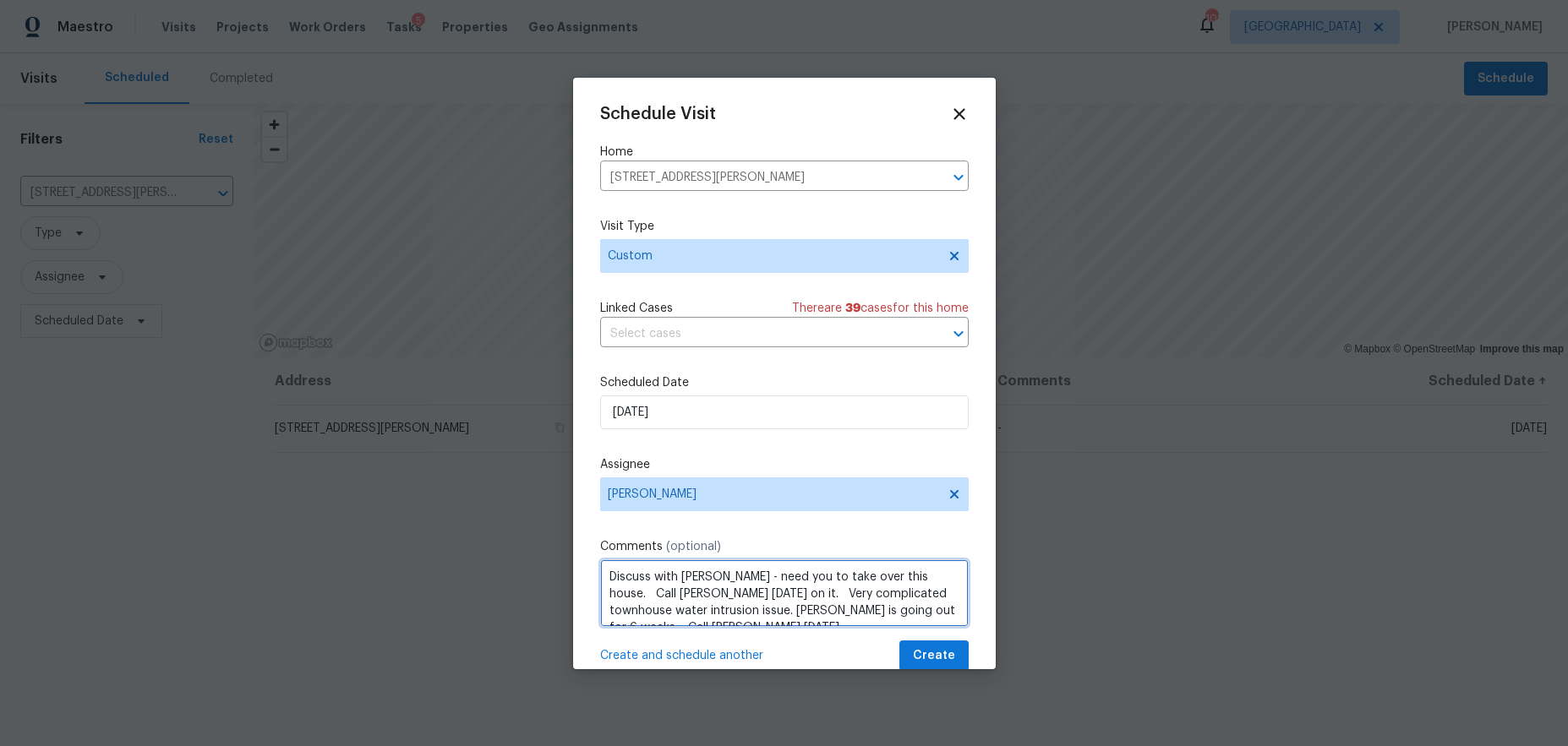 type on "Discuss with [PERSON_NAME] - need you to take over this house.   Call [PERSON_NAME] [DATE] on it.   Very complicated townhouse water intrusion issue. [PERSON_NAME] is going out for 6 weeks.   Call [PERSON_NAME] [DATE]." 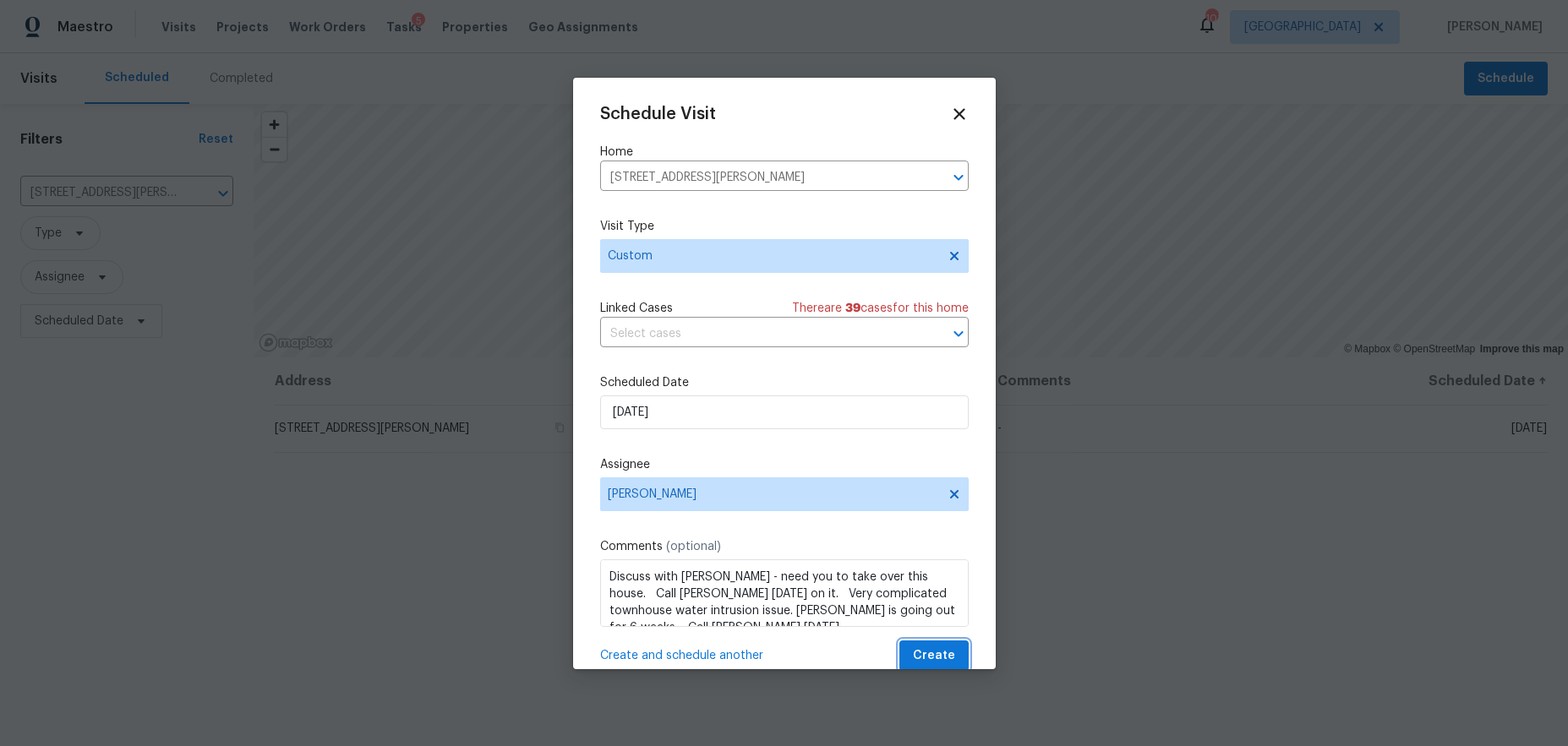 click on "Create" at bounding box center [934, 656] 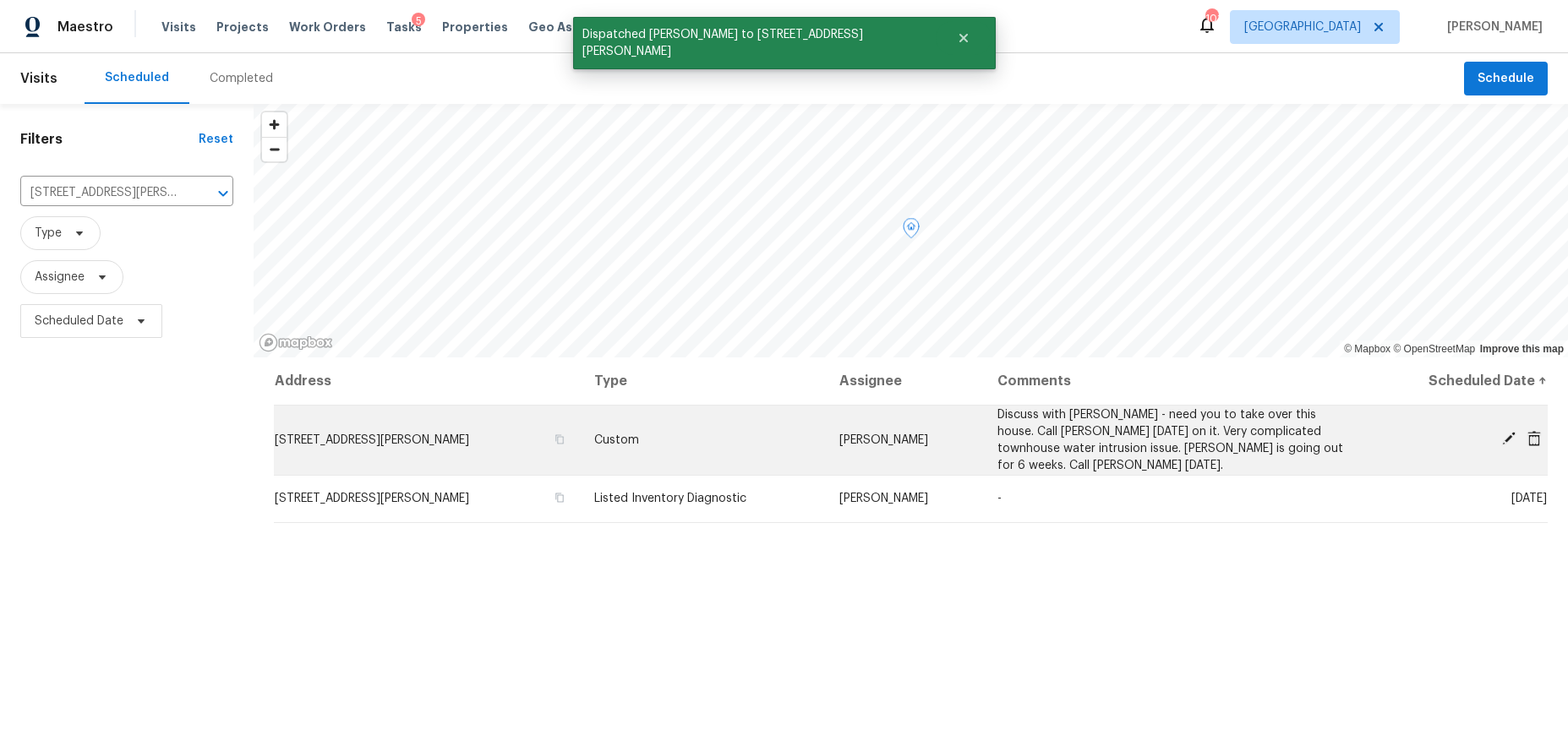 click on "[STREET_ADDRESS][PERSON_NAME]" at bounding box center (372, 440) 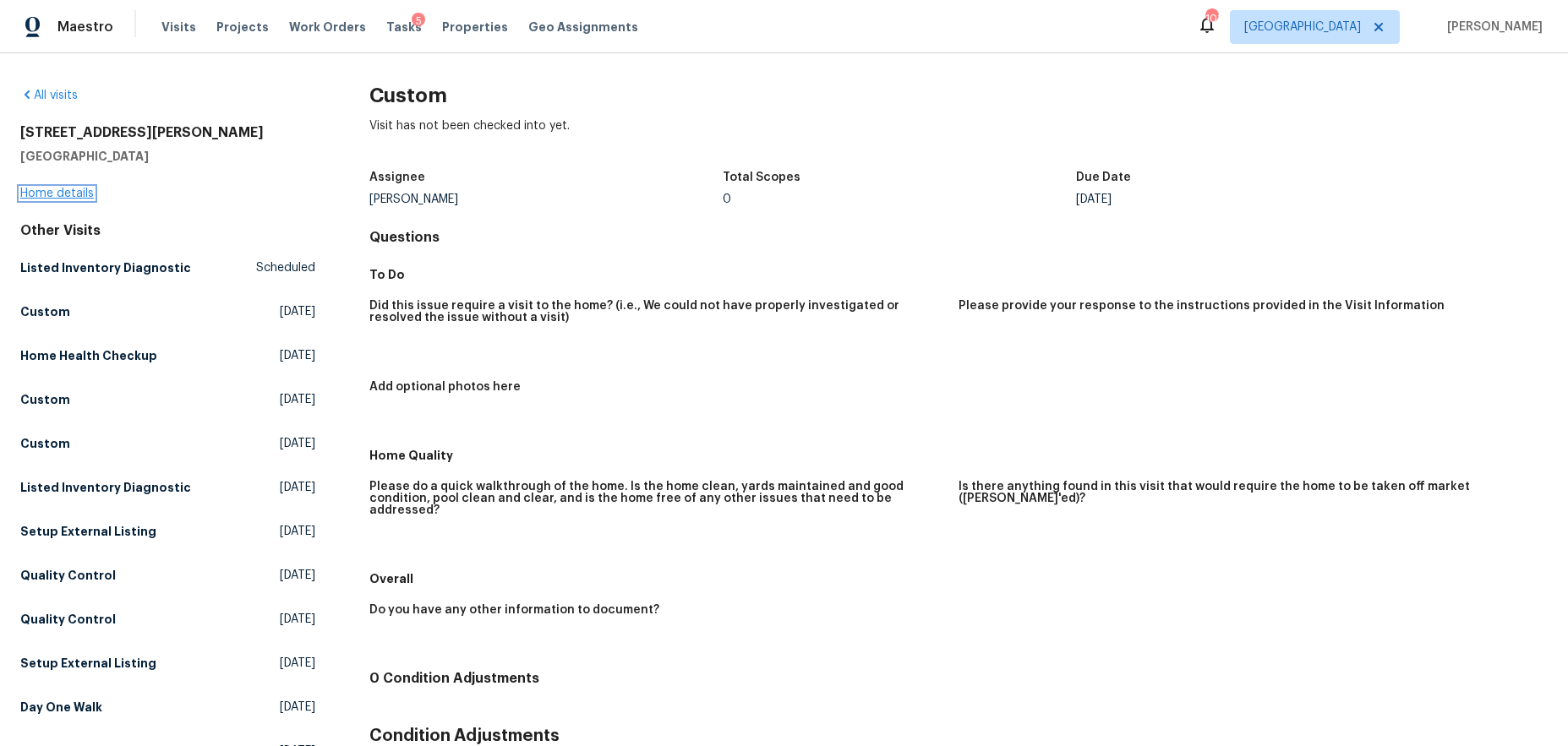 click on "Home details" at bounding box center [57, 193] 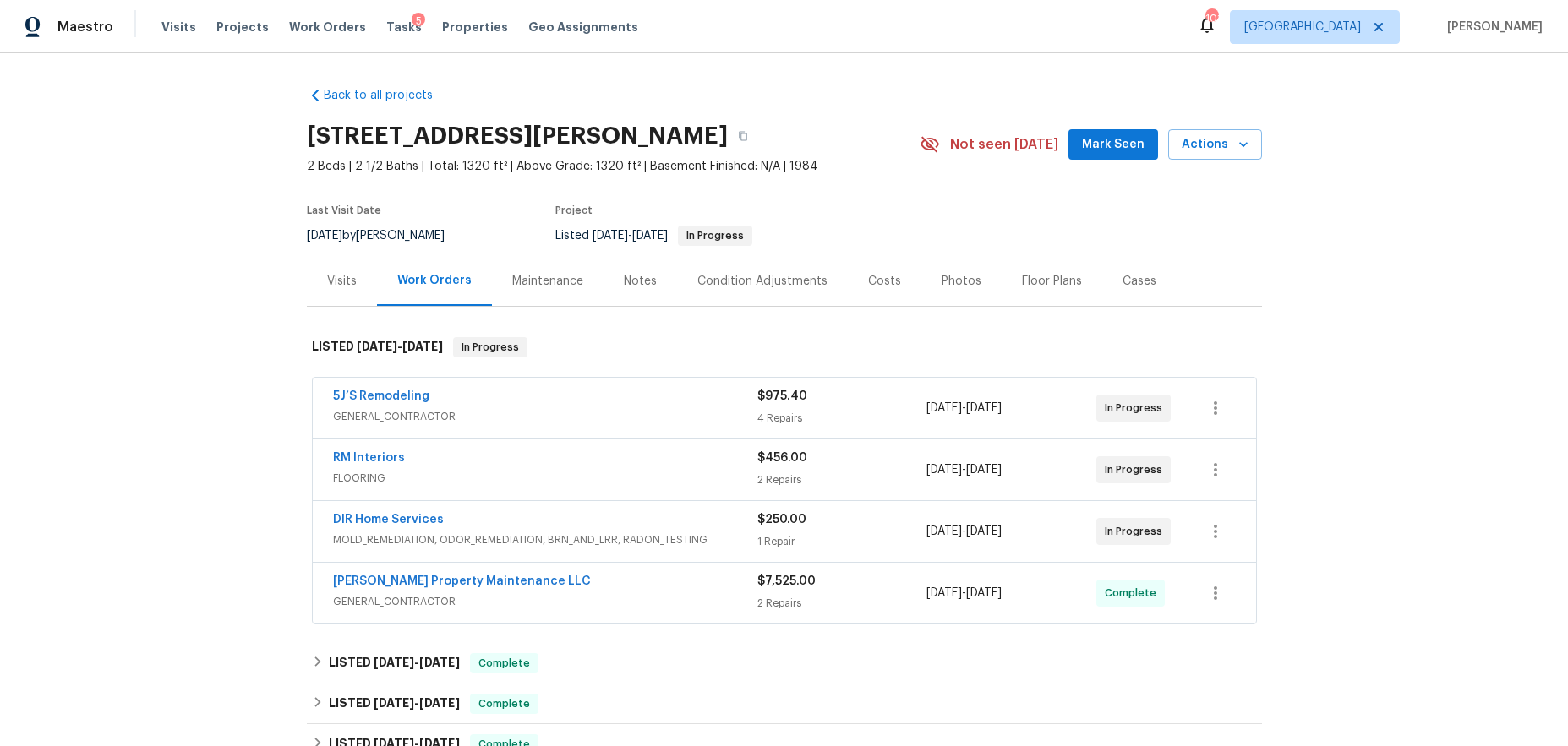 drag, startPoint x: 628, startPoint y: 275, endPoint x: 650, endPoint y: 302, distance: 34.82815 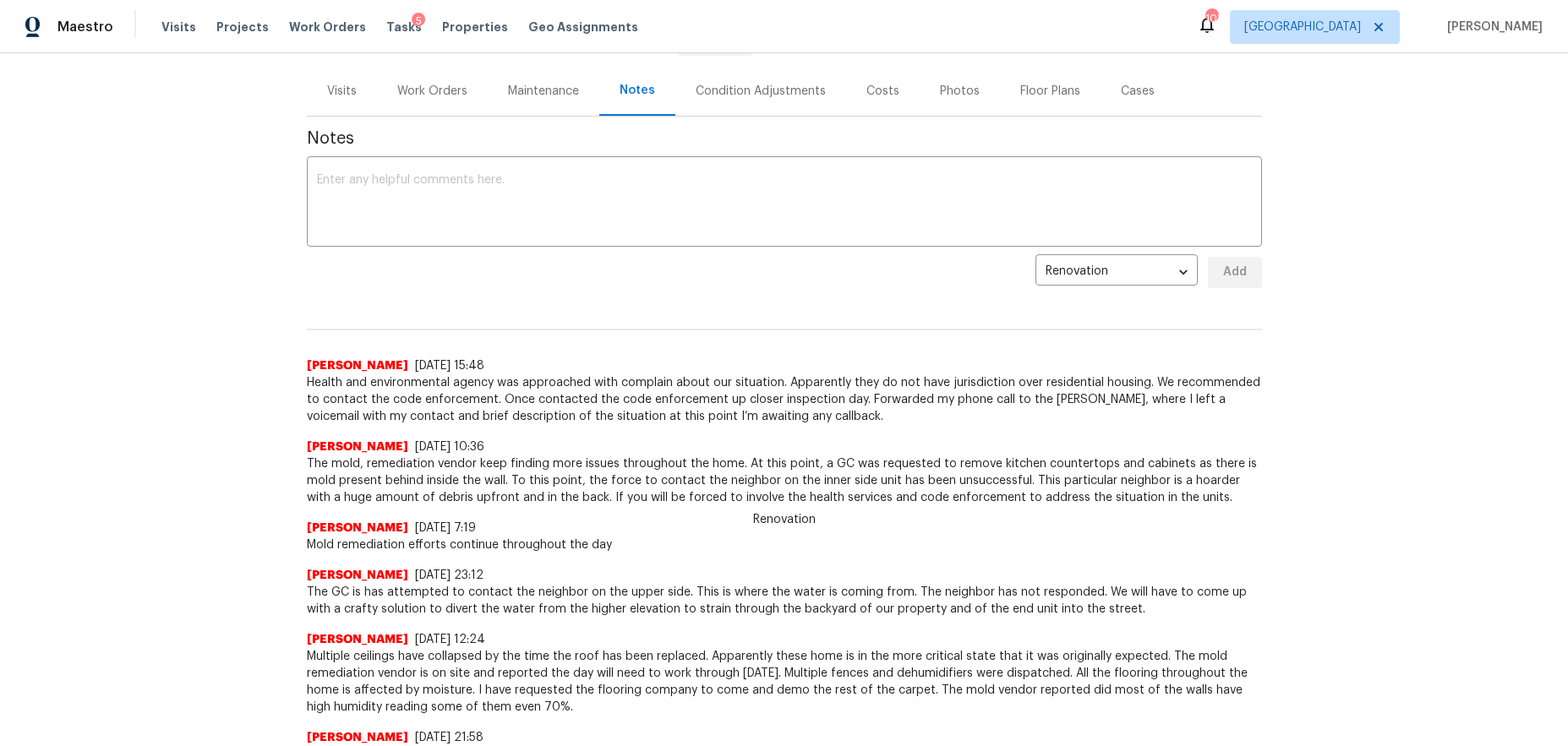 scroll, scrollTop: 191, scrollLeft: 0, axis: vertical 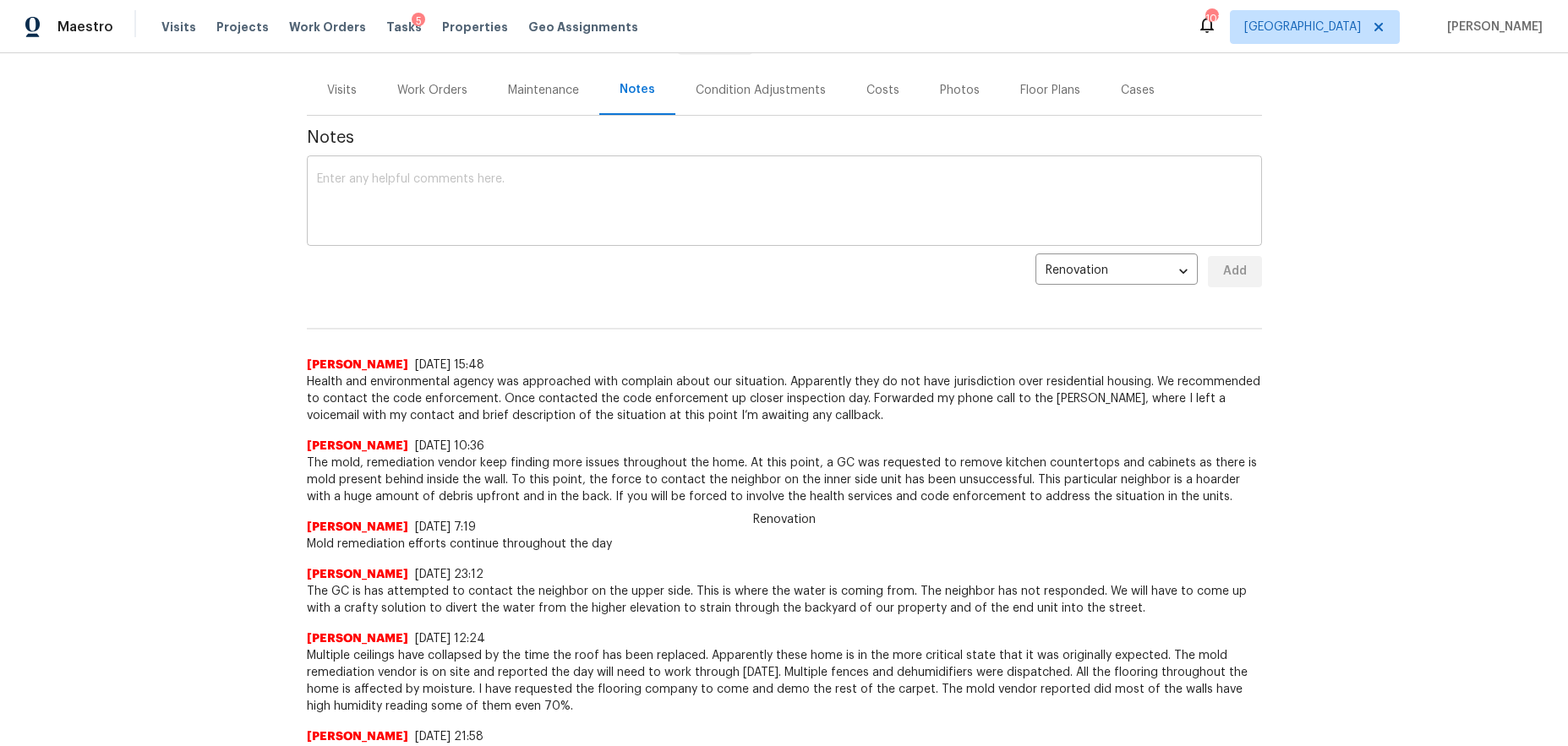 click at bounding box center [784, 203] 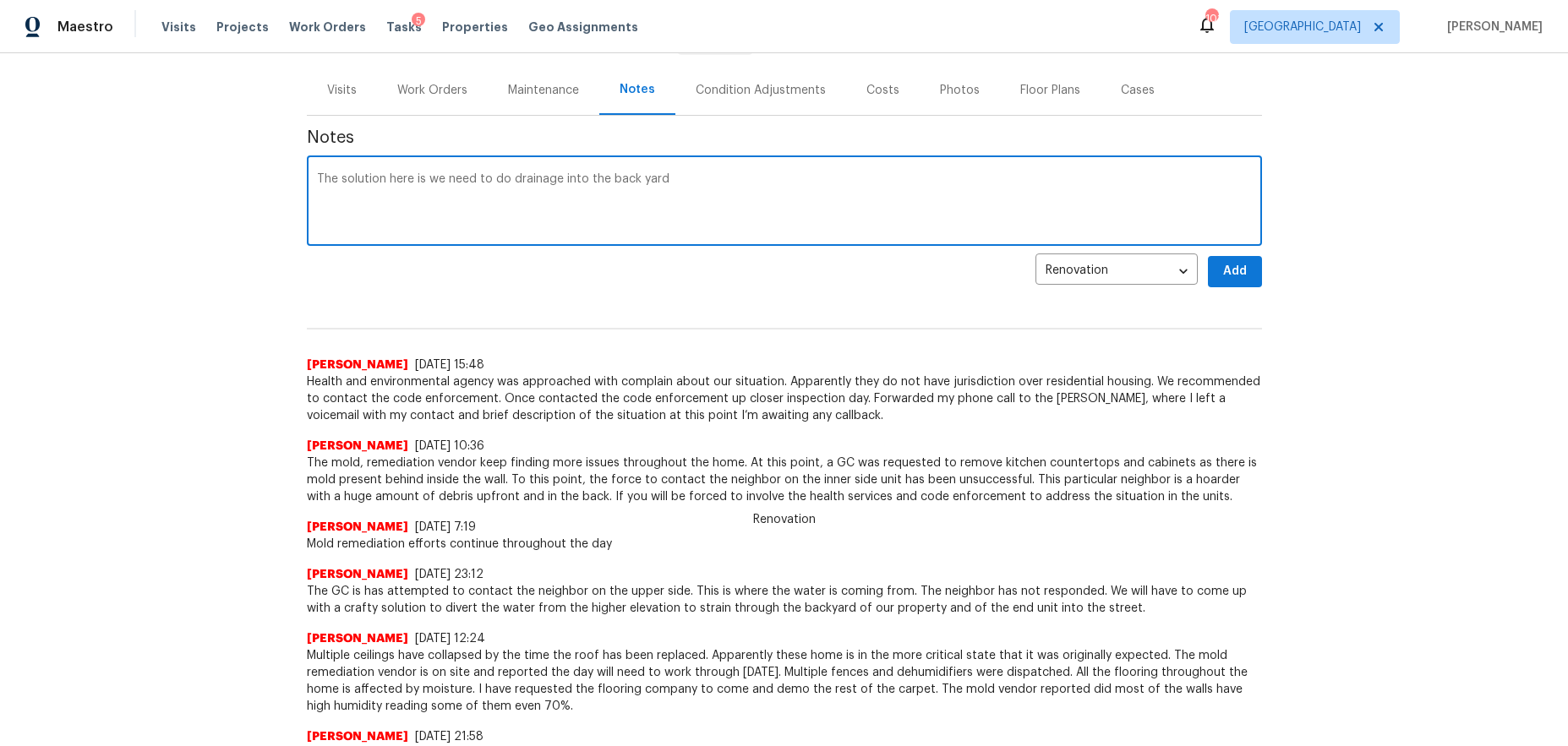 click on "The solution here is we need to do drainage into the back yard" at bounding box center [784, 203] 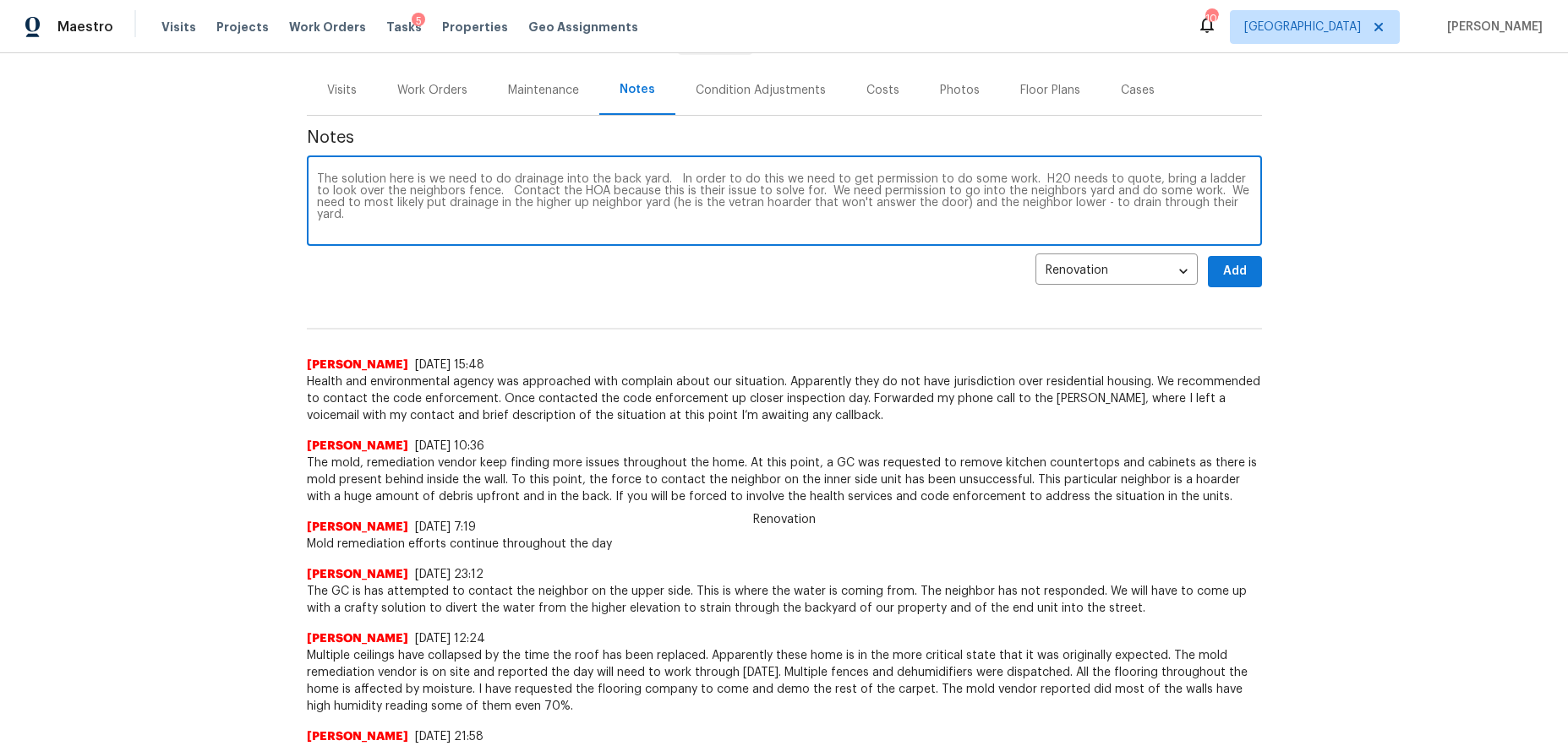 click on "The solution here is we need to do drainage into the back yard.   In order to do this we need to get permission to do some work.  H20 needs to quote, bring a ladder to look over the neighbors fence.   Contact the HOA because this is their issue to solve for.  We need permission to go into the neighbors yard and do some work.  We need to most likely put drainage in the higher up neighbor yard (he is the vetran hoarder that won't answer the door) and the neighbor lower - to drain through their yard.
The bigger issue is there is mold most likely in the adjacent units - you can see the mold through the exposed wall." at bounding box center (784, 203) 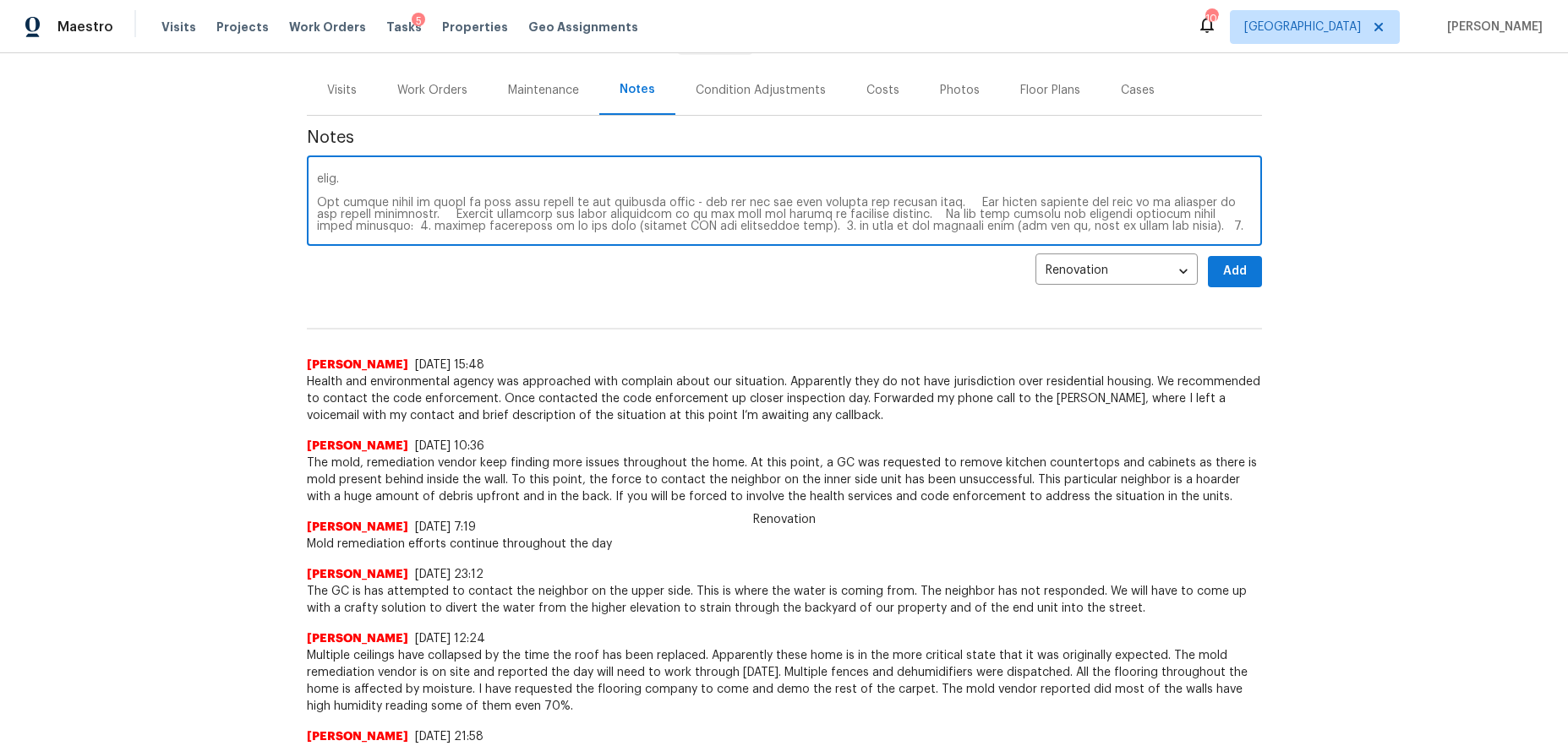 scroll, scrollTop: 47, scrollLeft: 0, axis: vertical 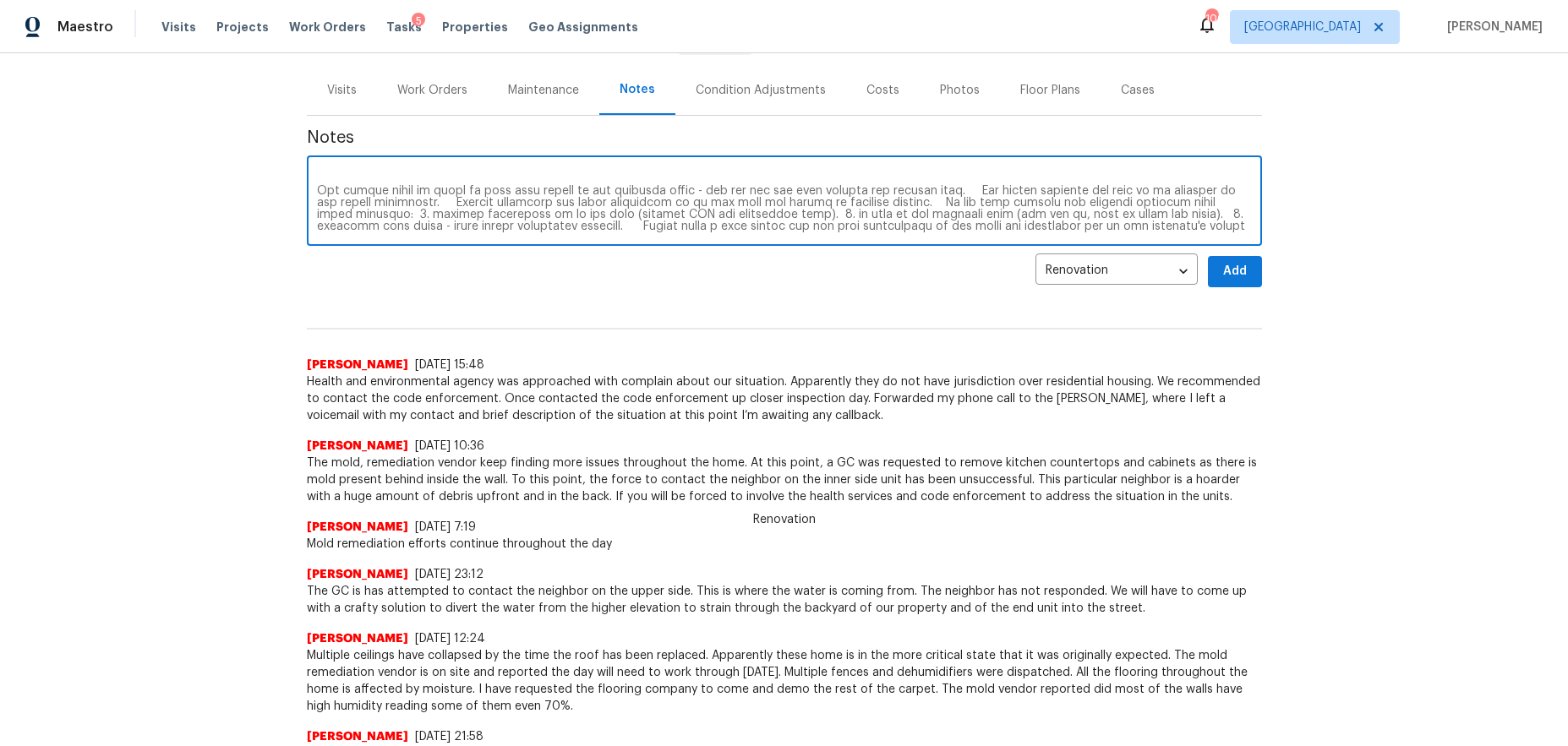 type on "The solution here is we need to do drainage into the back yard.   In order to do this we need to get permission to do some work.  H20 needs to quote, bring a ladder to look over the neighbors fence.   Contact the HOA because this is their issue to solve for.  We need permission to go into the neighbors yard and do some work.  We need to most likely put drainage in the higher up neighbor yard (he is the vetran hoarder that won't answer the door) and the neighbor lower - to drain through their yard.
The bigger issue is there is mold most likely in the adjacent units - you can see the mold through the exposed wall.     The entire building may need to be condemed by the health department.     Without accessing the other properties we do not know the extent of internal damages.    We can only control the external drainage issue which involves:  1. getting permission to do the work (letting HOA and homeowners know).  2. we will do the exterior work (pay for it, just to solve the issue).   3. internal mold is..." 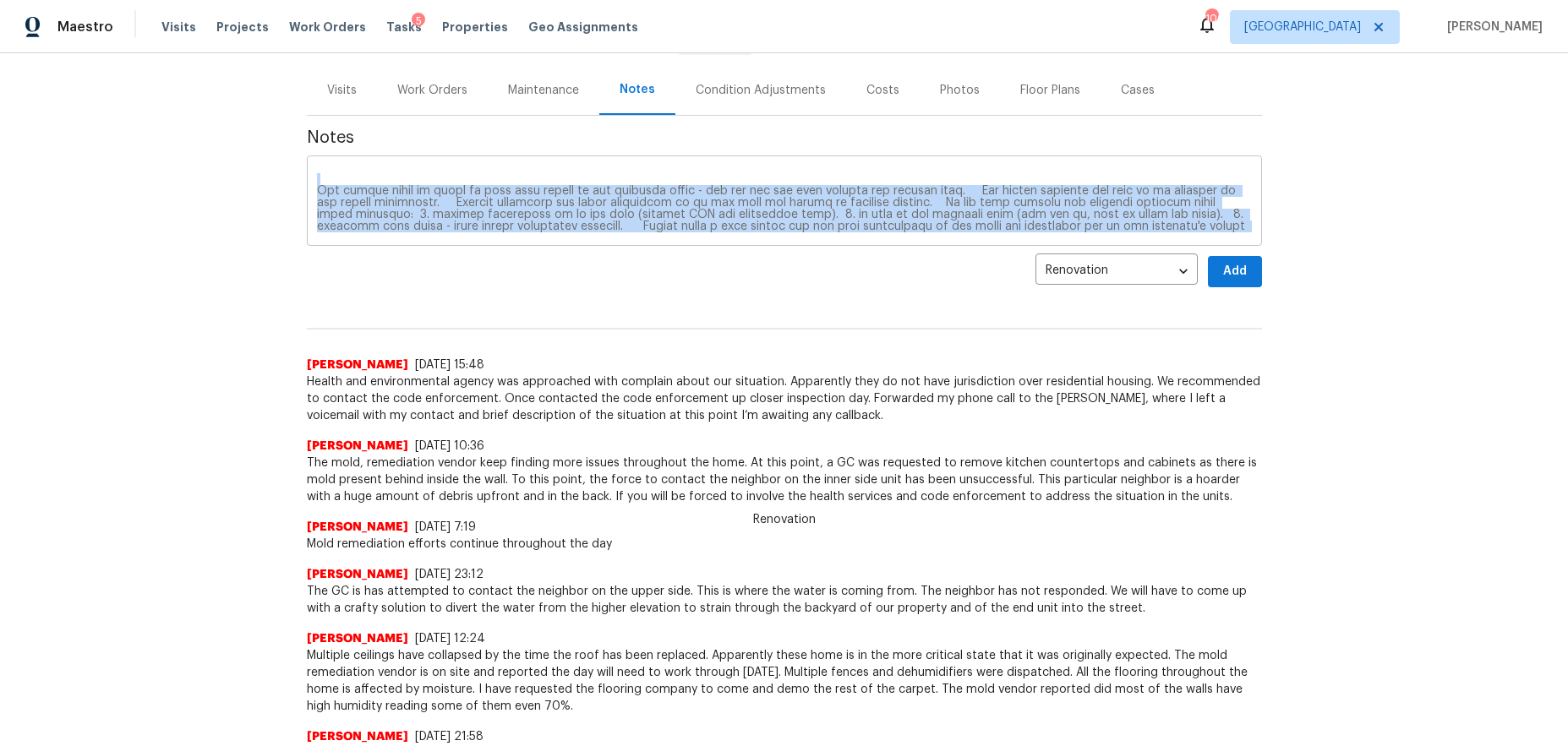 scroll, scrollTop: 0, scrollLeft: 0, axis: both 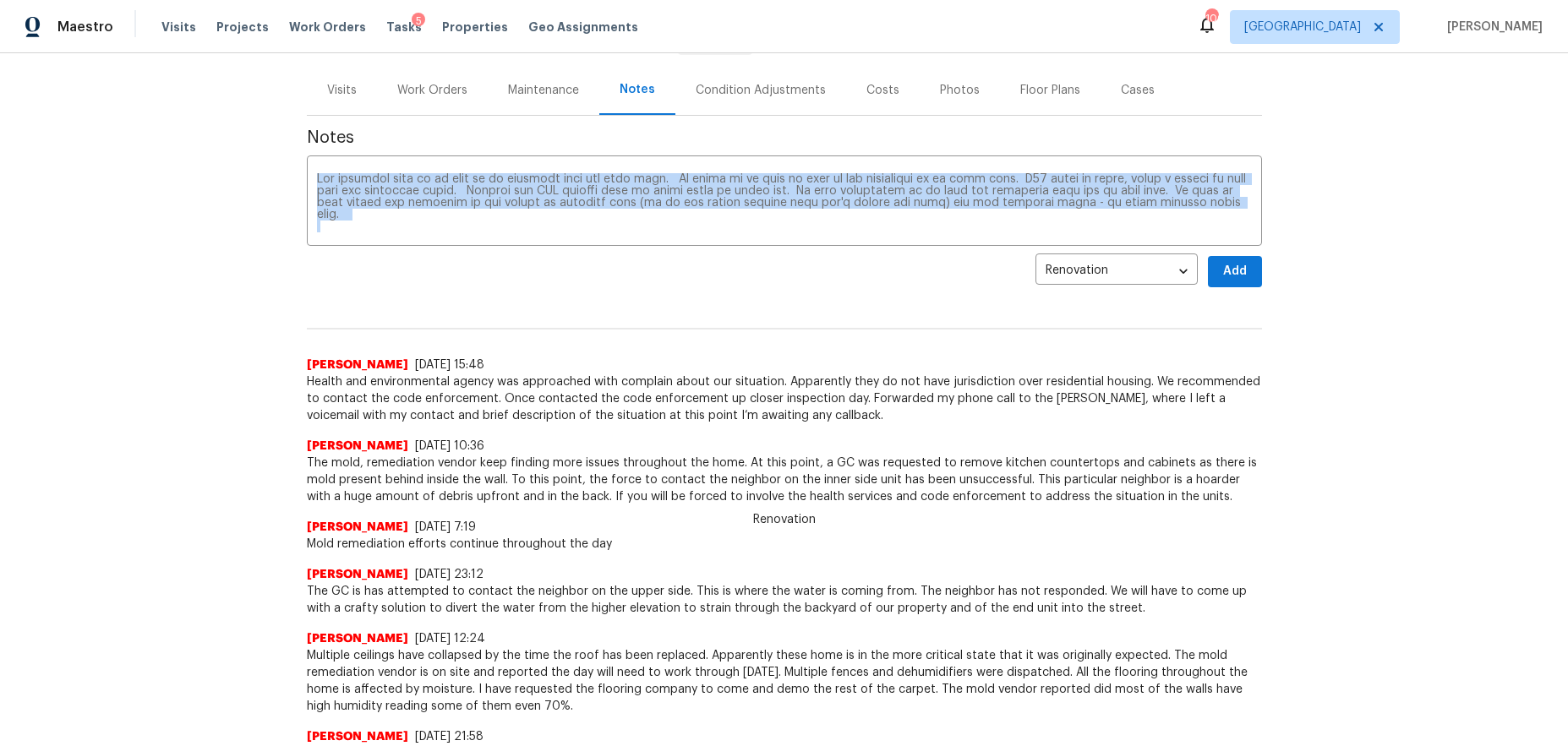 drag, startPoint x: 1254, startPoint y: 228, endPoint x: 292, endPoint y: 162, distance: 964.2614 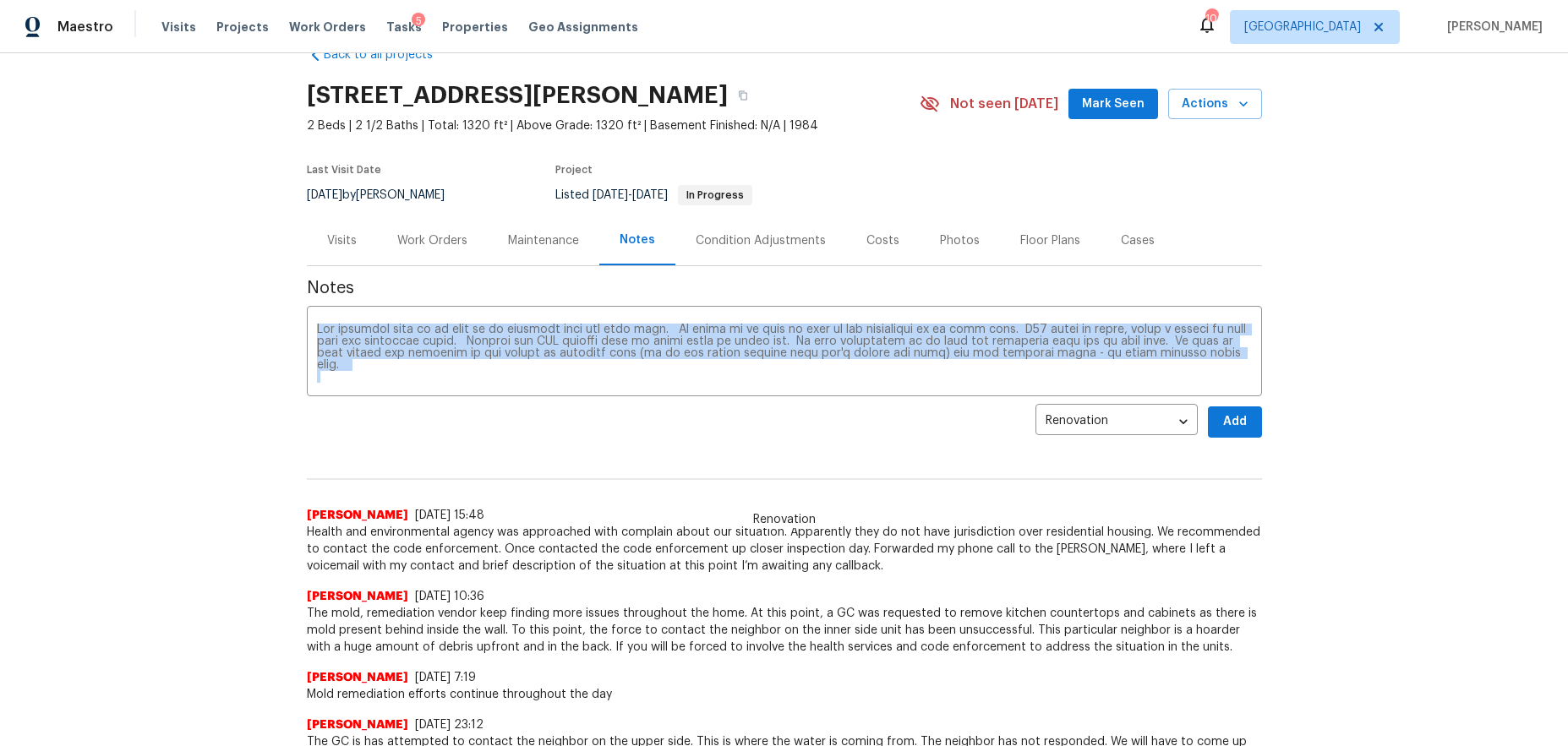 scroll, scrollTop: 0, scrollLeft: 0, axis: both 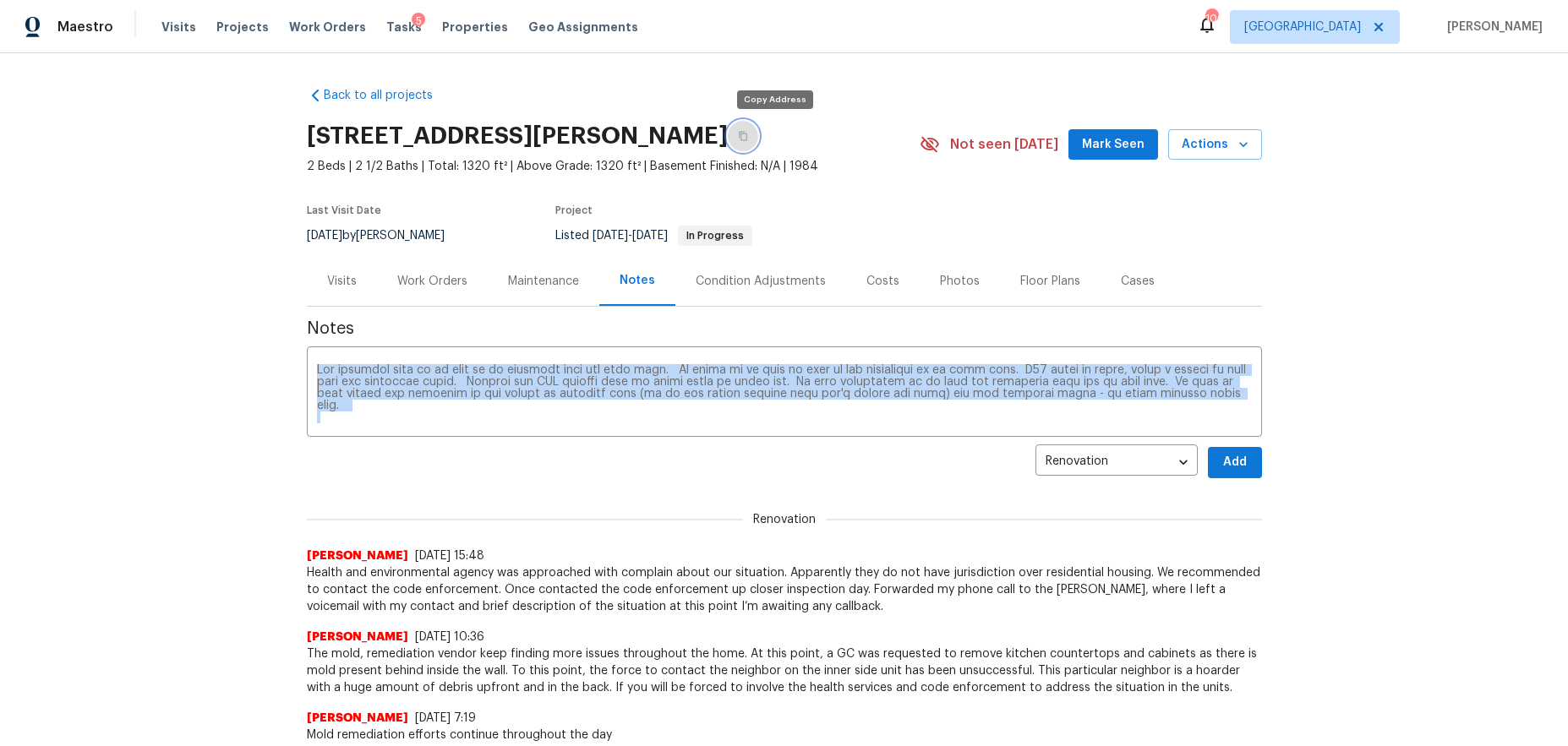 click 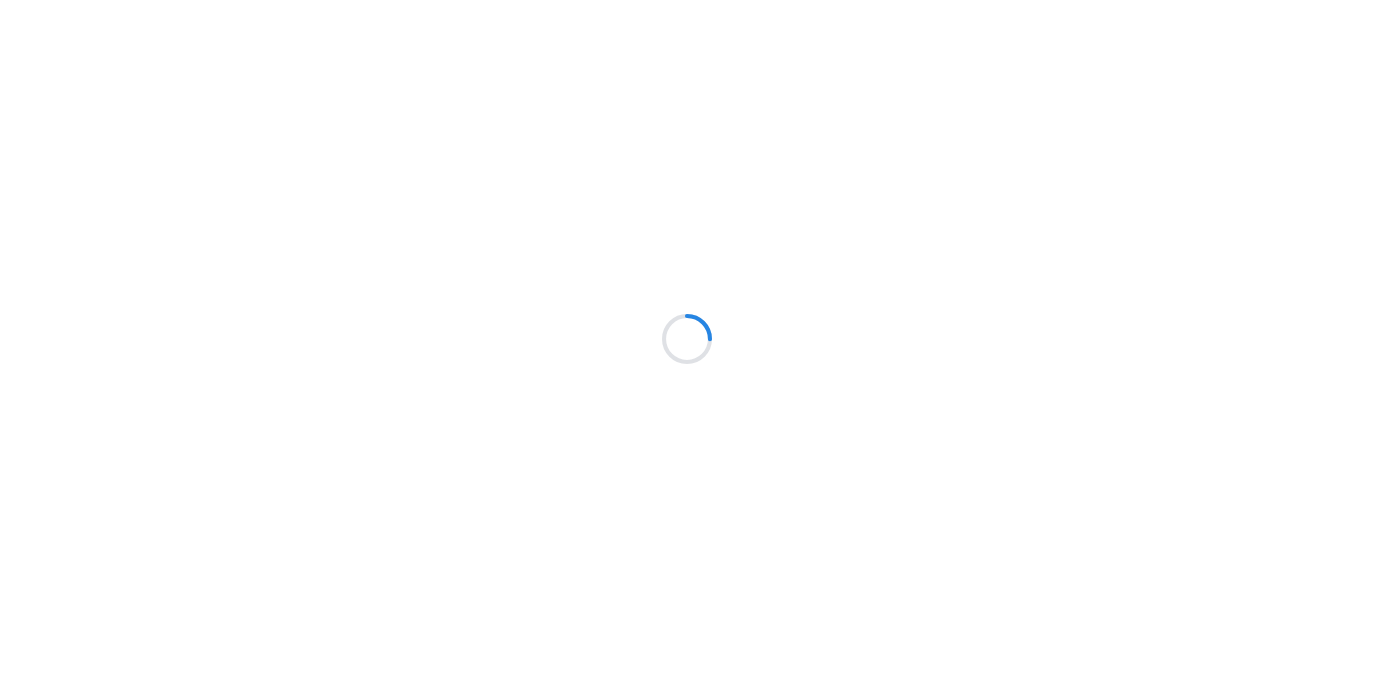 scroll, scrollTop: 0, scrollLeft: 0, axis: both 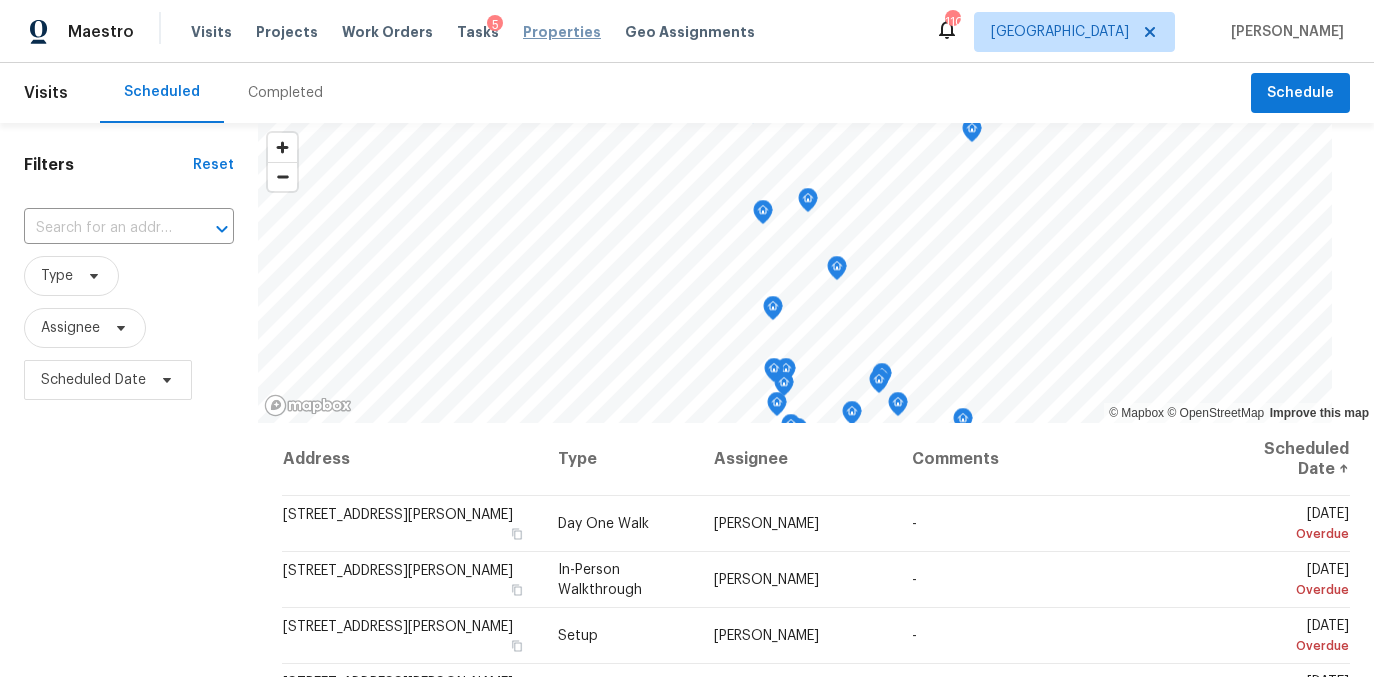 click on "Properties" at bounding box center [562, 32] 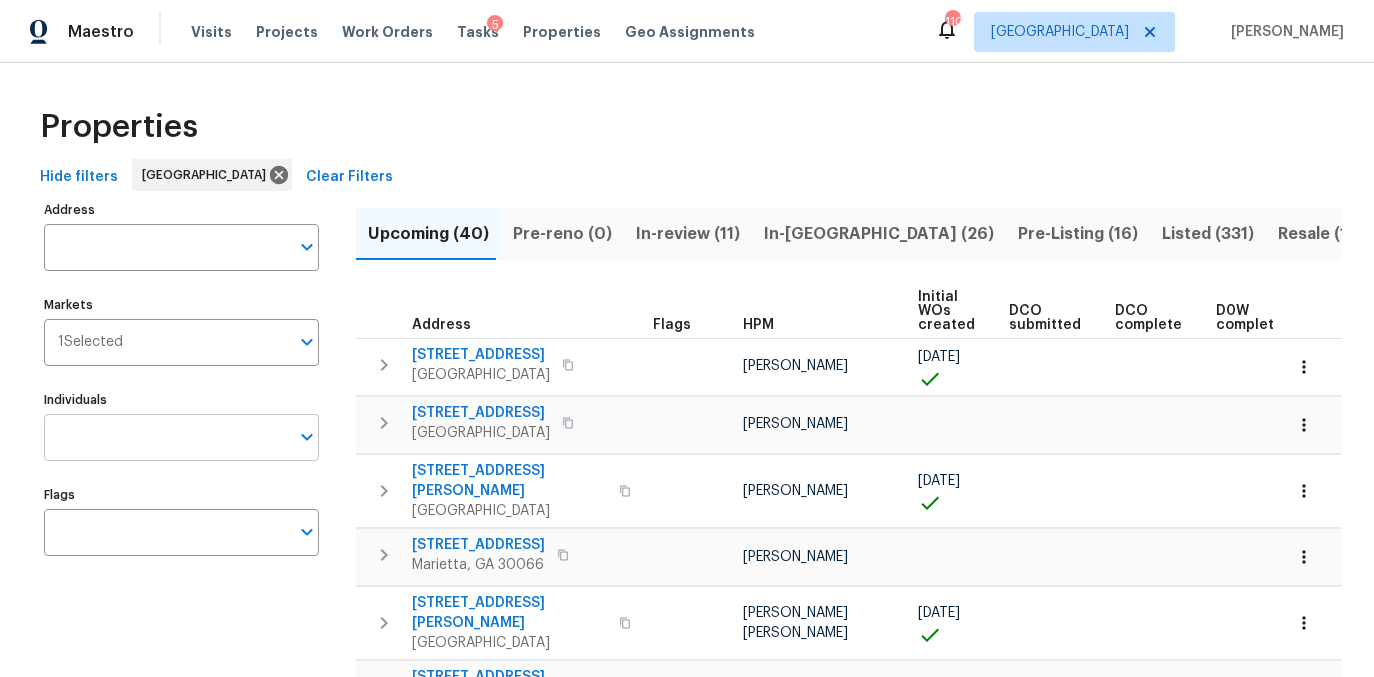 click on "Individuals" at bounding box center (166, 437) 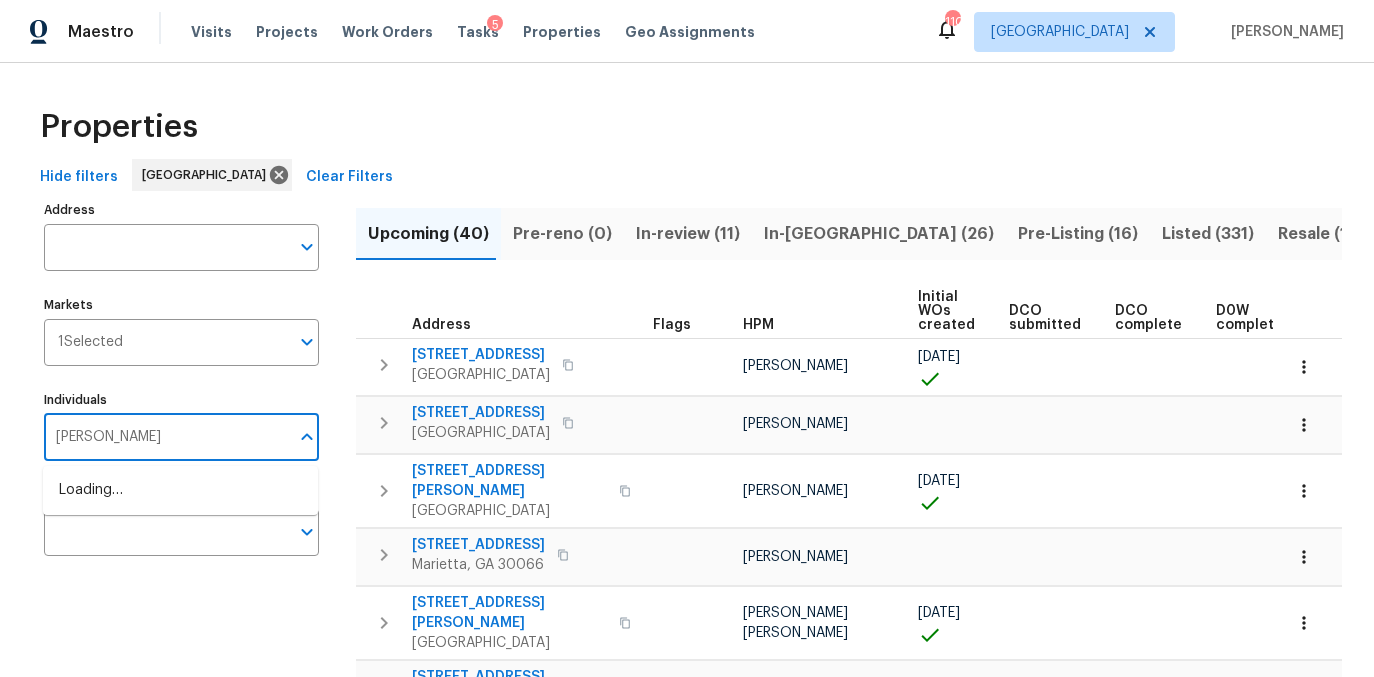 type on "samuel vetrik" 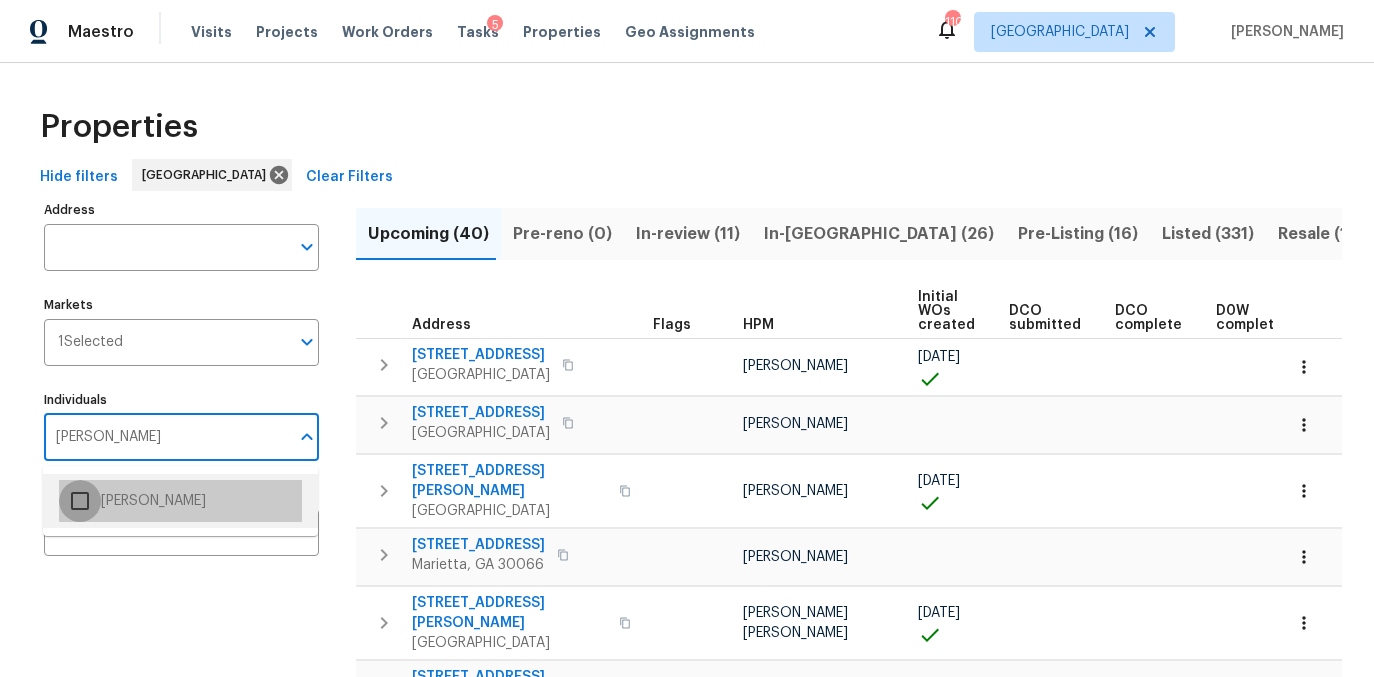 click at bounding box center [80, 501] 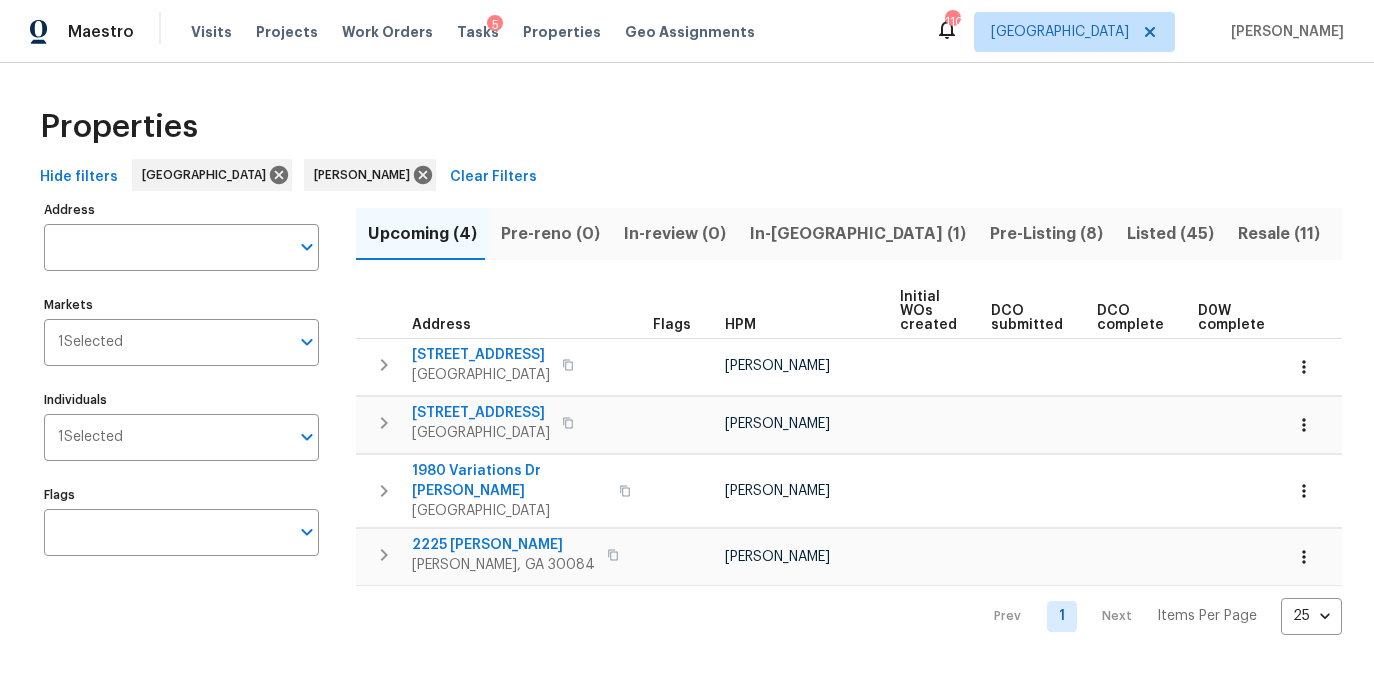click on "Pre-Listing (8)" at bounding box center (1046, 234) 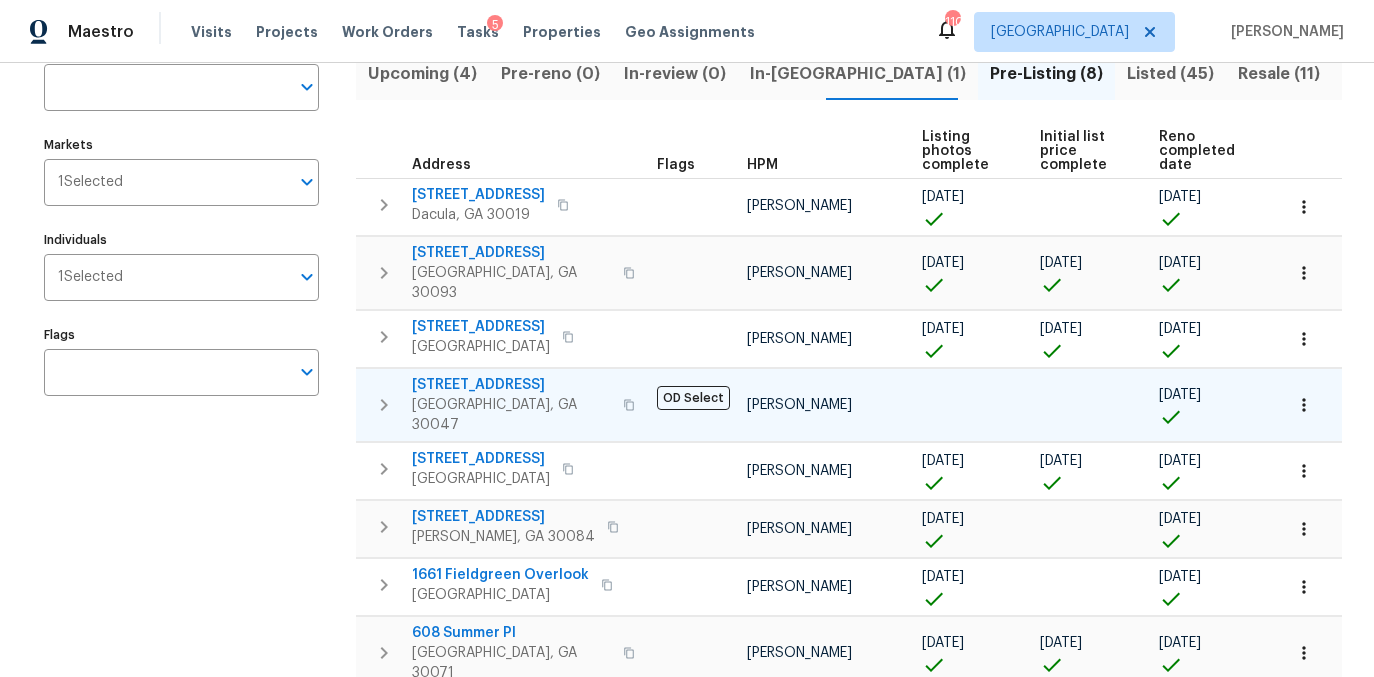 scroll, scrollTop: 156, scrollLeft: 0, axis: vertical 